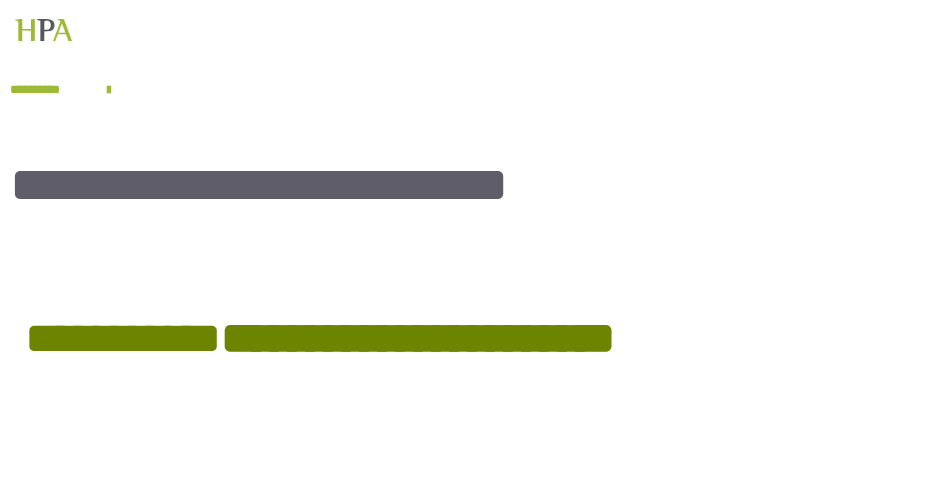 scroll, scrollTop: 299, scrollLeft: 0, axis: vertical 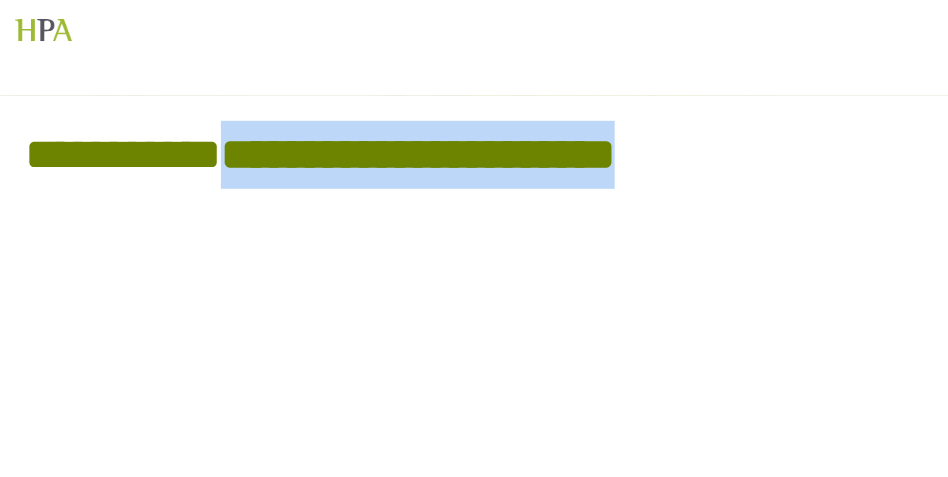 drag, startPoint x: 688, startPoint y: 162, endPoint x: 237, endPoint y: 148, distance: 451.21725 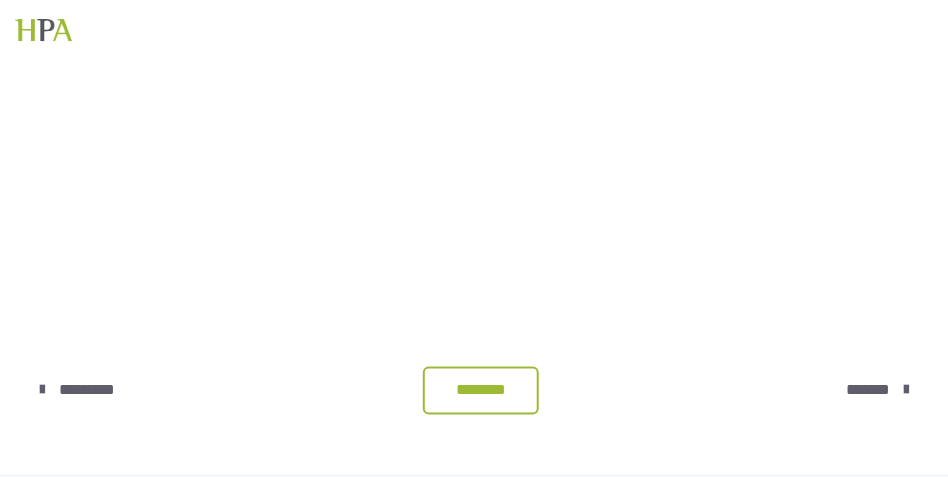 click on "********" at bounding box center [481, 391] 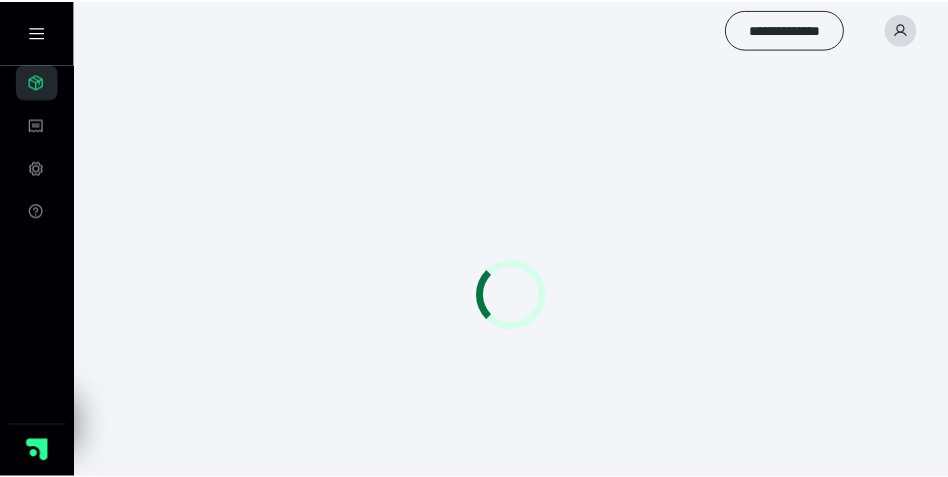scroll, scrollTop: 0, scrollLeft: 0, axis: both 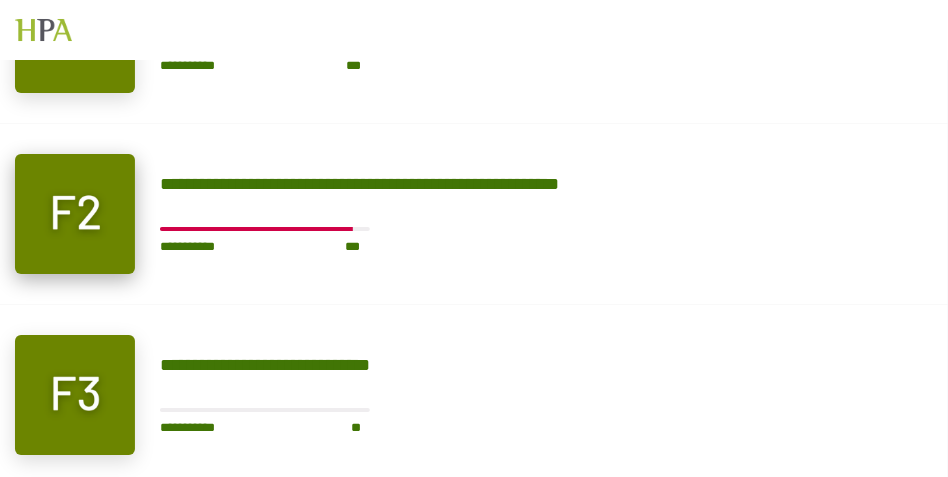 click at bounding box center [75, 214] 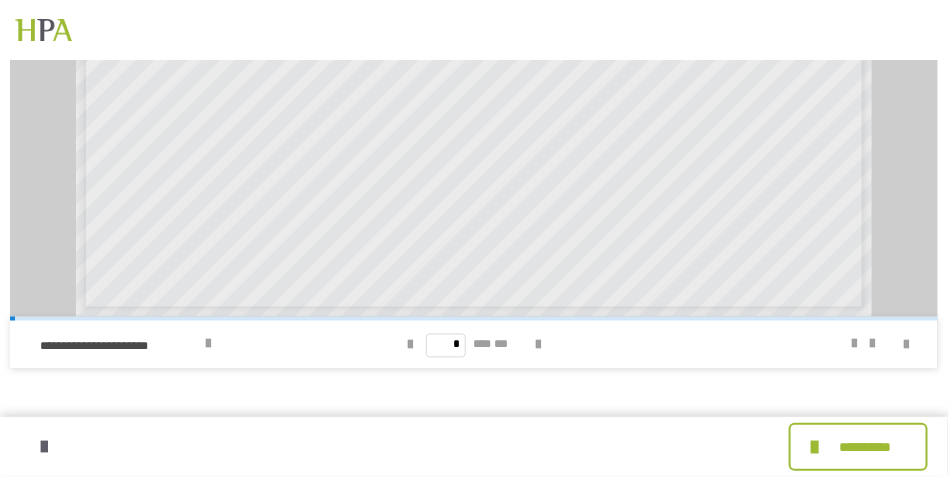 scroll, scrollTop: 775, scrollLeft: 0, axis: vertical 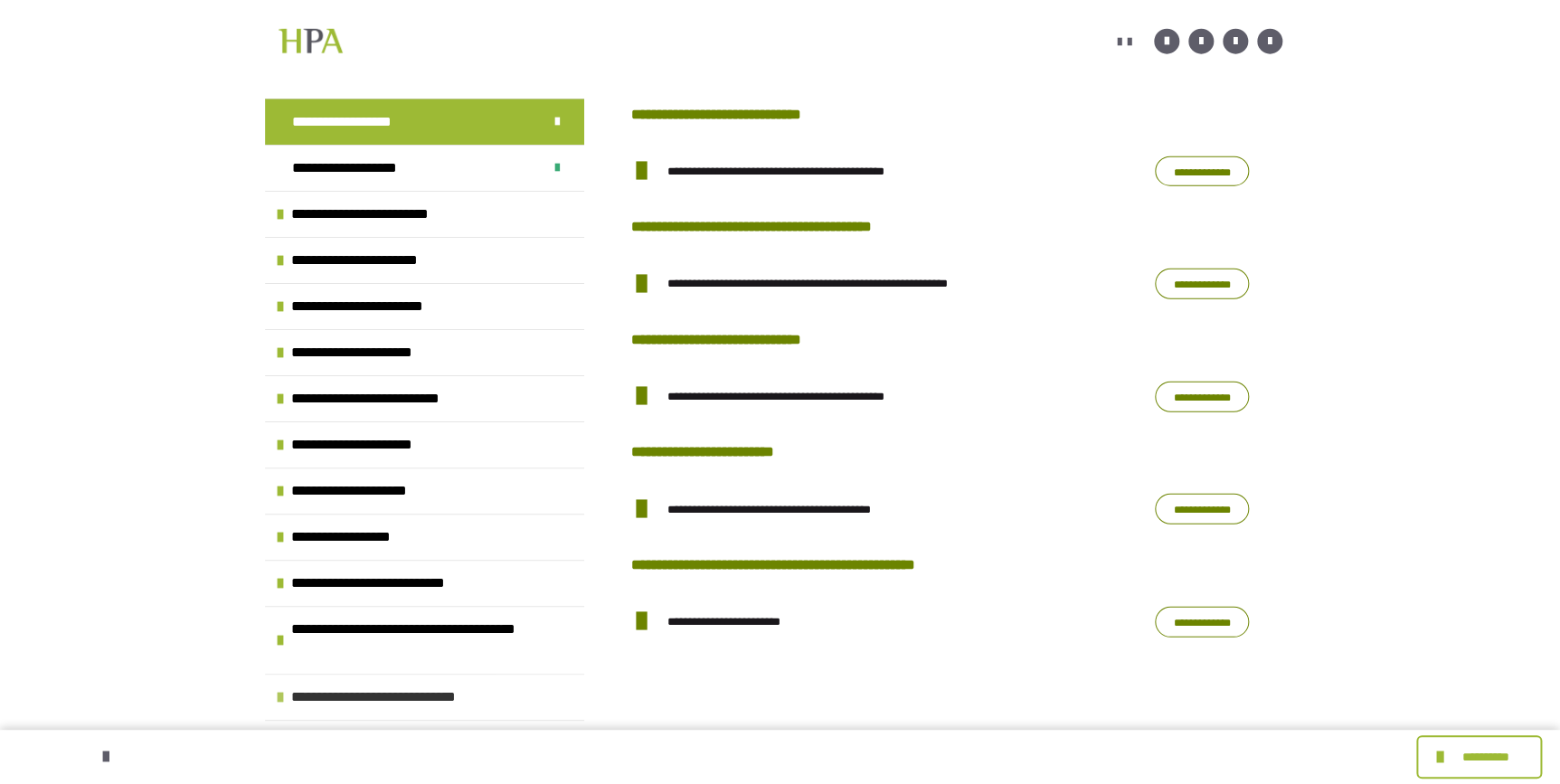 click on "**********" at bounding box center (402, 697) 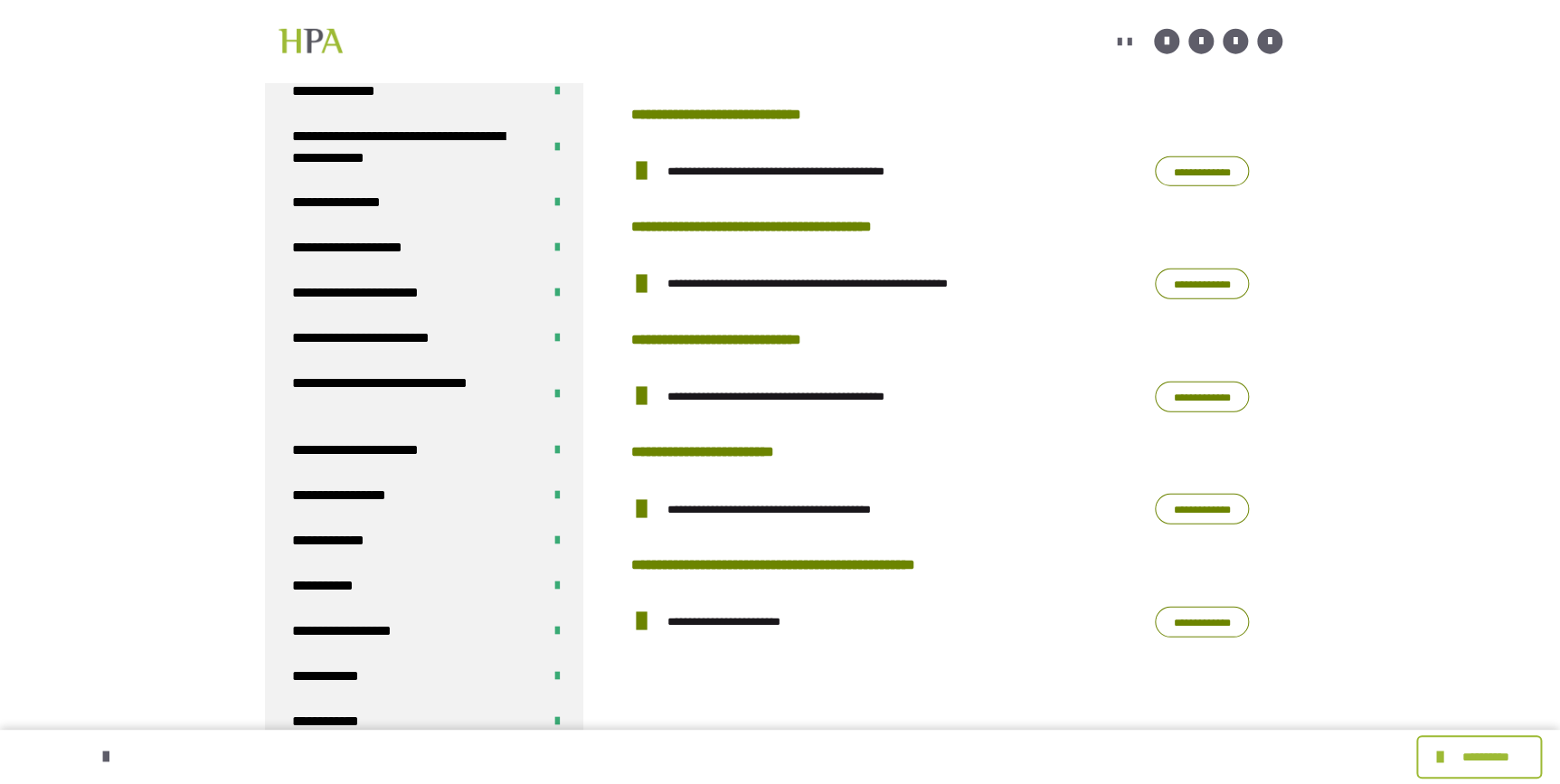 scroll, scrollTop: 0, scrollLeft: 0, axis: both 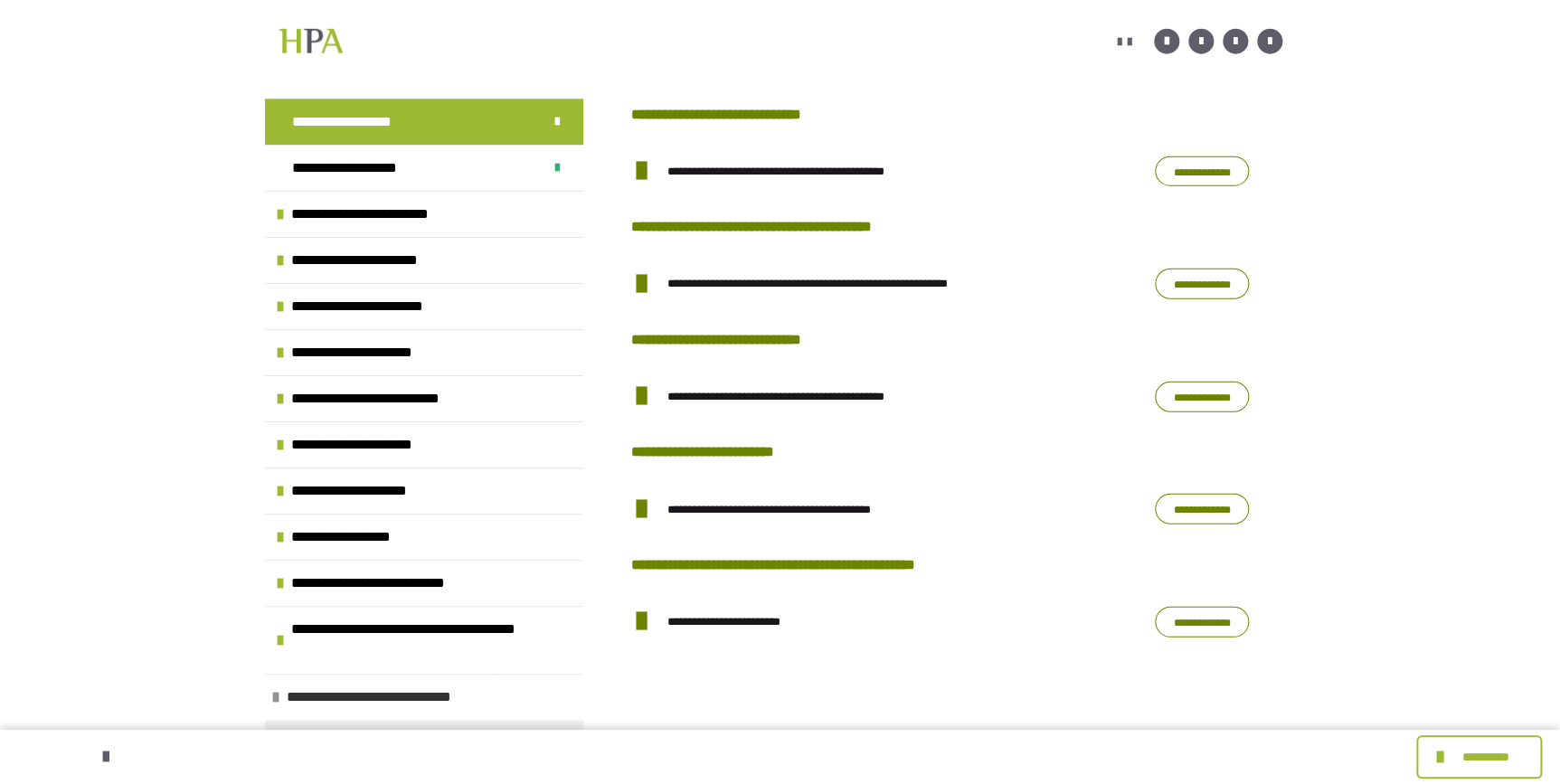 click at bounding box center (276, 697) 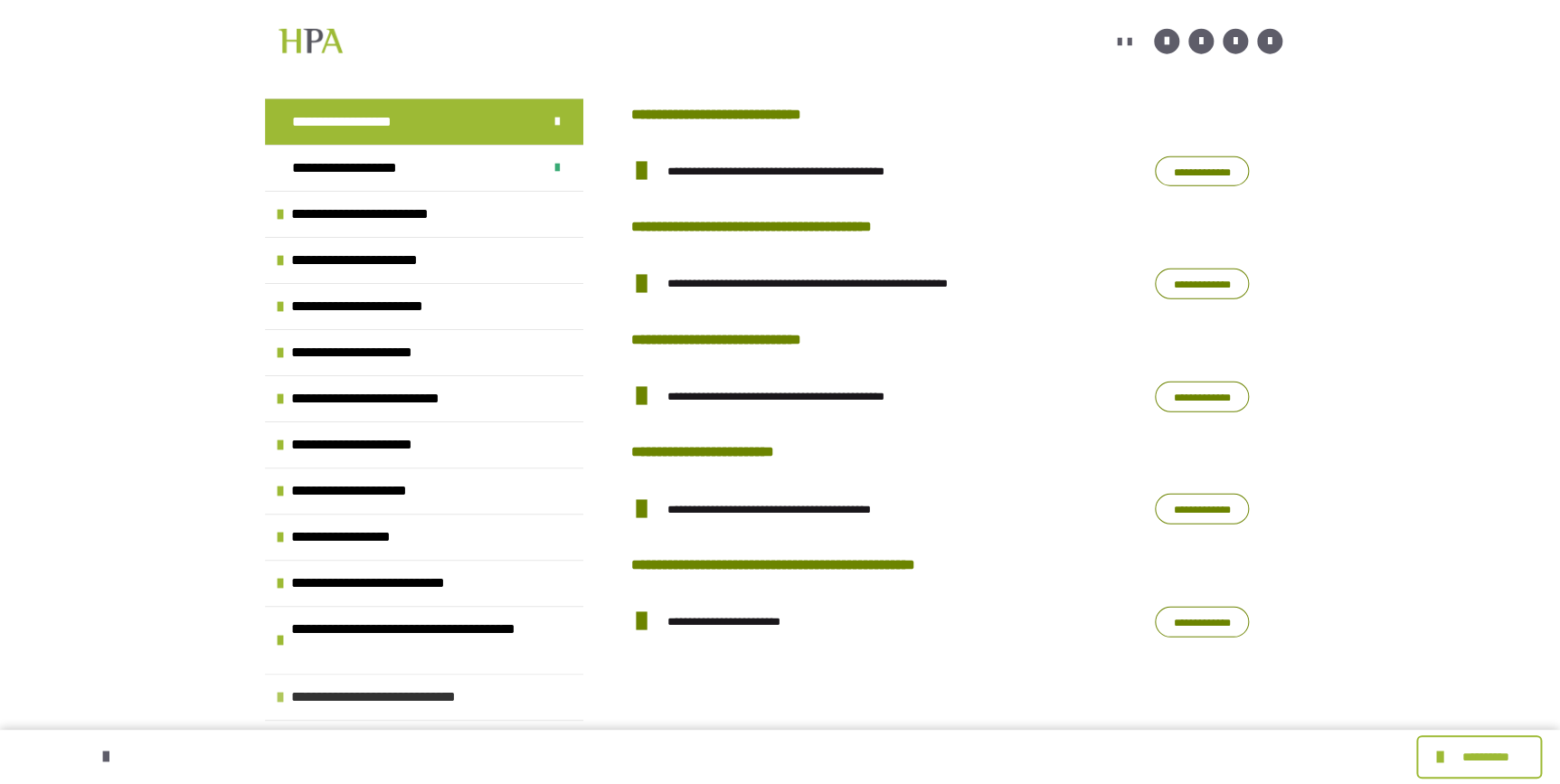 click on "**********" at bounding box center [402, 697] 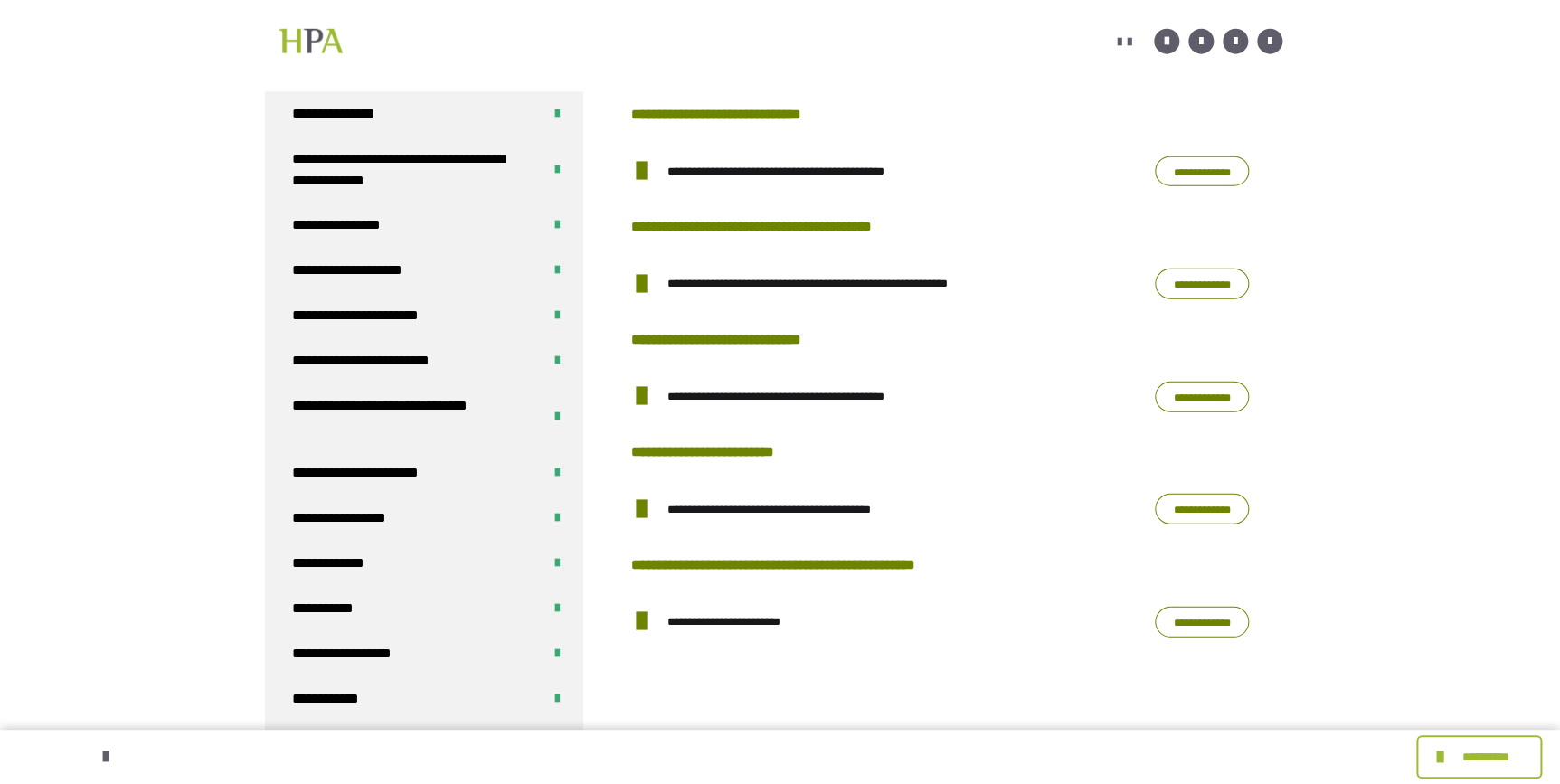 scroll, scrollTop: 651, scrollLeft: 0, axis: vertical 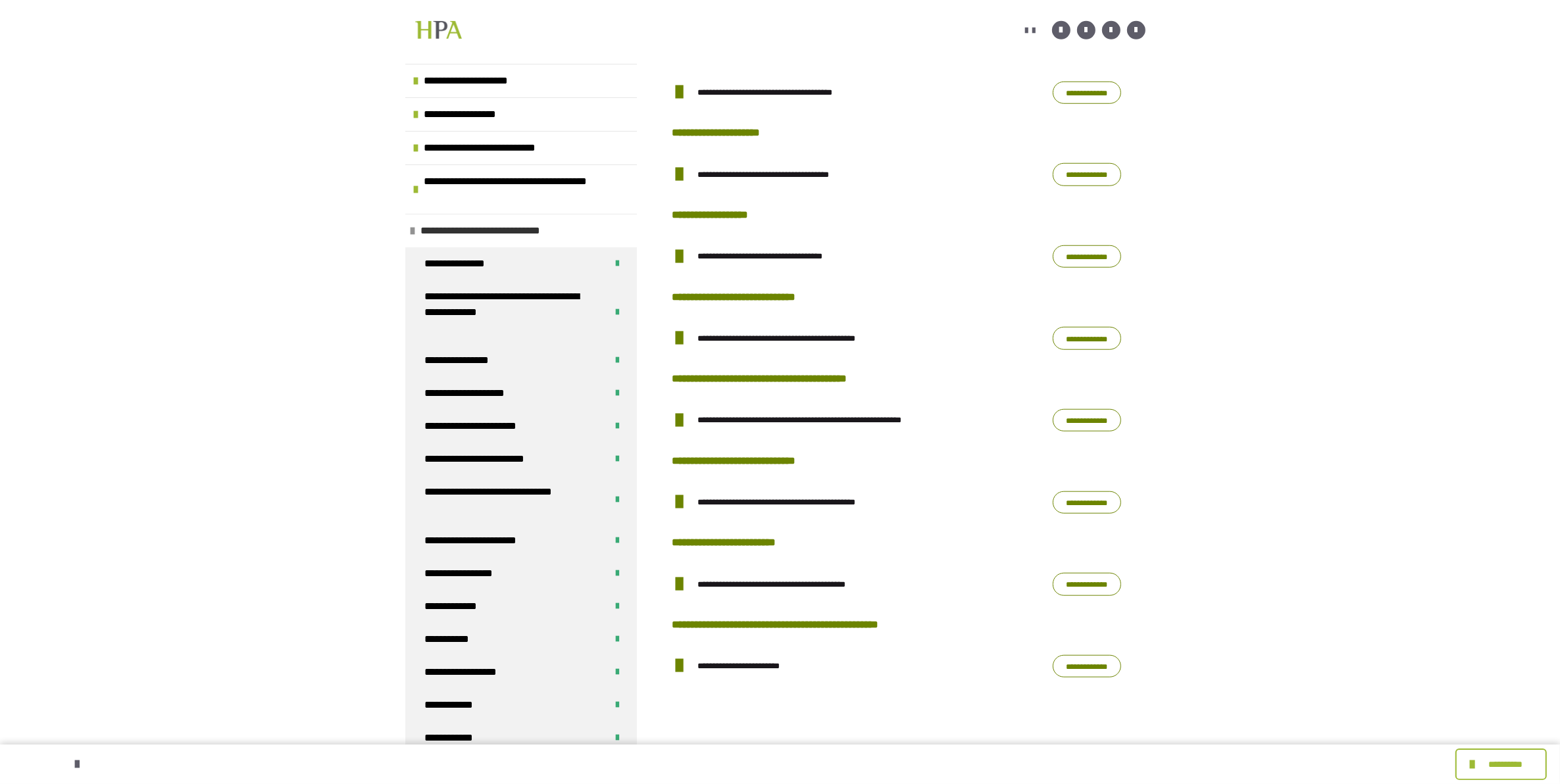 click at bounding box center (413, 231) 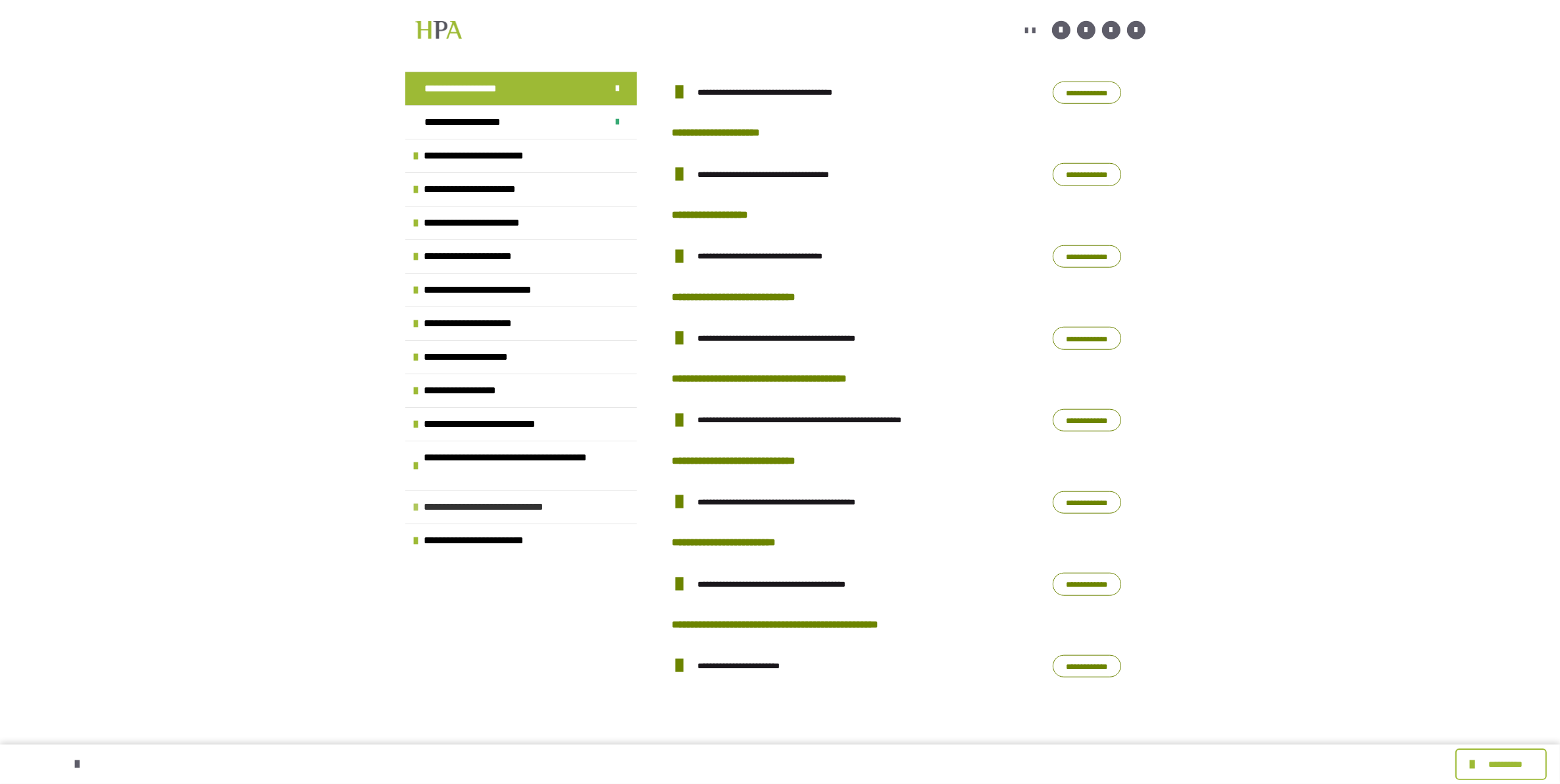 scroll, scrollTop: 0, scrollLeft: 0, axis: both 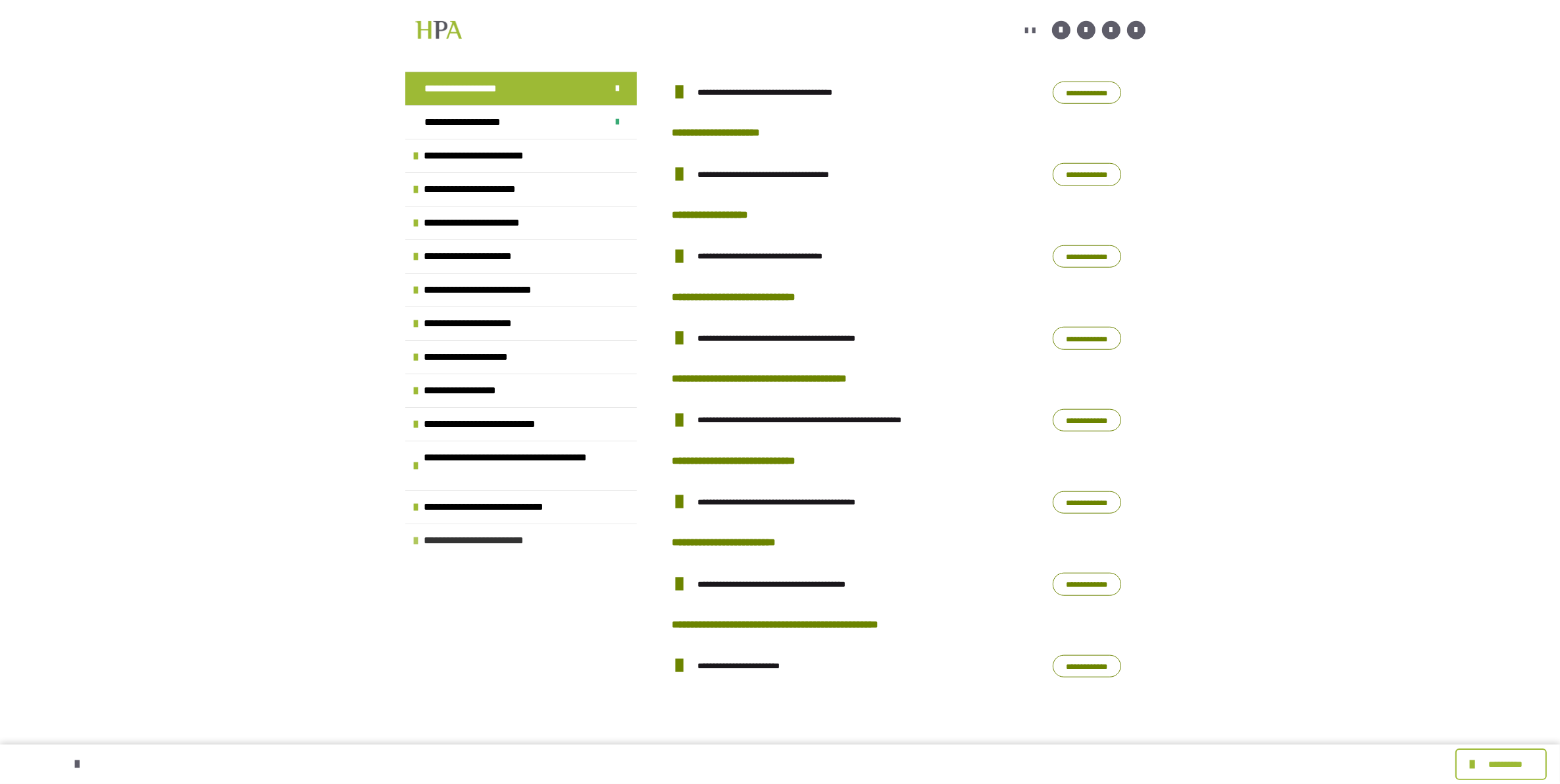 click on "**********" at bounding box center (490, 541) 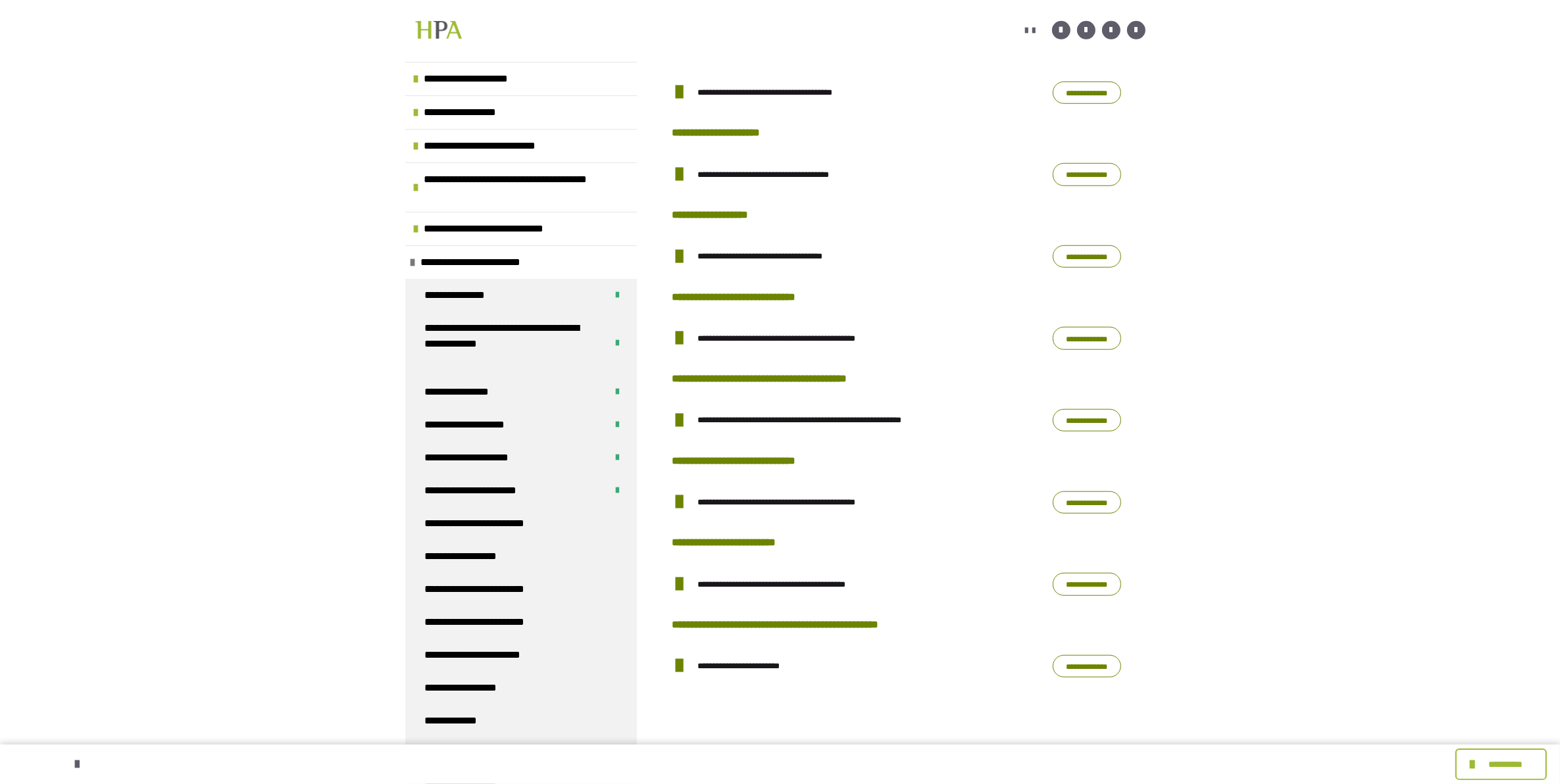 scroll, scrollTop: 291, scrollLeft: 0, axis: vertical 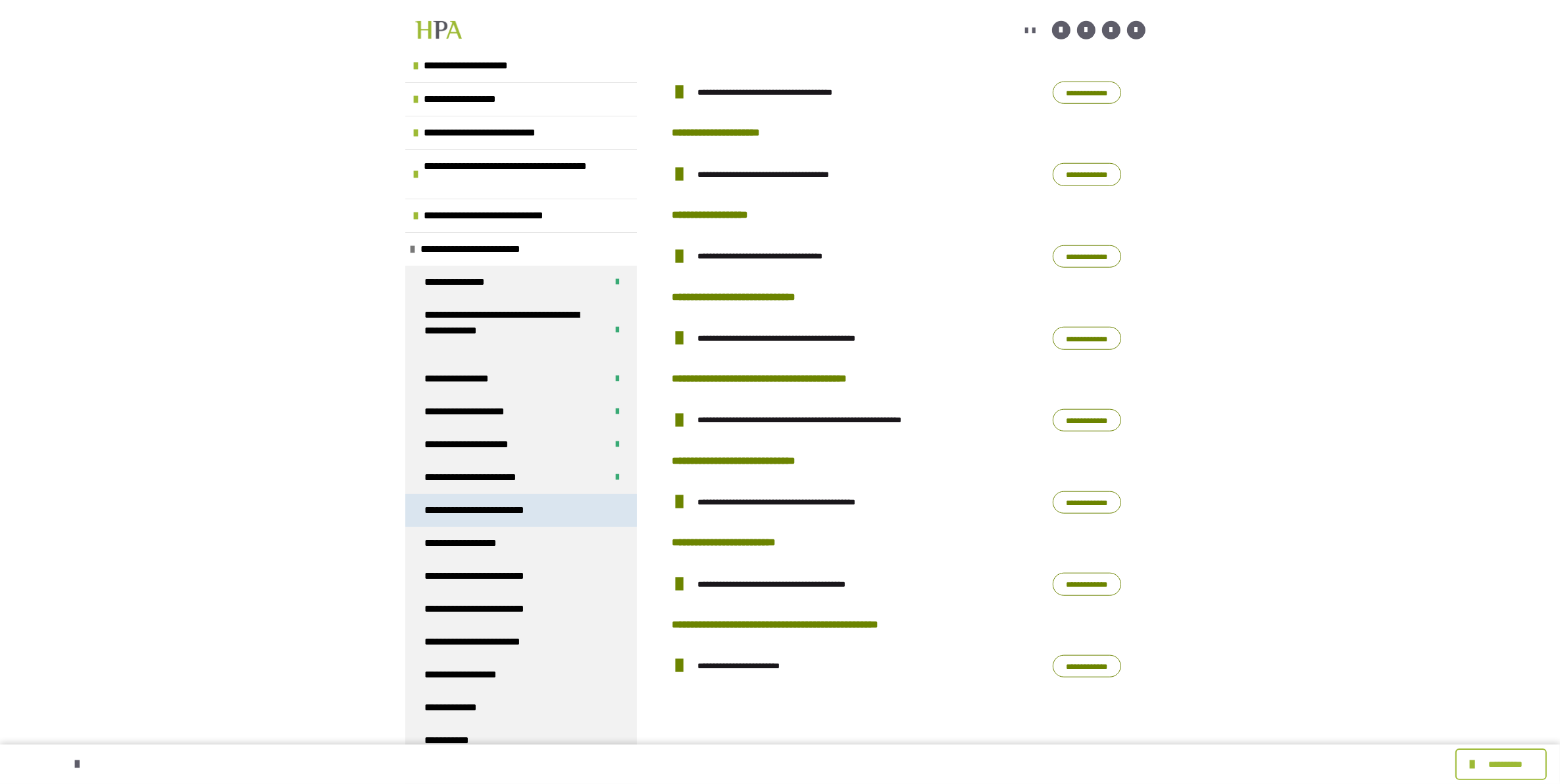click on "**********" at bounding box center (489, 510) 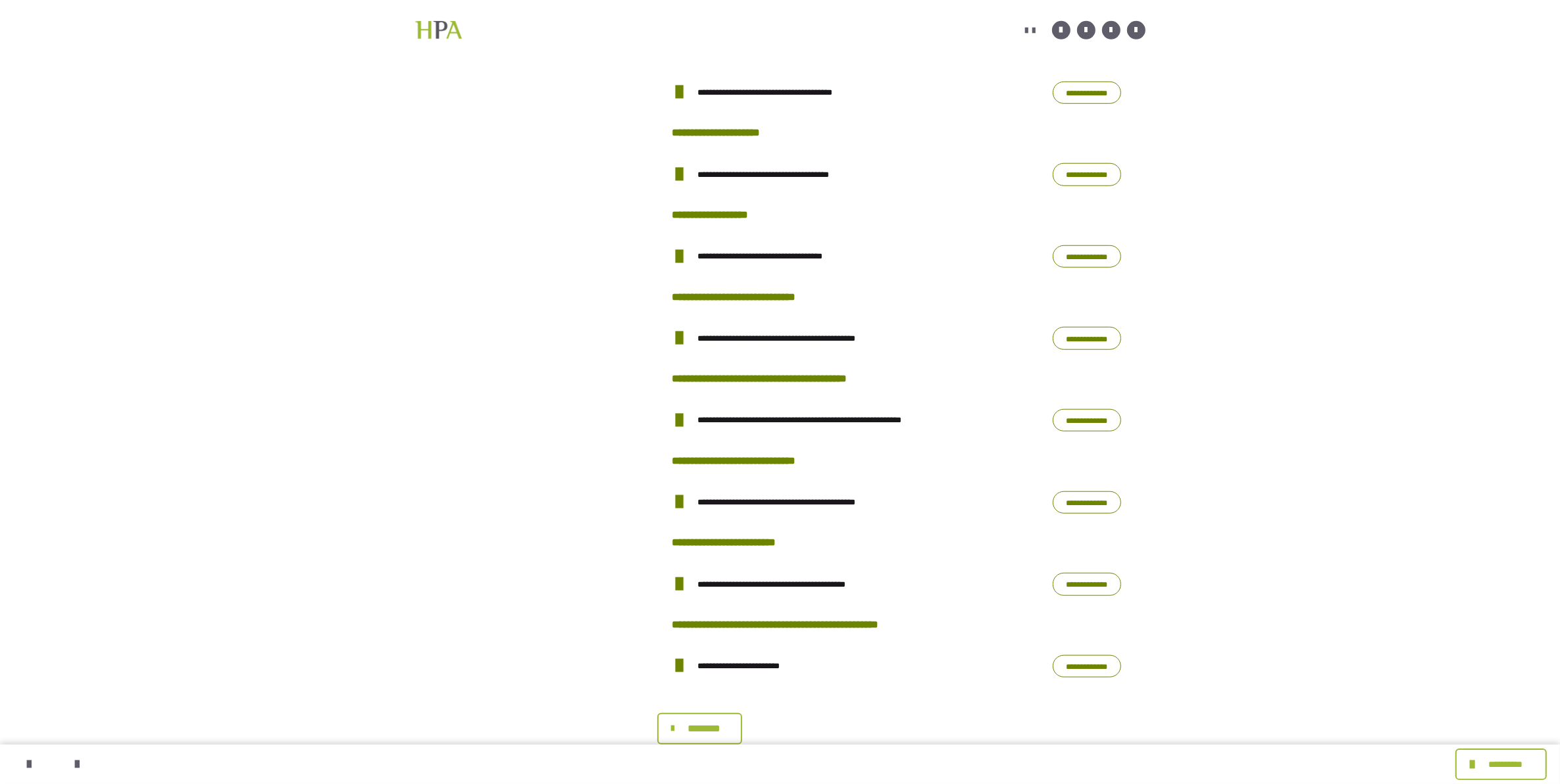 scroll, scrollTop: 0, scrollLeft: 0, axis: both 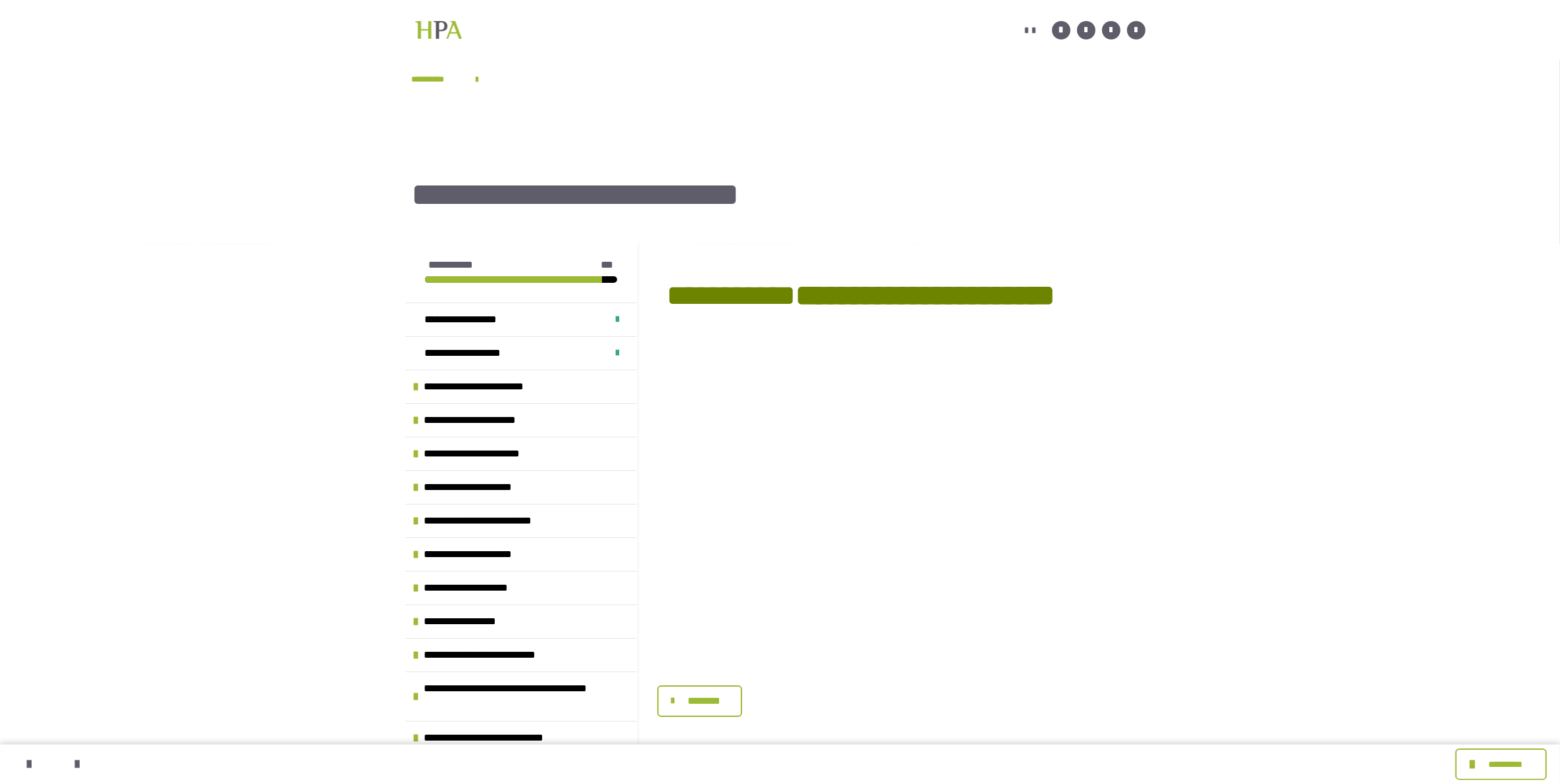 click on "********" at bounding box center [705, 701] 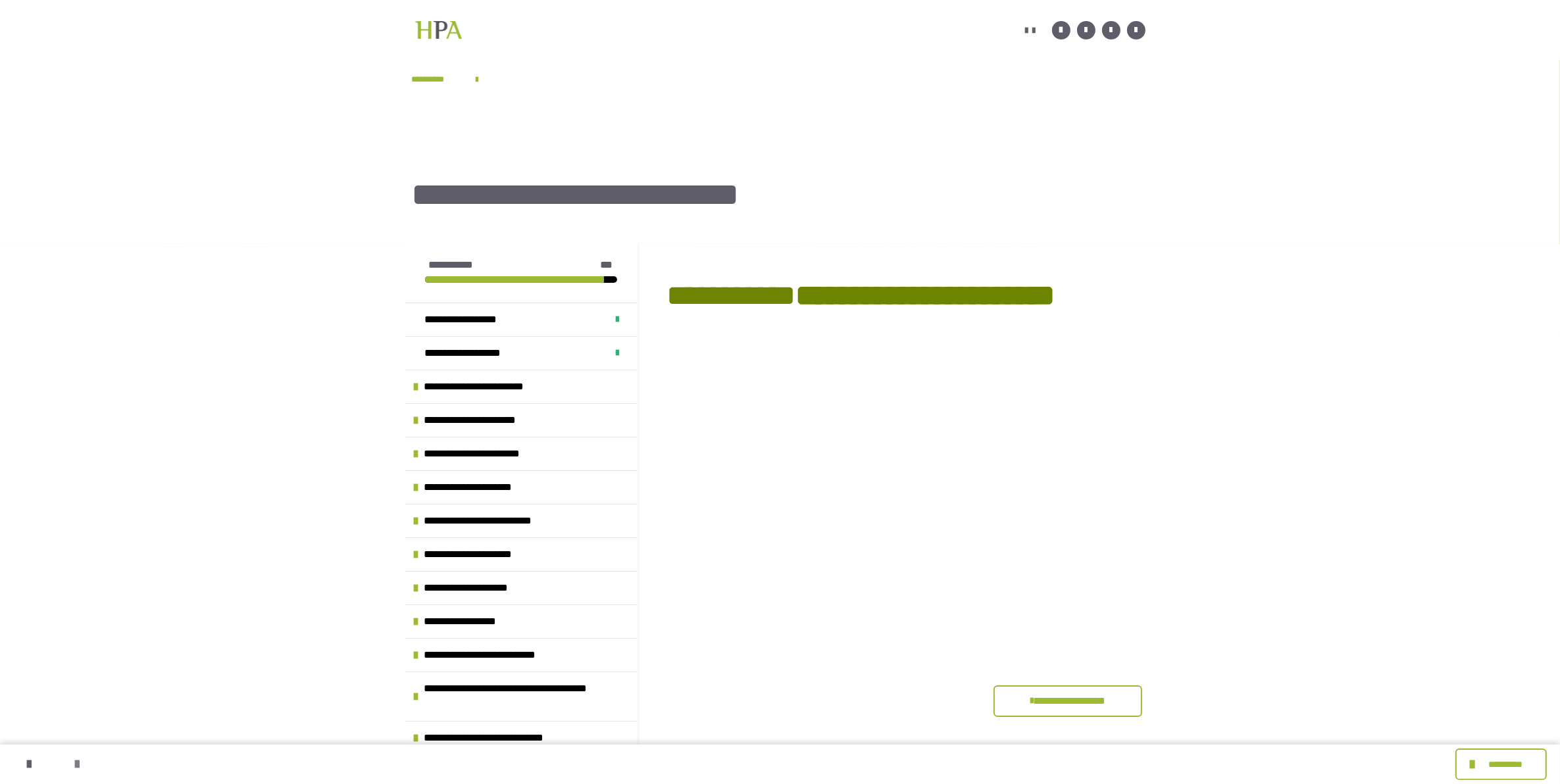 click at bounding box center (77, 764) 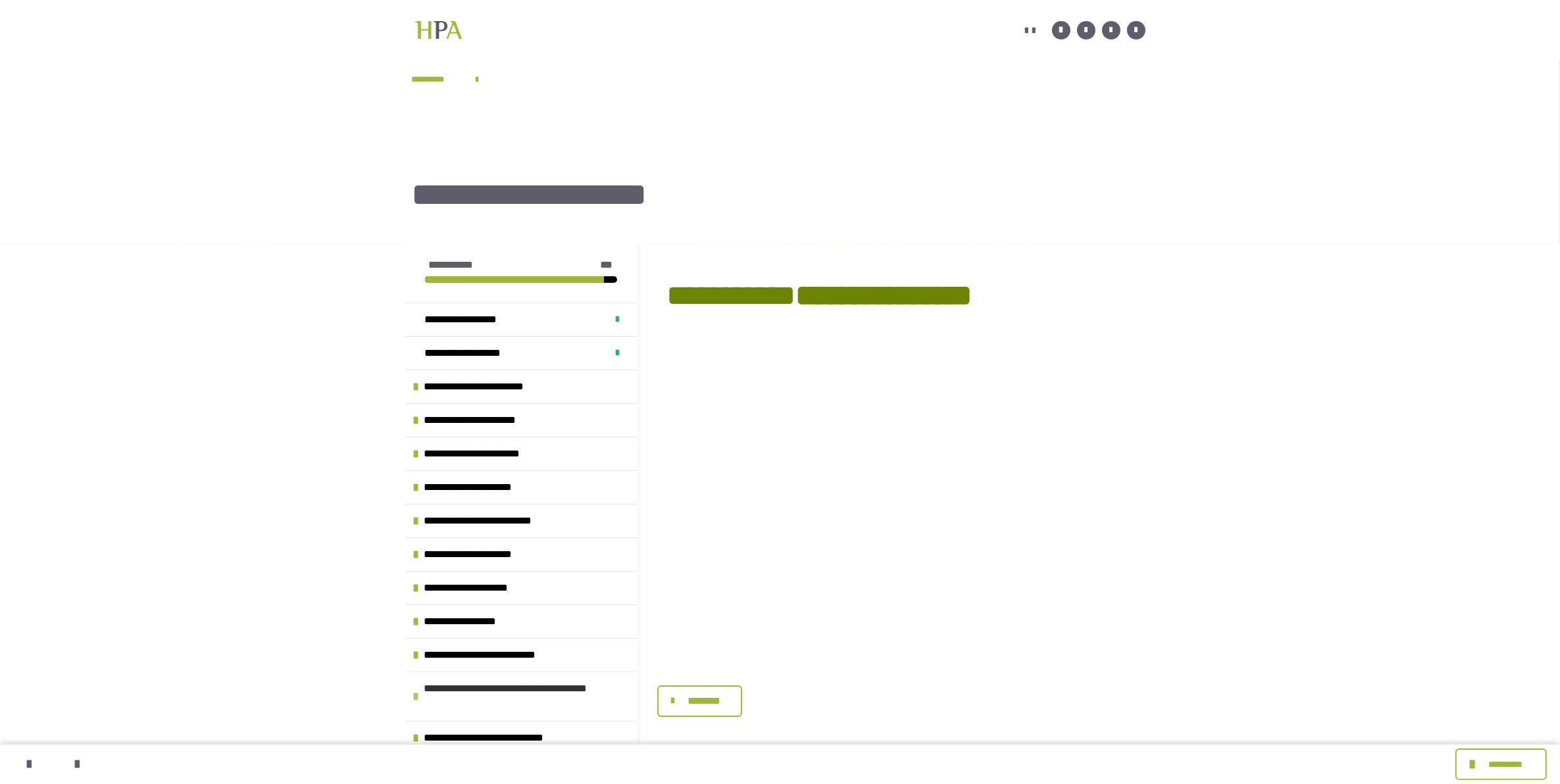 type 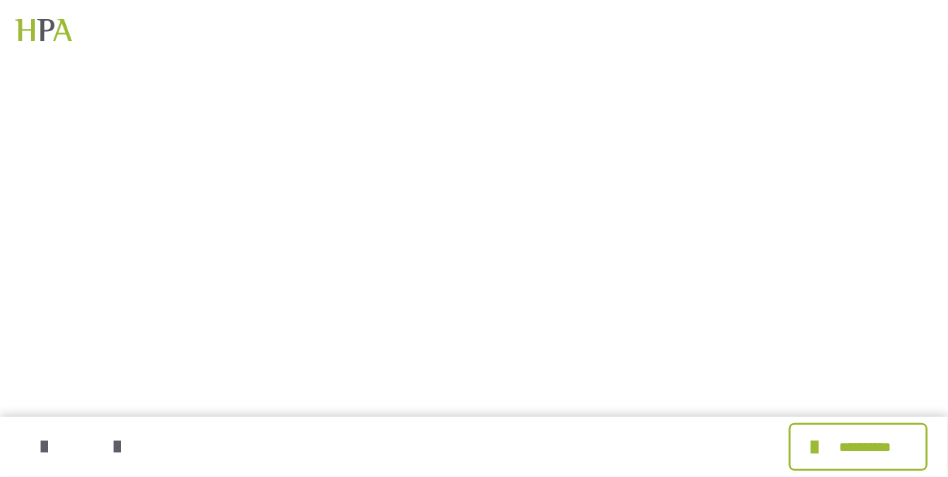scroll, scrollTop: 344, scrollLeft: 0, axis: vertical 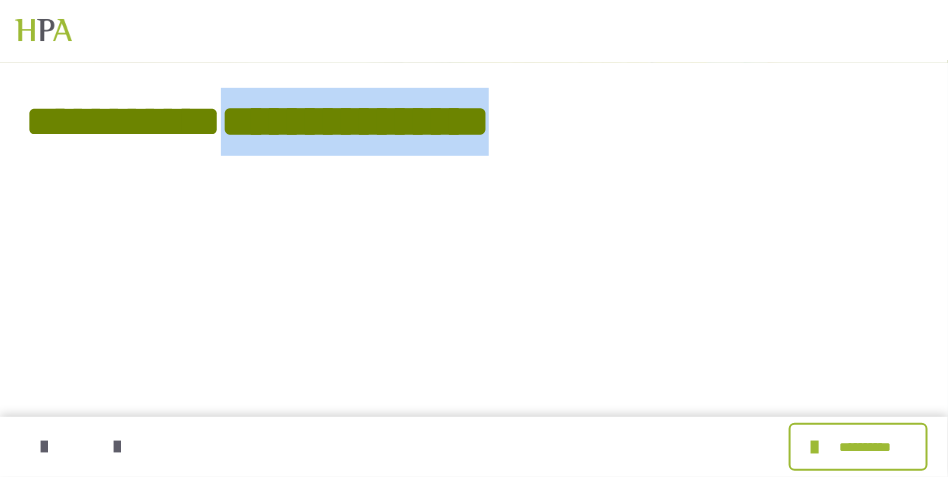 drag, startPoint x: 553, startPoint y: 123, endPoint x: 240, endPoint y: 120, distance: 313.01437 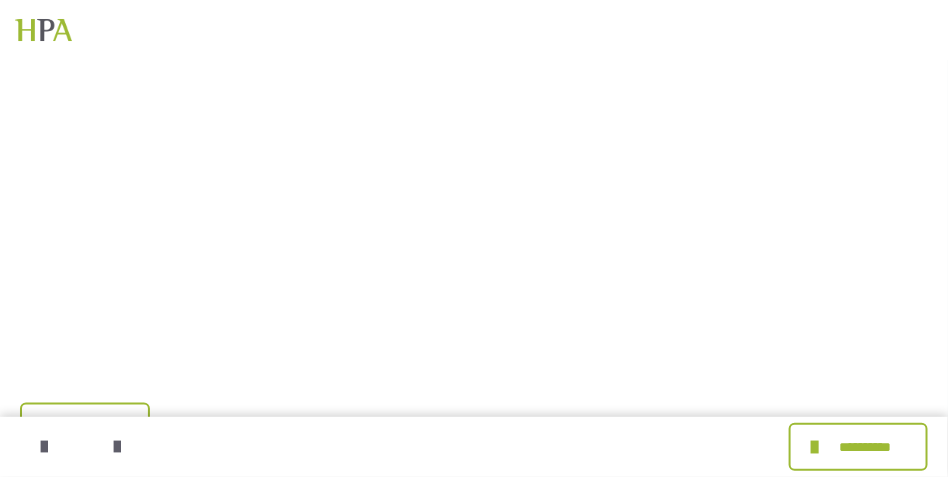 scroll, scrollTop: 567, scrollLeft: 0, axis: vertical 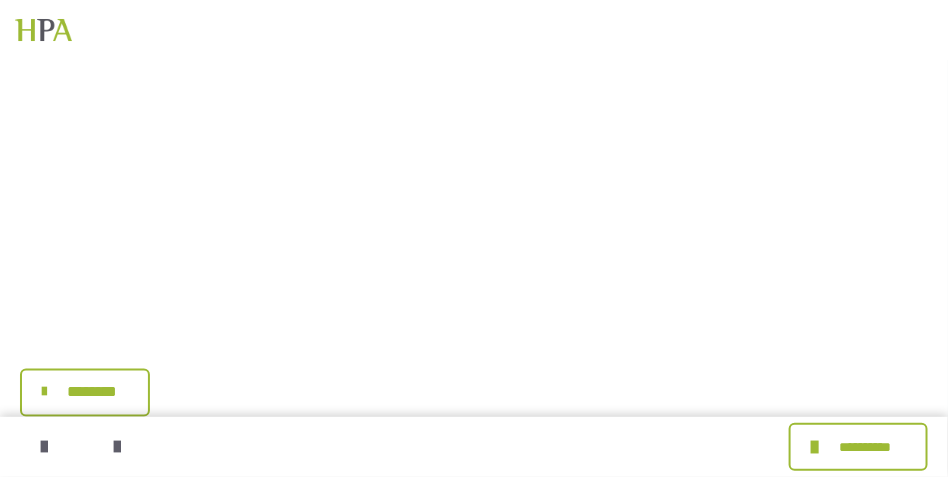 click on "********" at bounding box center [92, 393] 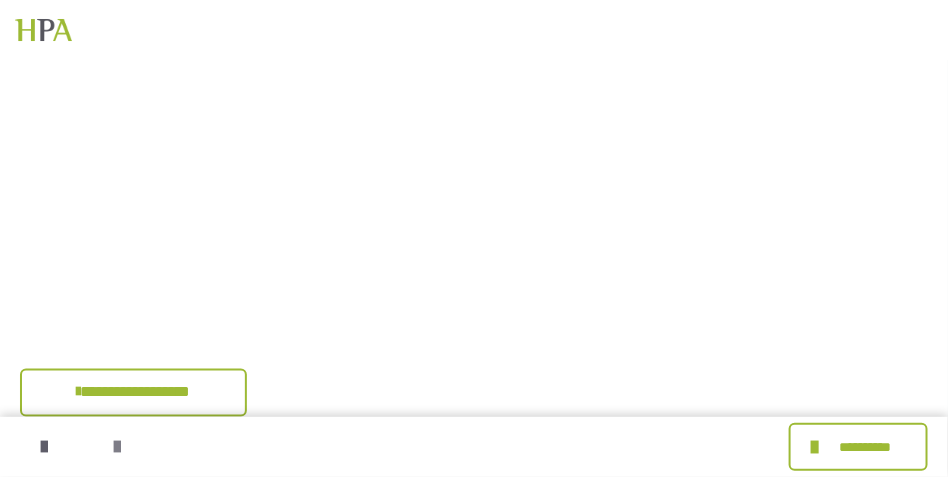 click at bounding box center (117, 447) 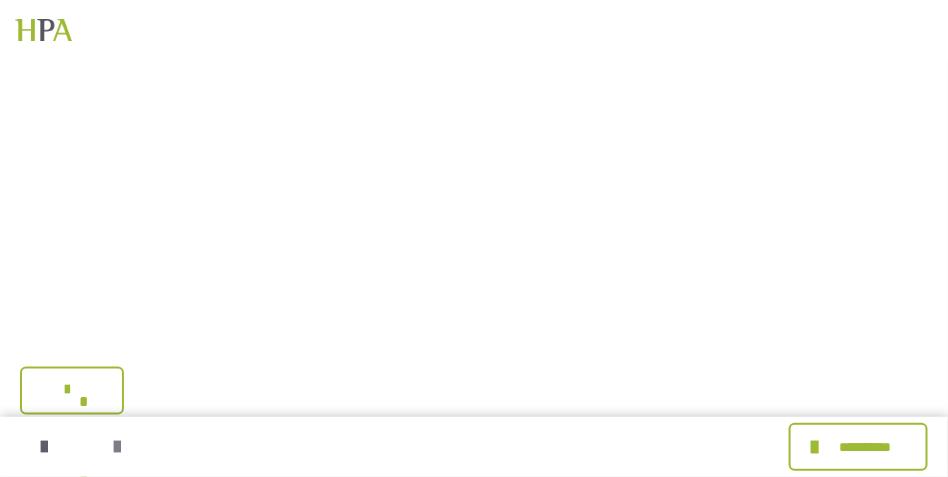 scroll, scrollTop: 0, scrollLeft: 0, axis: both 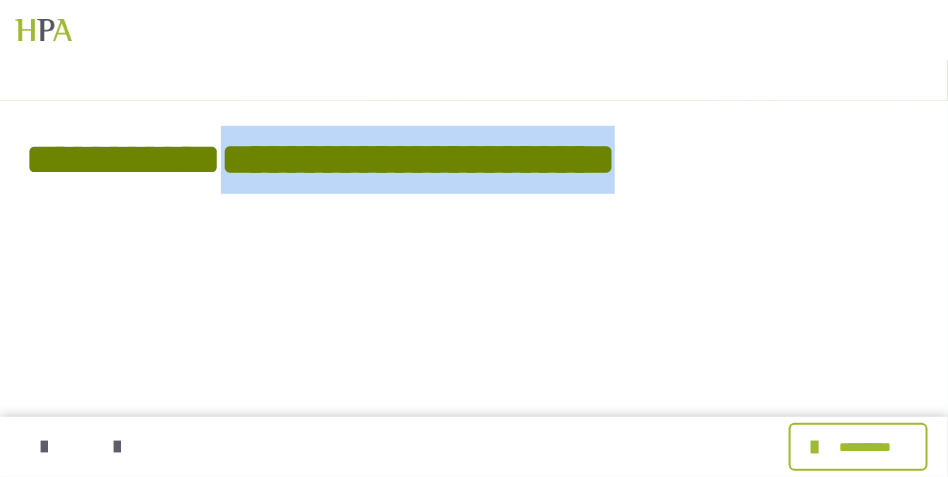 drag, startPoint x: 693, startPoint y: 157, endPoint x: 242, endPoint y: 148, distance: 451.08978 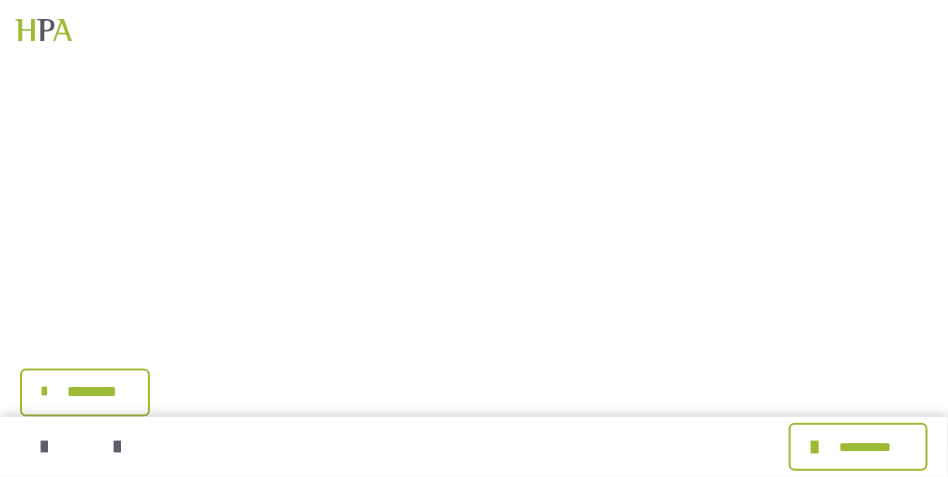 click on "********" at bounding box center [92, 393] 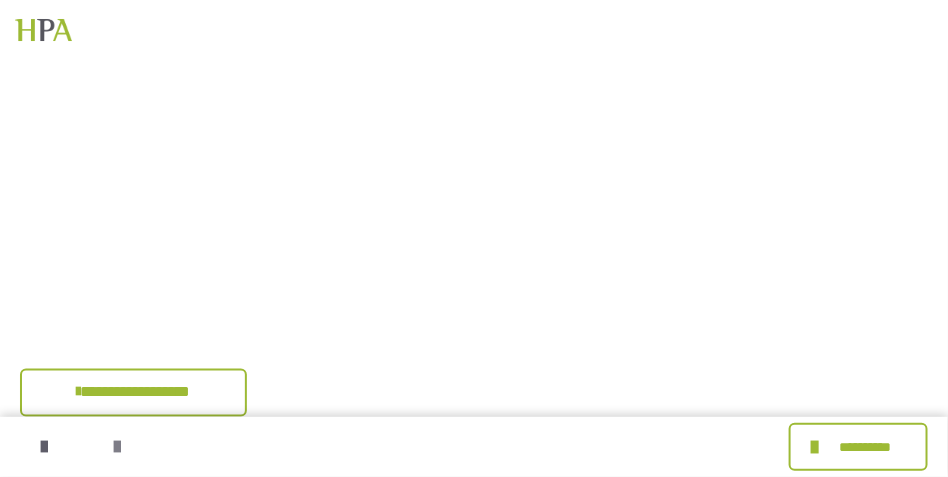 click at bounding box center [117, 447] 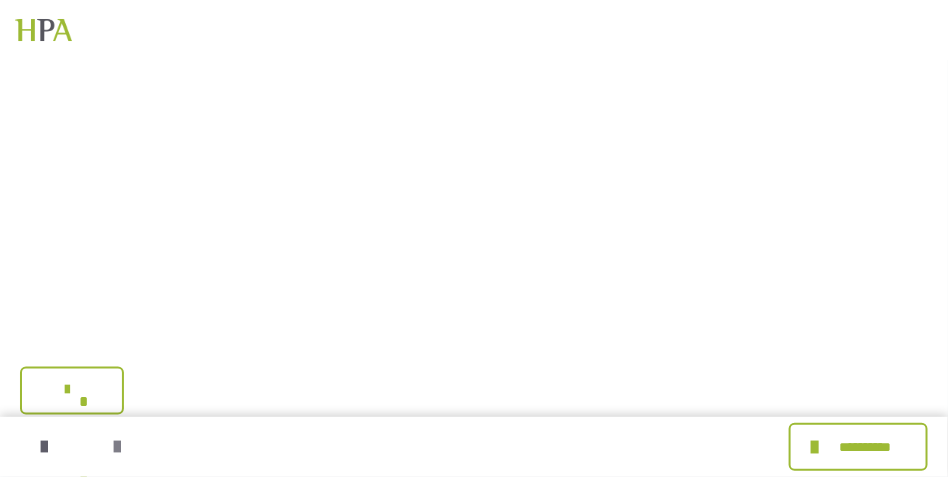 scroll, scrollTop: 0, scrollLeft: 0, axis: both 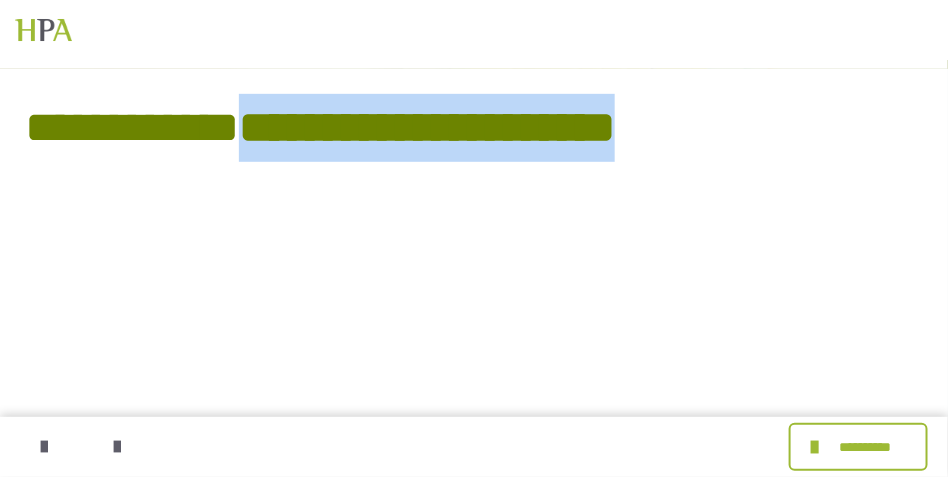 drag, startPoint x: 694, startPoint y: 129, endPoint x: 260, endPoint y: 141, distance: 434.16586 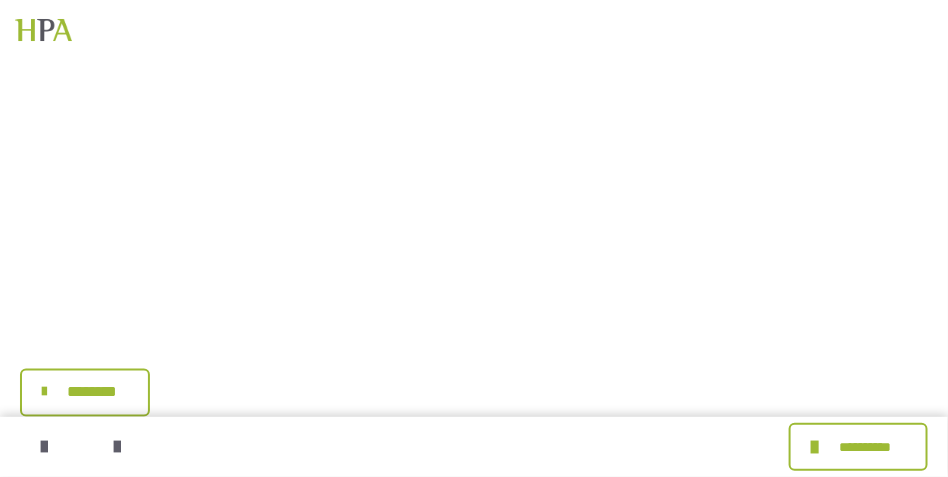 scroll, scrollTop: 567, scrollLeft: 0, axis: vertical 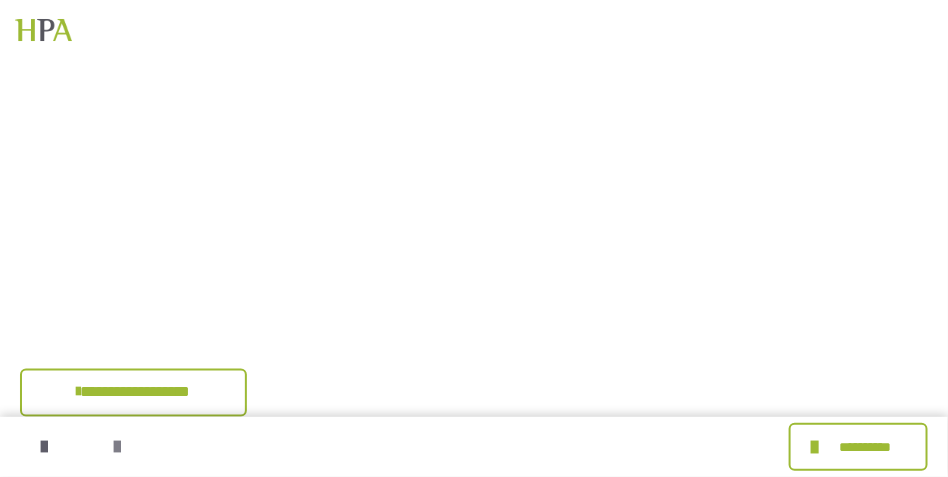 click at bounding box center (117, 447) 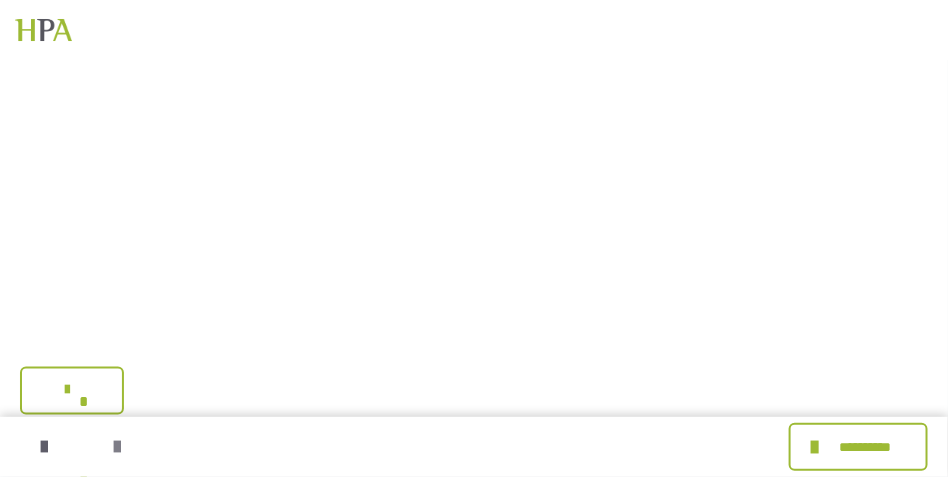 scroll, scrollTop: 0, scrollLeft: 0, axis: both 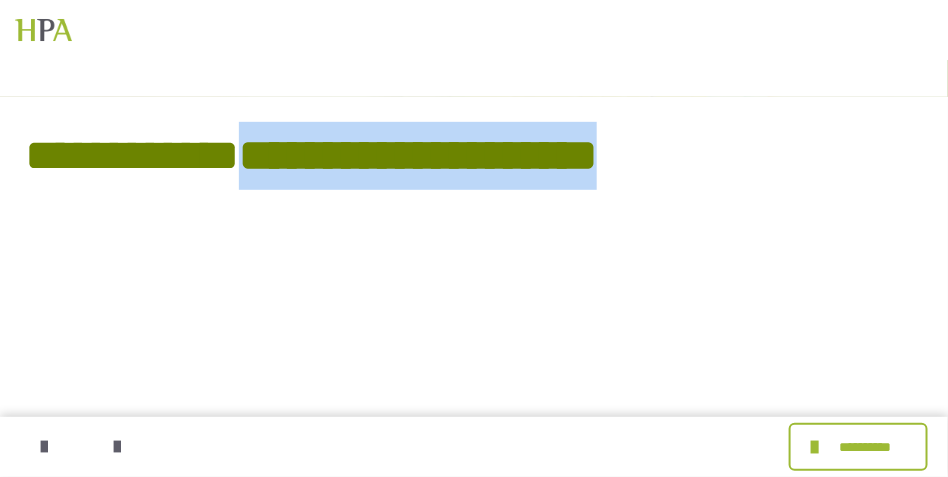 drag, startPoint x: 631, startPoint y: 164, endPoint x: 248, endPoint y: 157, distance: 383.06396 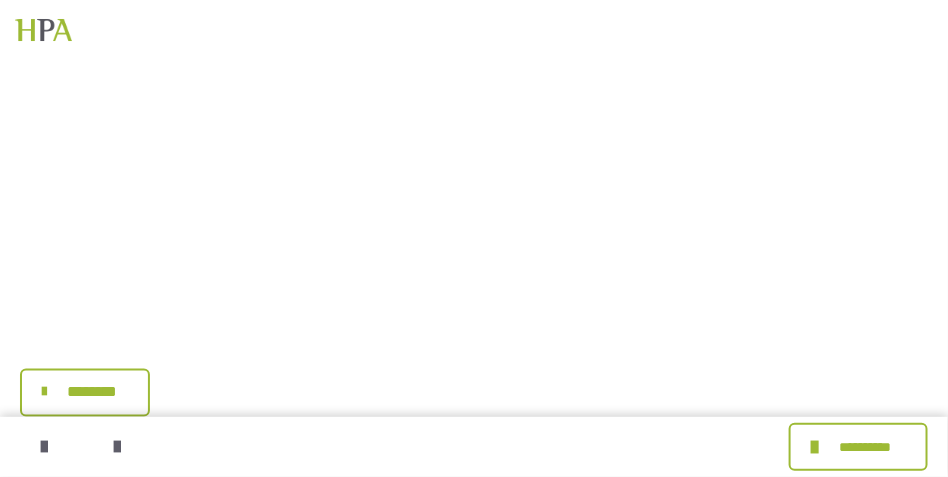 click on "********" at bounding box center [92, 393] 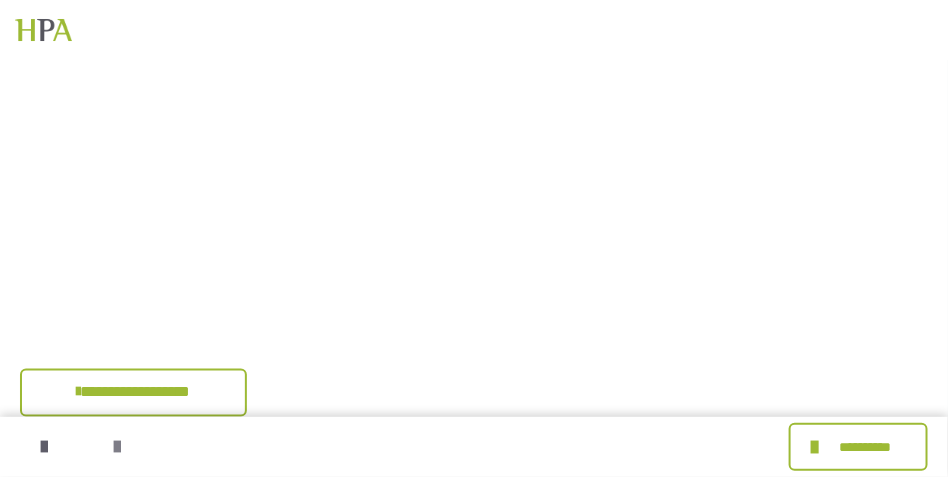 click at bounding box center [117, 447] 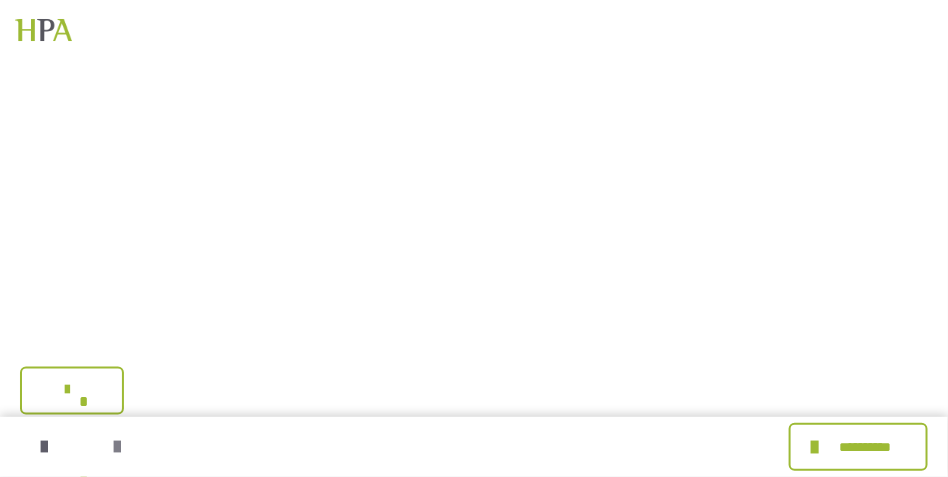 scroll, scrollTop: 0, scrollLeft: 0, axis: both 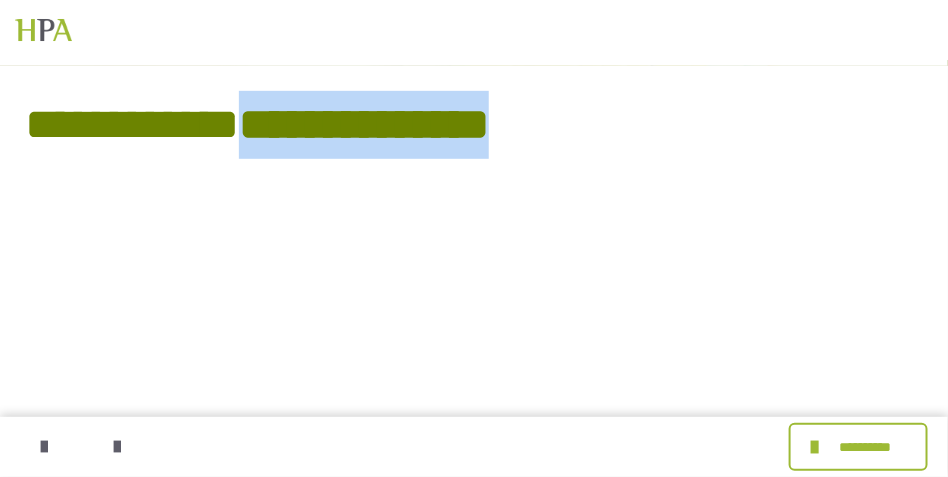 drag, startPoint x: 573, startPoint y: 134, endPoint x: 257, endPoint y: 123, distance: 316.1914 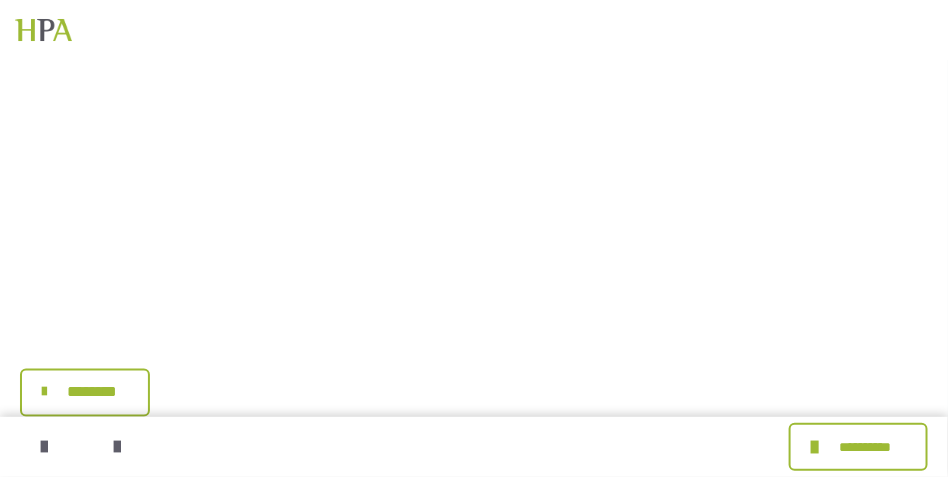 click on "********" at bounding box center [92, 393] 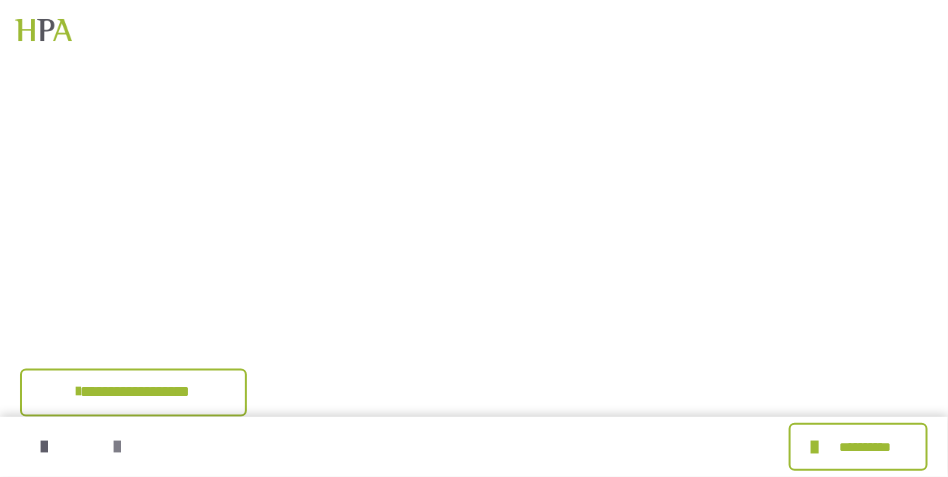 click at bounding box center [117, 447] 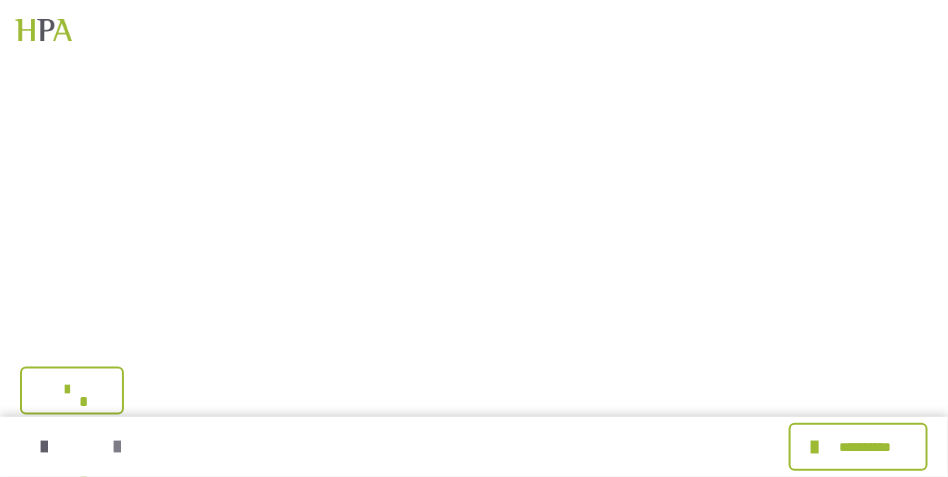 scroll, scrollTop: 0, scrollLeft: 0, axis: both 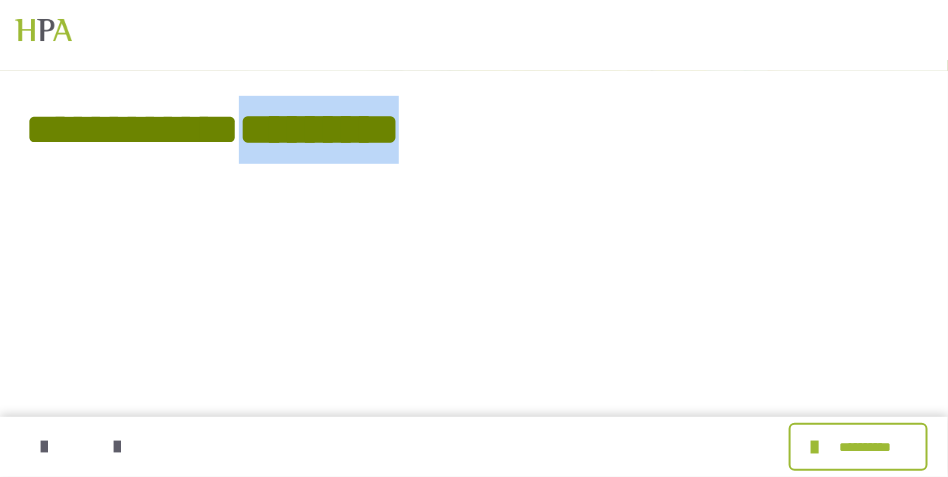 drag, startPoint x: 422, startPoint y: 139, endPoint x: 256, endPoint y: 133, distance: 166.1084 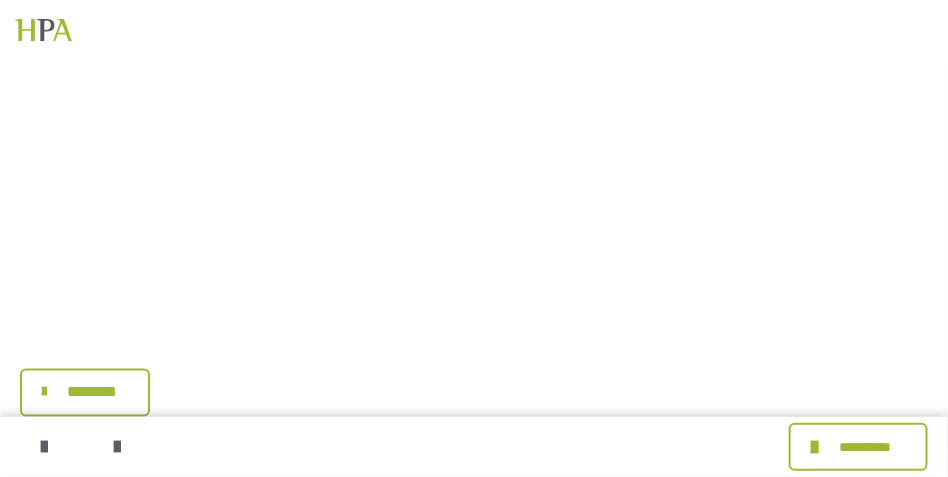 click on "********" at bounding box center [92, 393] 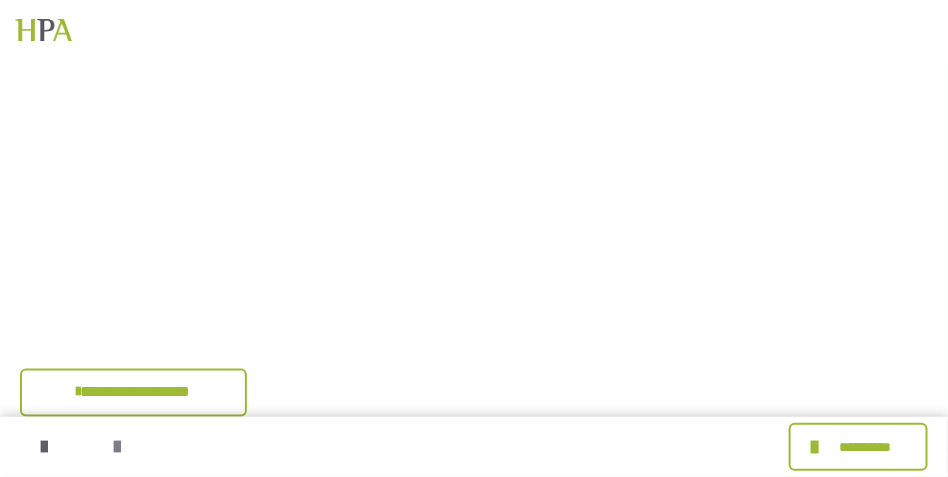 click at bounding box center [117, 447] 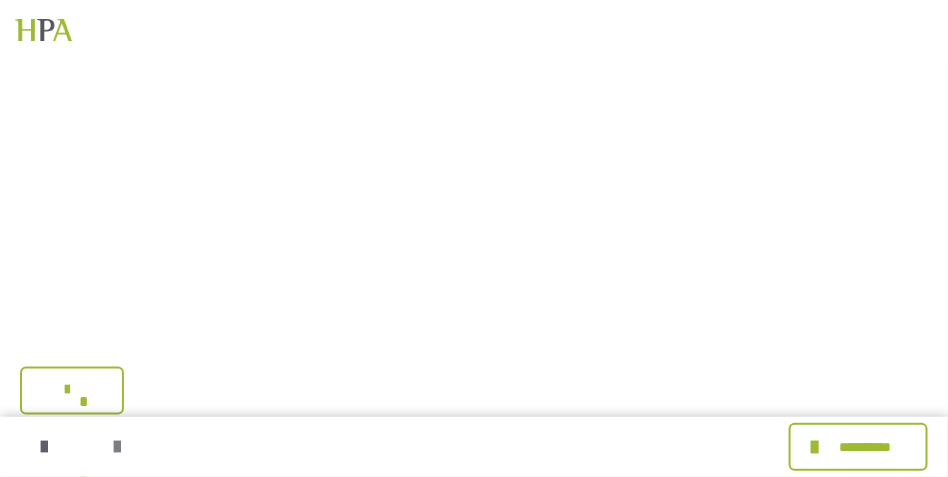 scroll, scrollTop: 0, scrollLeft: 0, axis: both 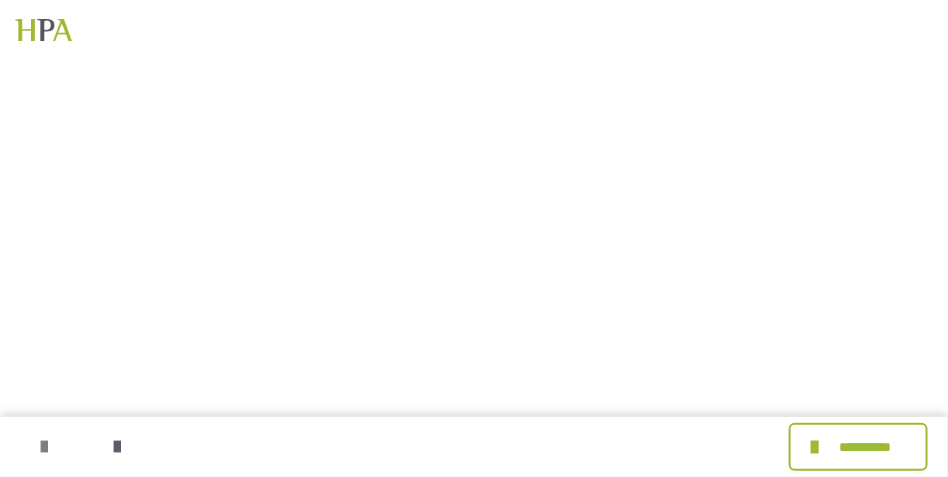 click at bounding box center (44, 447) 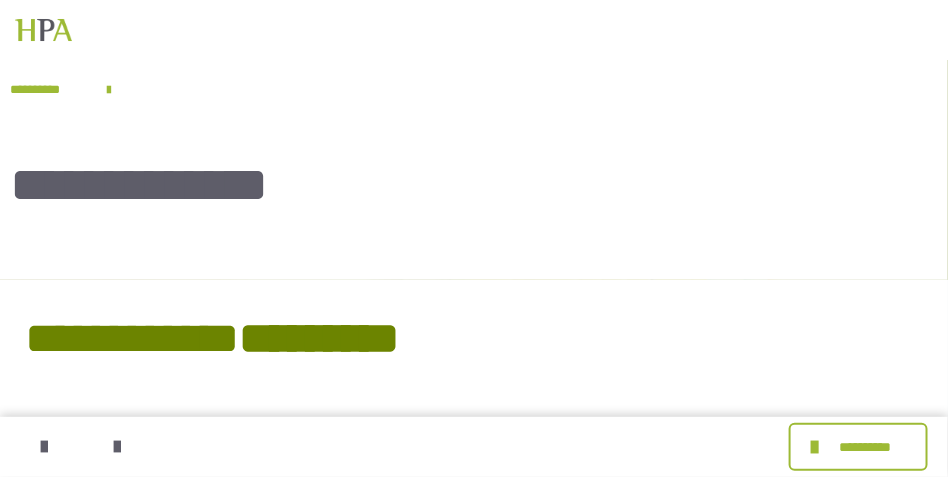 scroll, scrollTop: 567, scrollLeft: 0, axis: vertical 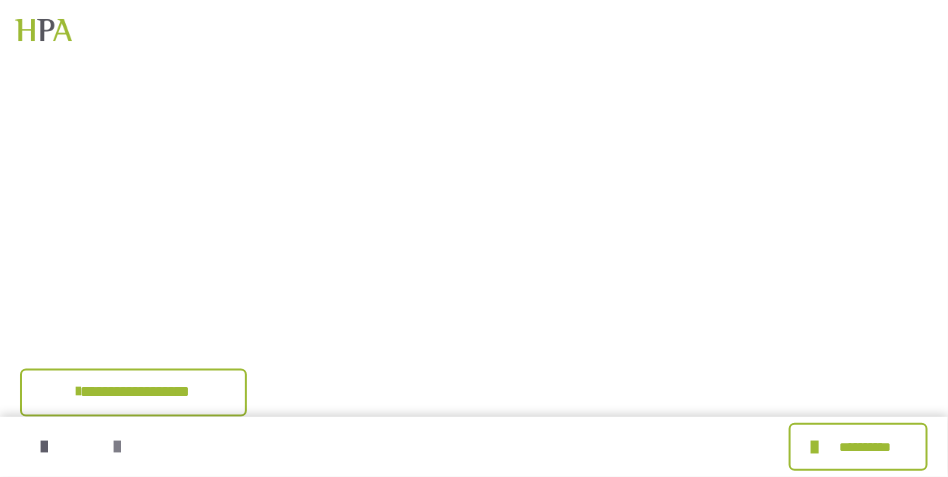 click at bounding box center [117, 447] 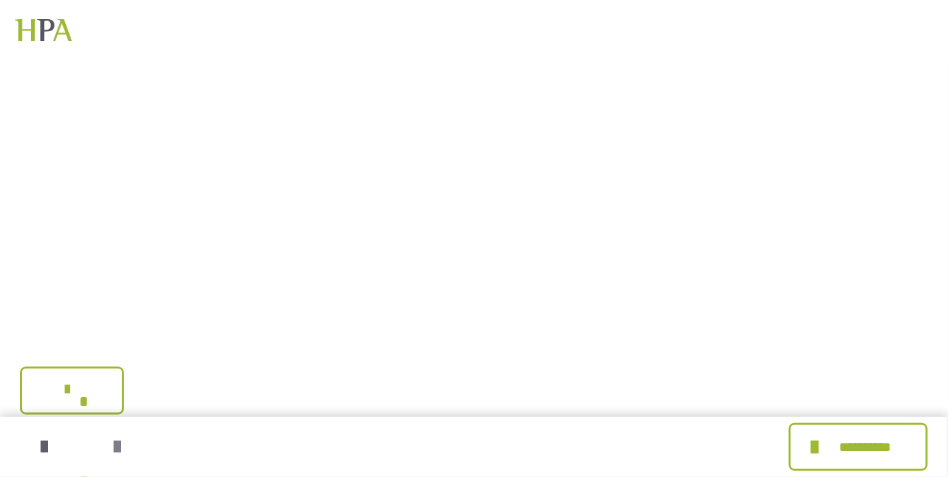scroll, scrollTop: 0, scrollLeft: 0, axis: both 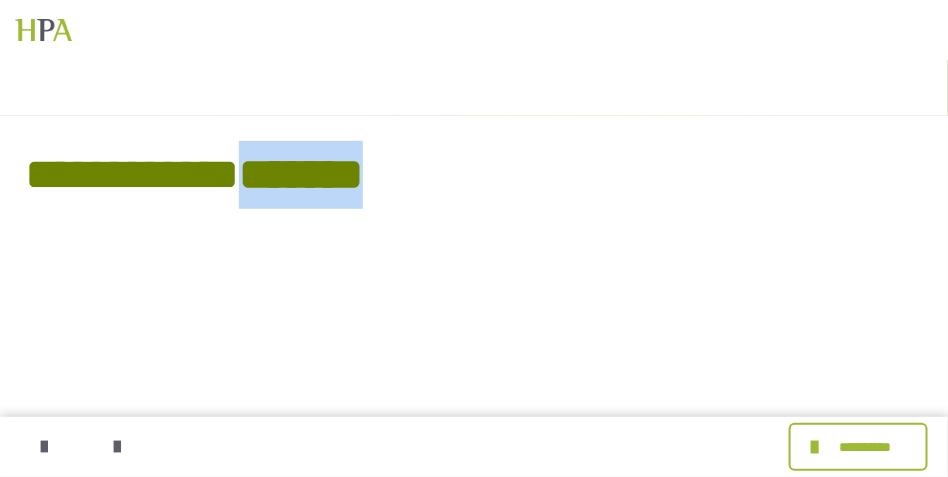 drag, startPoint x: 397, startPoint y: 183, endPoint x: 258, endPoint y: 184, distance: 139.0036 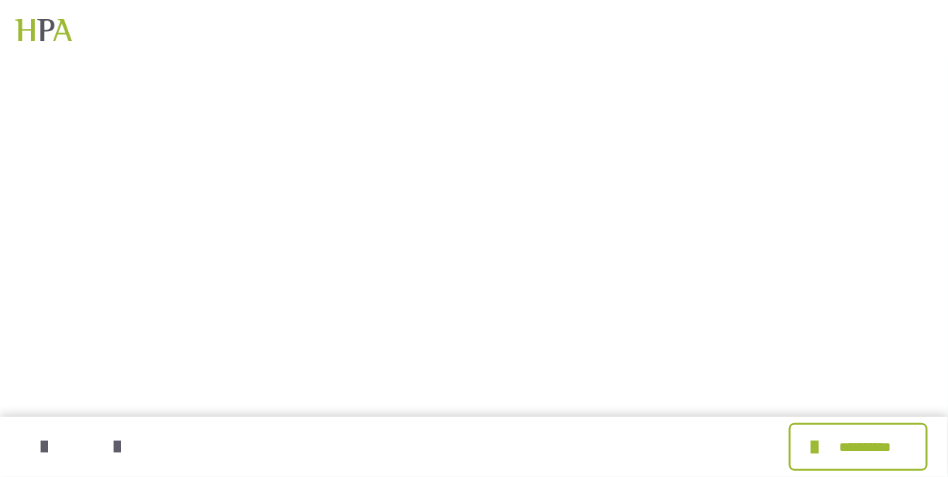 scroll, scrollTop: 567, scrollLeft: 0, axis: vertical 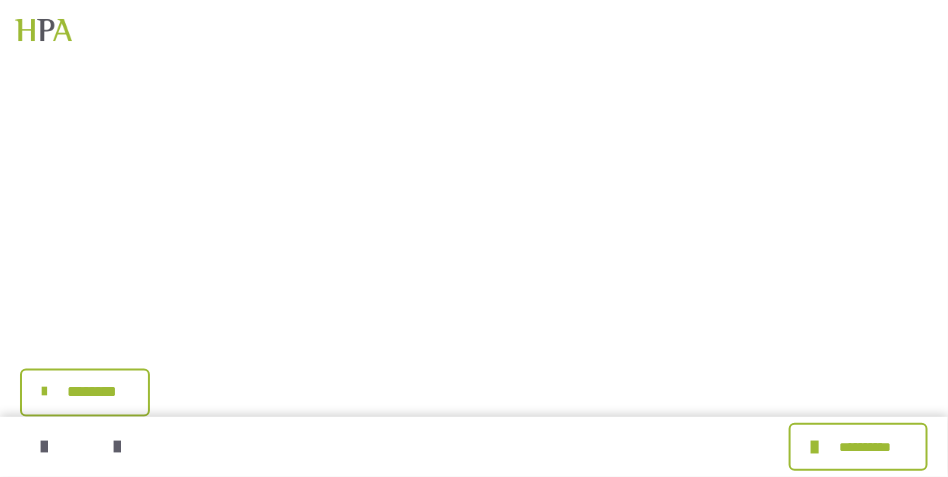 click on "********" at bounding box center (92, 393) 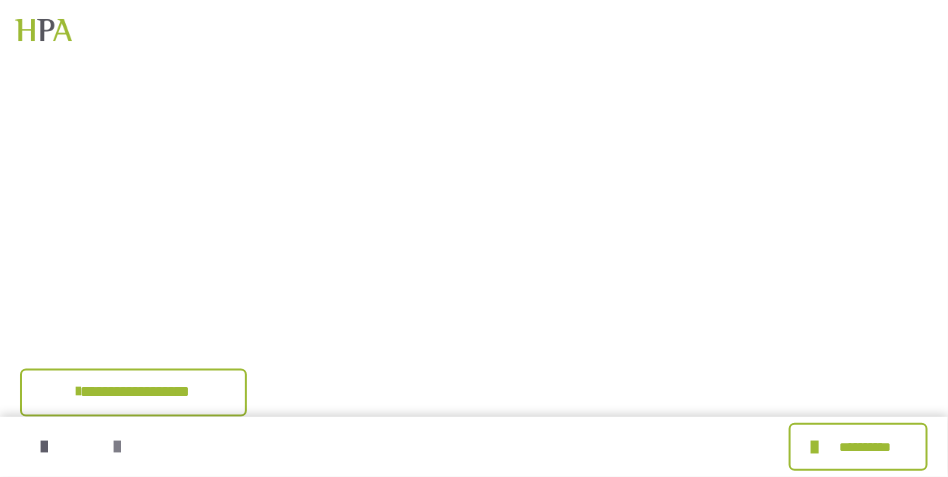 click at bounding box center (117, 447) 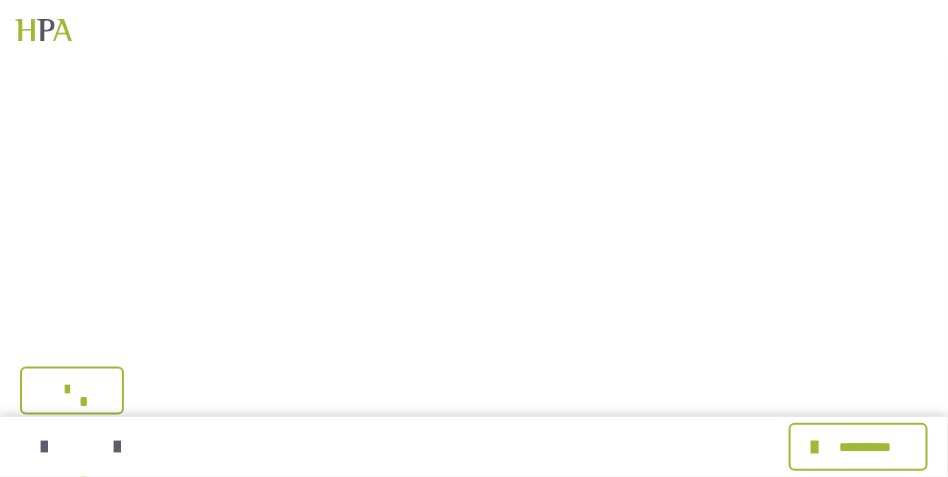 scroll, scrollTop: 0, scrollLeft: 0, axis: both 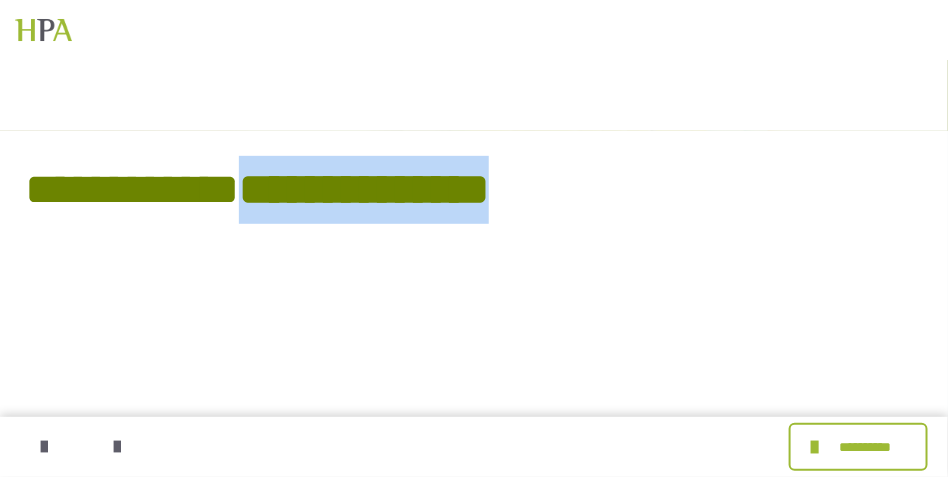 drag, startPoint x: 546, startPoint y: 202, endPoint x: 257, endPoint y: 201, distance: 289.00174 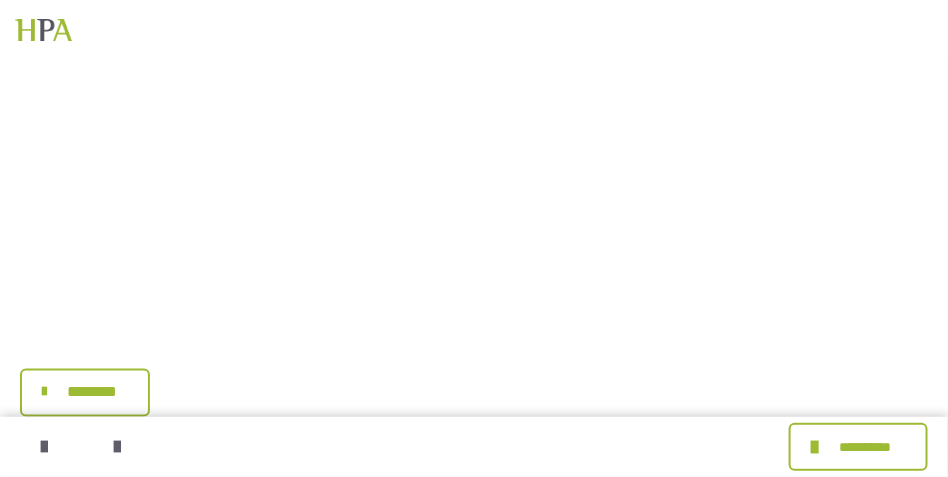 click on "********" at bounding box center [92, 393] 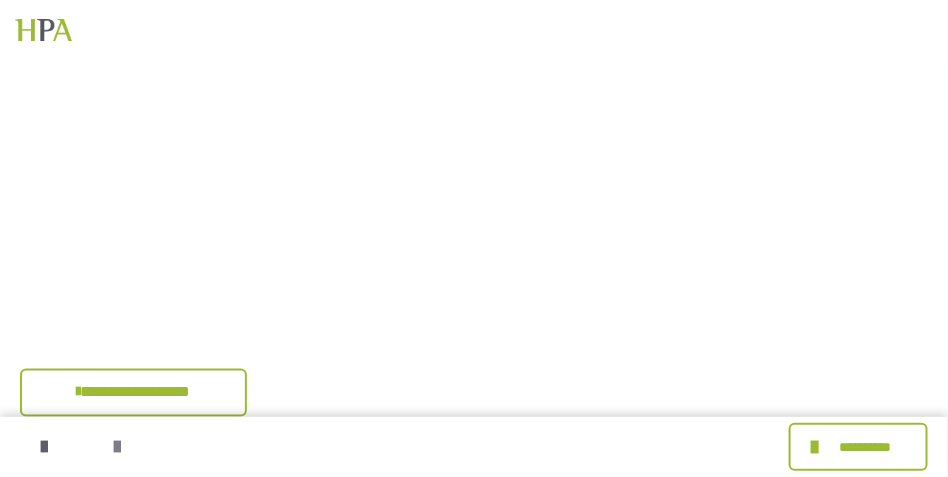 click at bounding box center [117, 447] 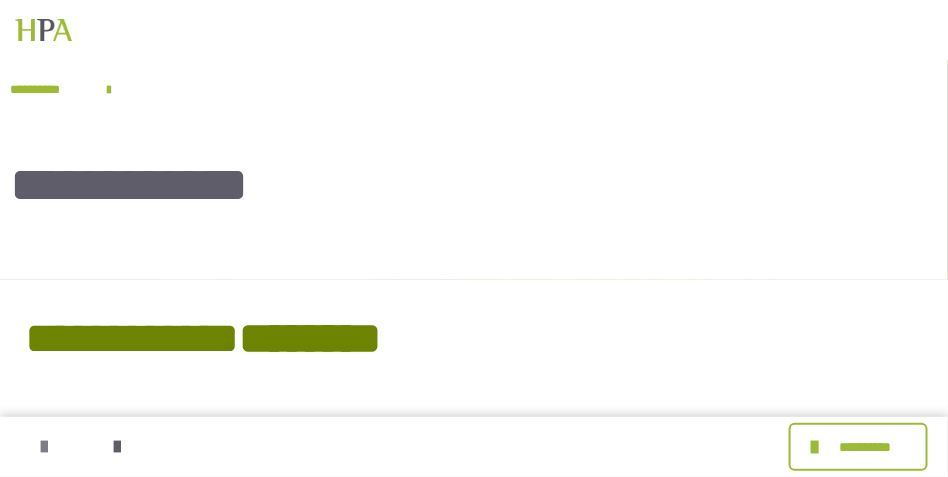 click at bounding box center (44, 447) 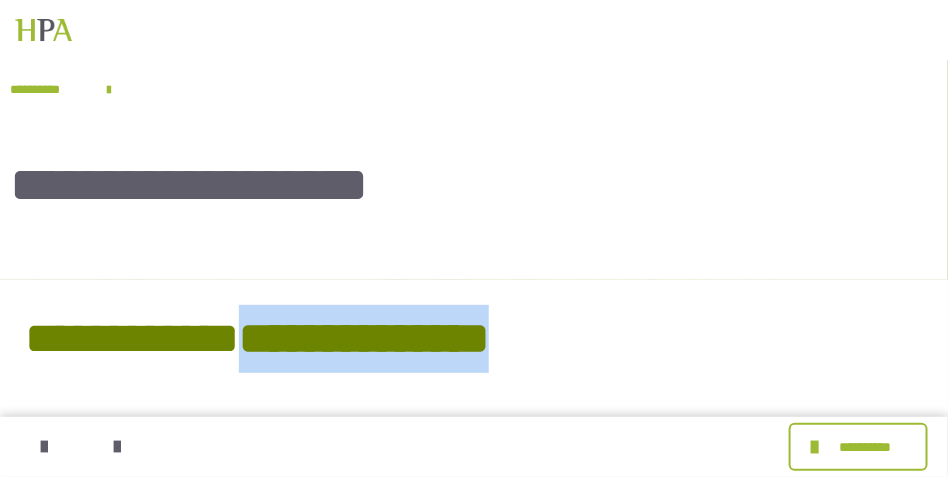 drag, startPoint x: 543, startPoint y: 348, endPoint x: 258, endPoint y: 334, distance: 285.34366 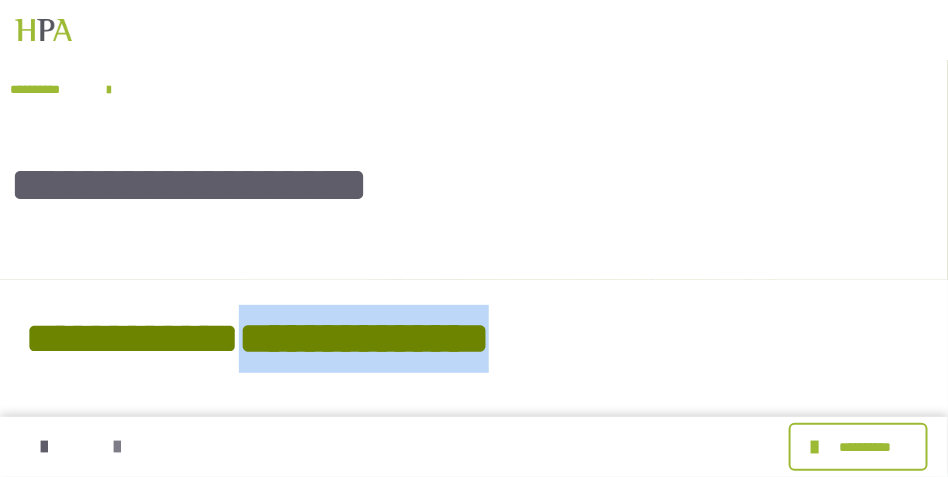 click at bounding box center [117, 447] 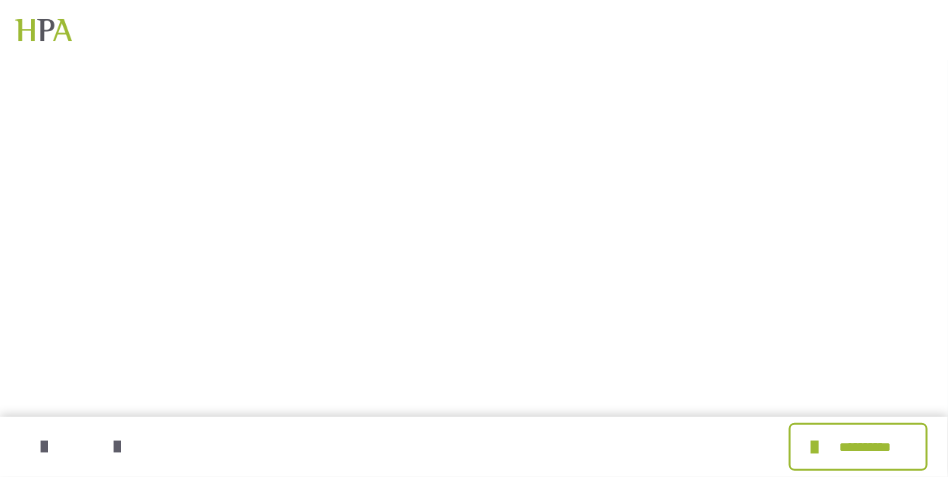 scroll, scrollTop: 353, scrollLeft: 0, axis: vertical 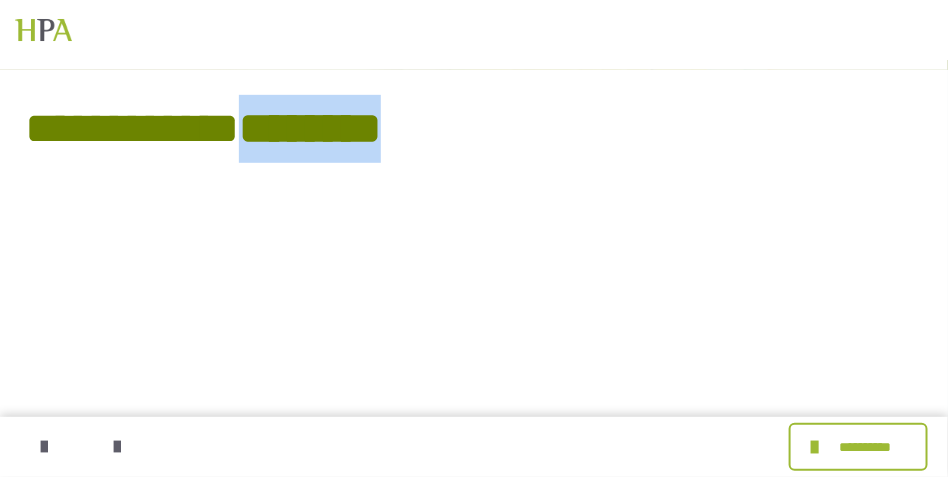 drag, startPoint x: 431, startPoint y: 135, endPoint x: 255, endPoint y: 134, distance: 176.00284 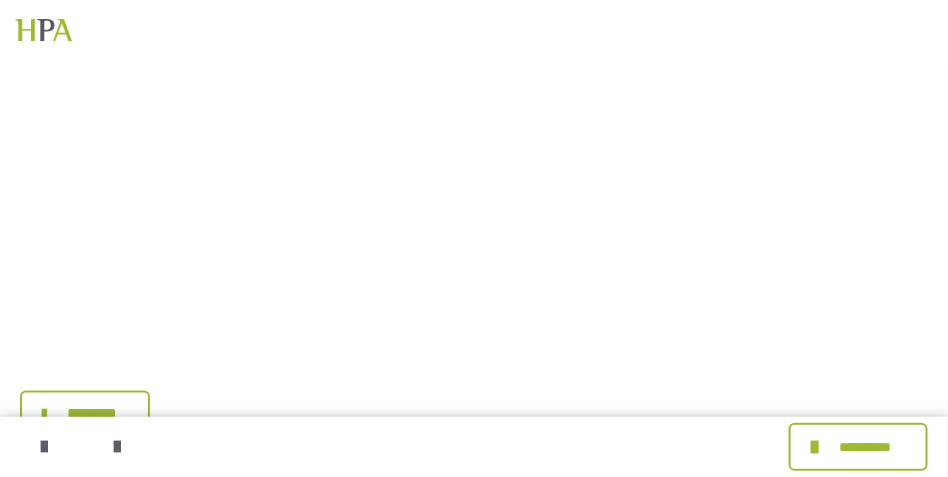 scroll, scrollTop: 567, scrollLeft: 0, axis: vertical 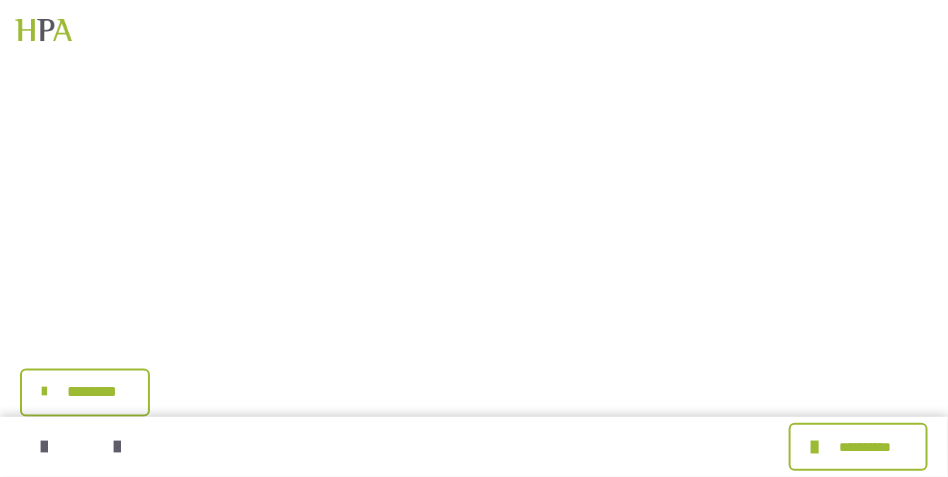 click on "********" at bounding box center [92, 393] 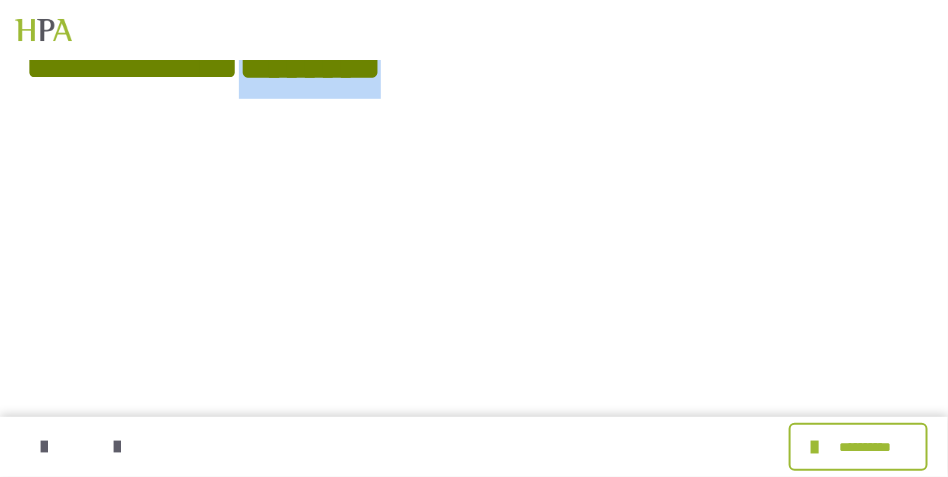 scroll, scrollTop: 567, scrollLeft: 0, axis: vertical 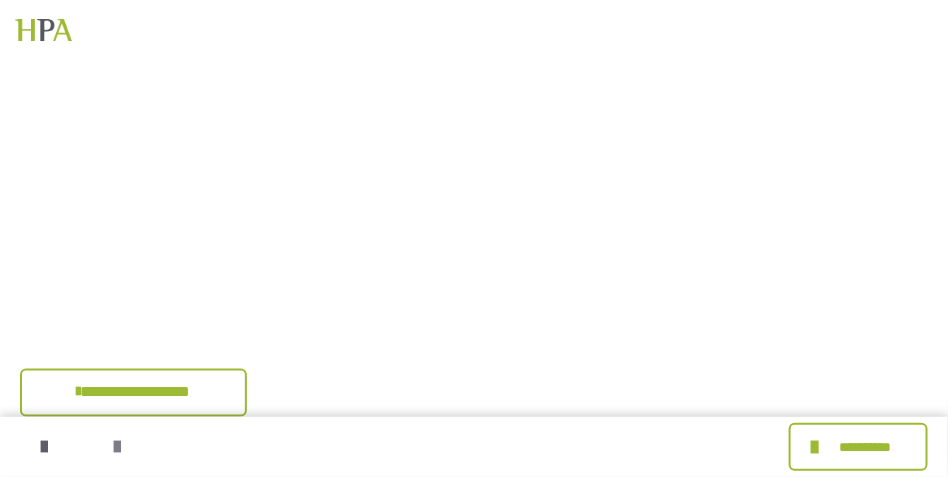 click at bounding box center (117, 447) 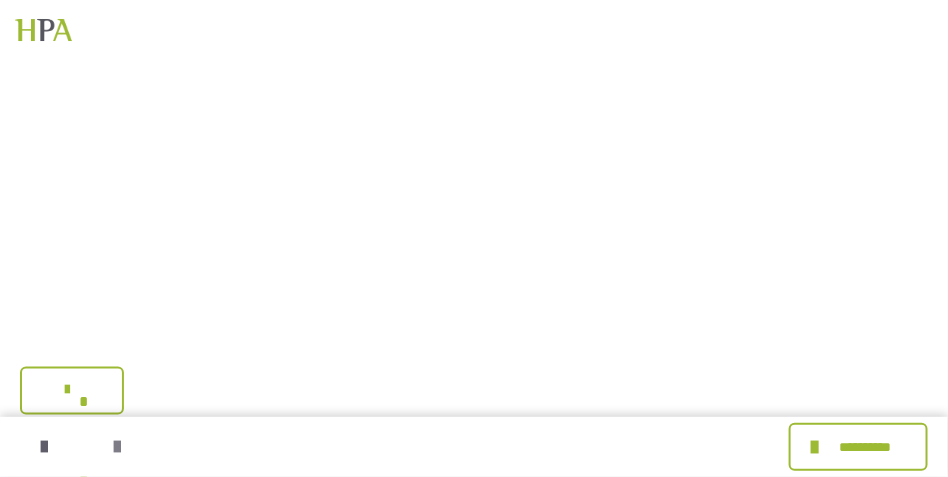 scroll, scrollTop: 0, scrollLeft: 0, axis: both 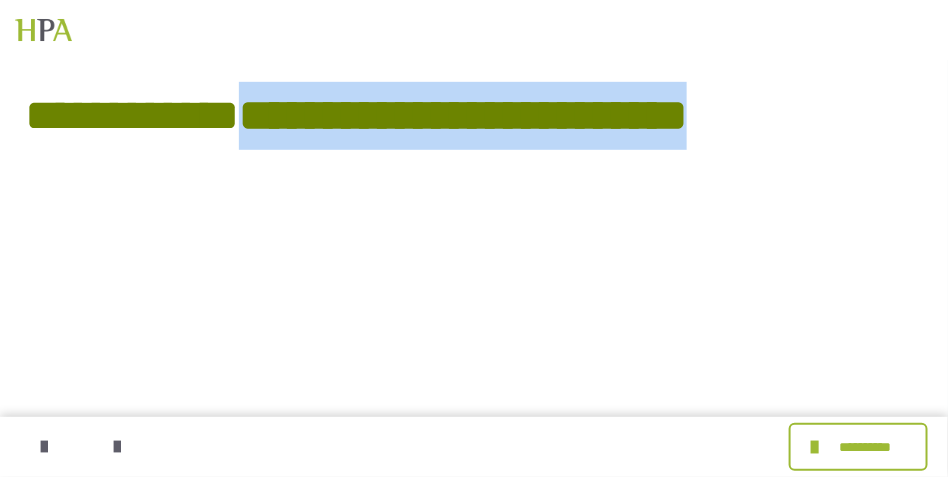 drag, startPoint x: 801, startPoint y: 117, endPoint x: 256, endPoint y: 105, distance: 545.1321 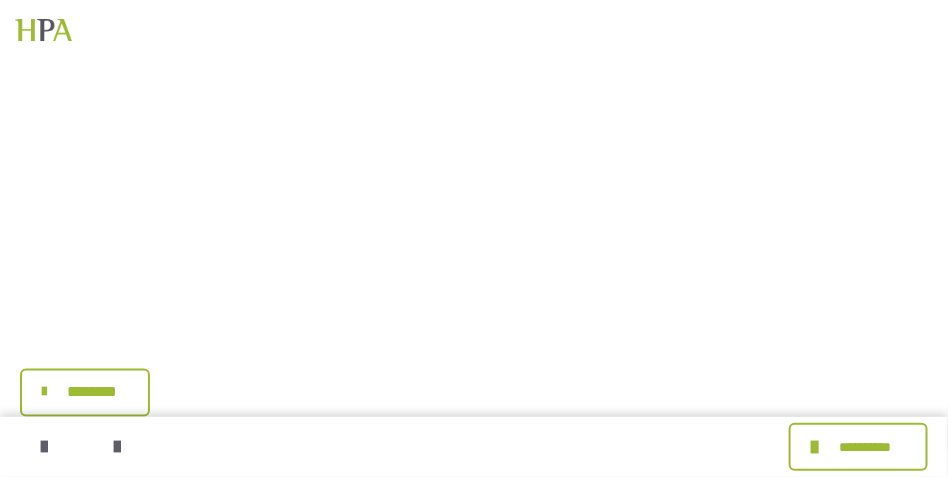 click on "********" at bounding box center (92, 393) 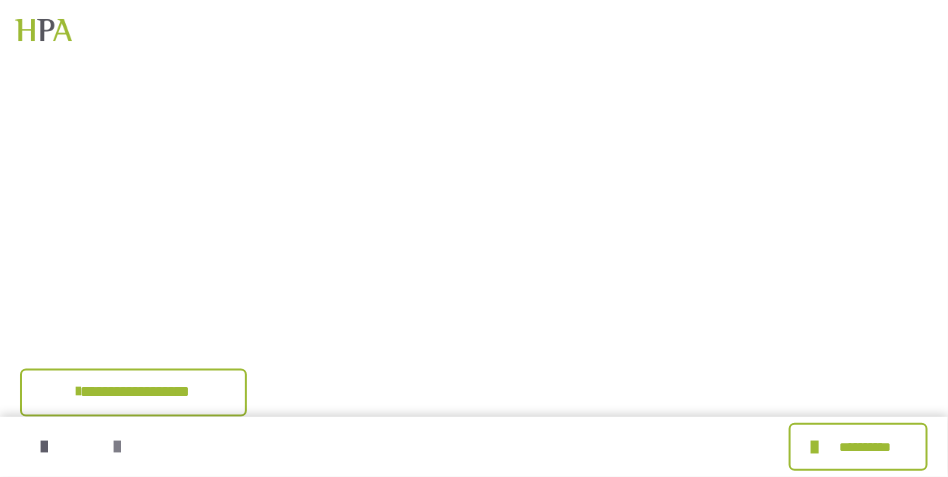 click at bounding box center [117, 447] 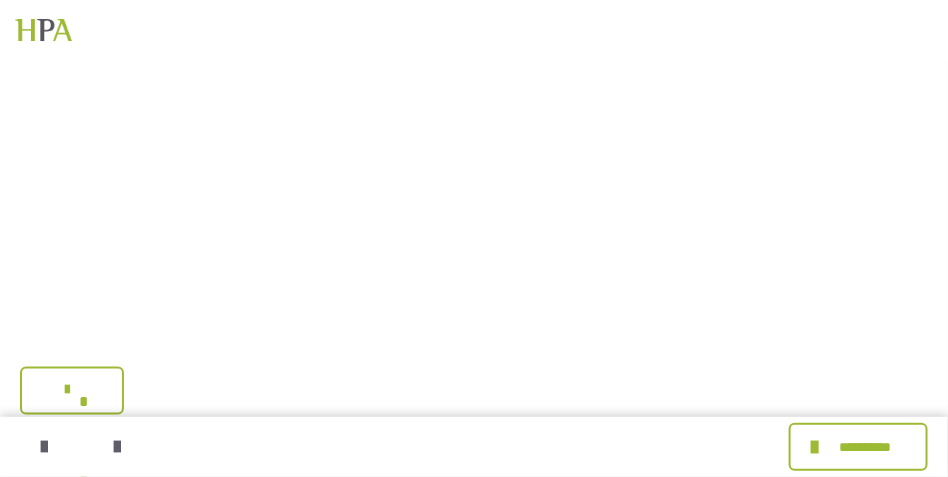 scroll, scrollTop: 0, scrollLeft: 0, axis: both 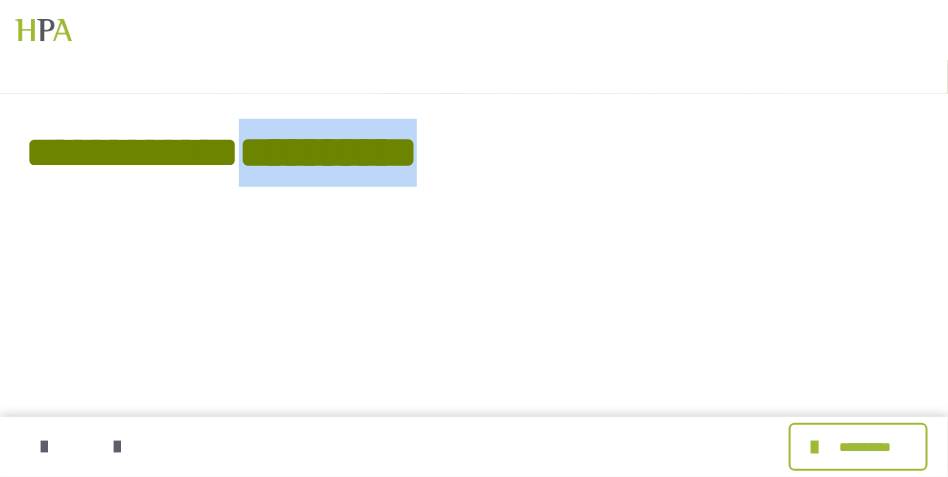 drag, startPoint x: 475, startPoint y: 167, endPoint x: 252, endPoint y: 159, distance: 223.14345 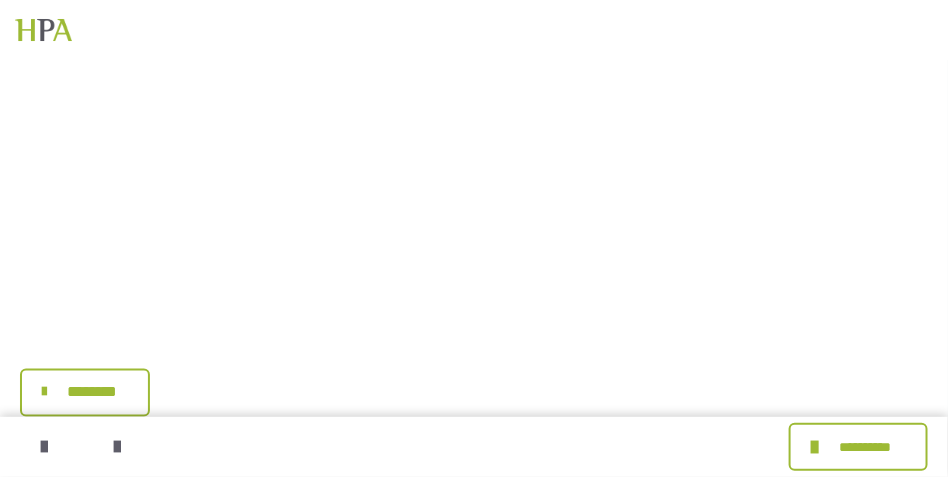 click on "********" at bounding box center (92, 393) 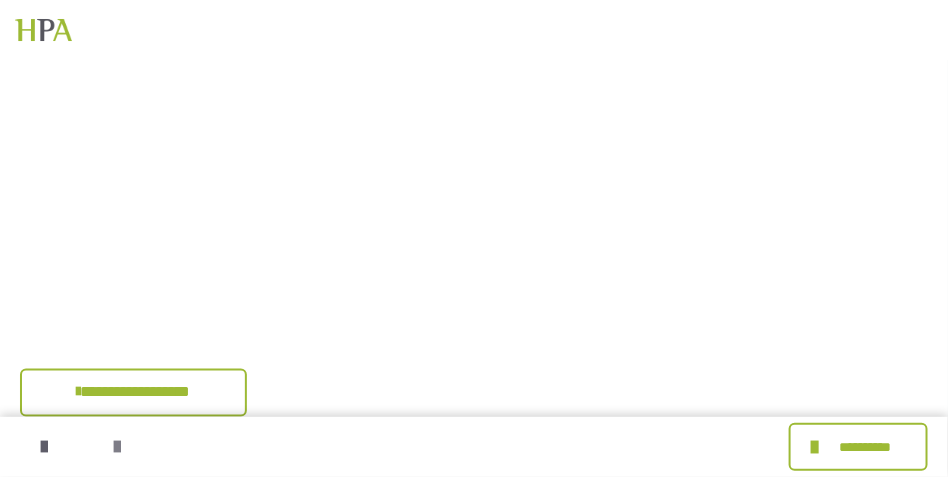 click at bounding box center [117, 447] 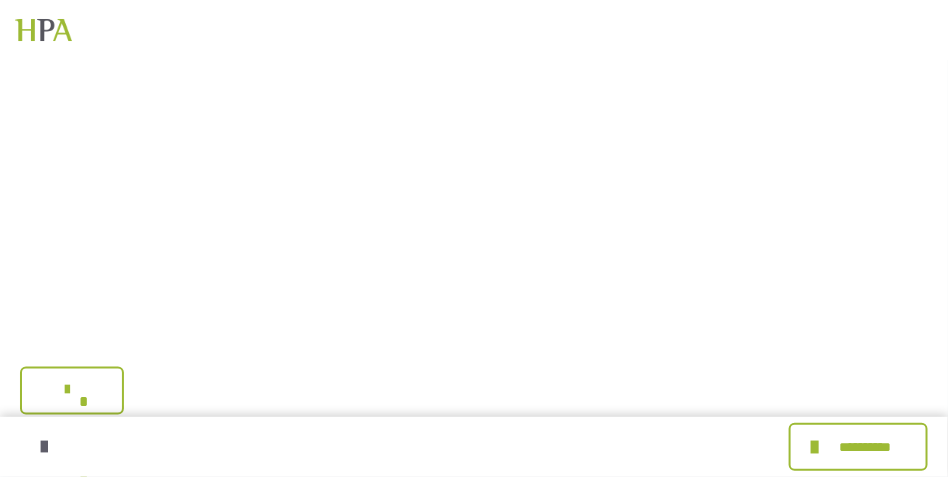 scroll, scrollTop: 0, scrollLeft: 0, axis: both 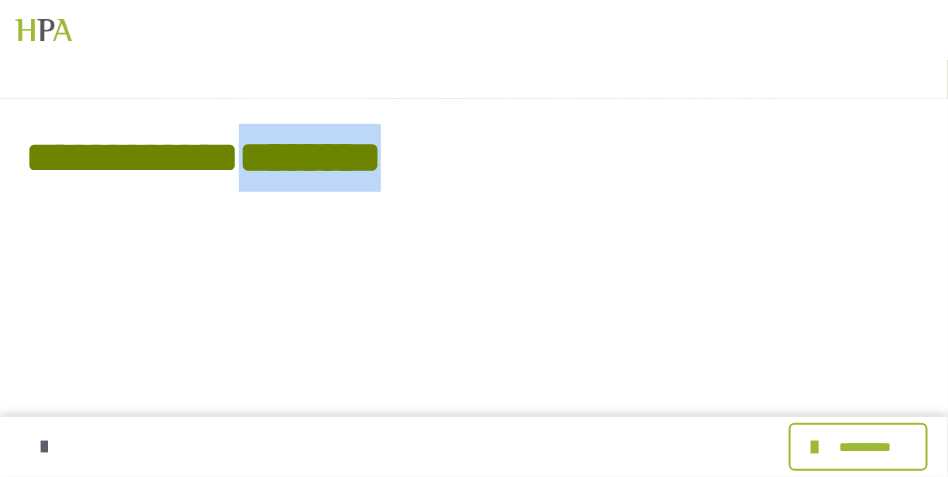 drag, startPoint x: 438, startPoint y: 167, endPoint x: 254, endPoint y: 169, distance: 184.01086 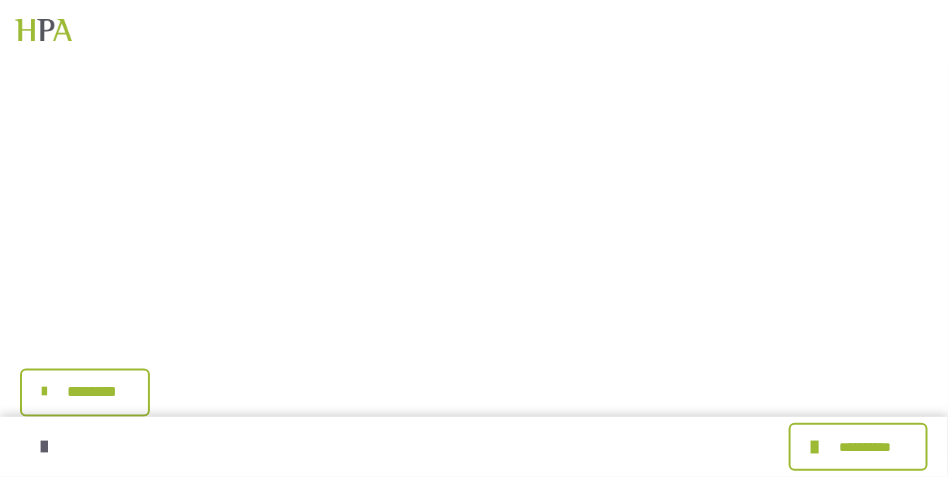 click on "********" at bounding box center (92, 393) 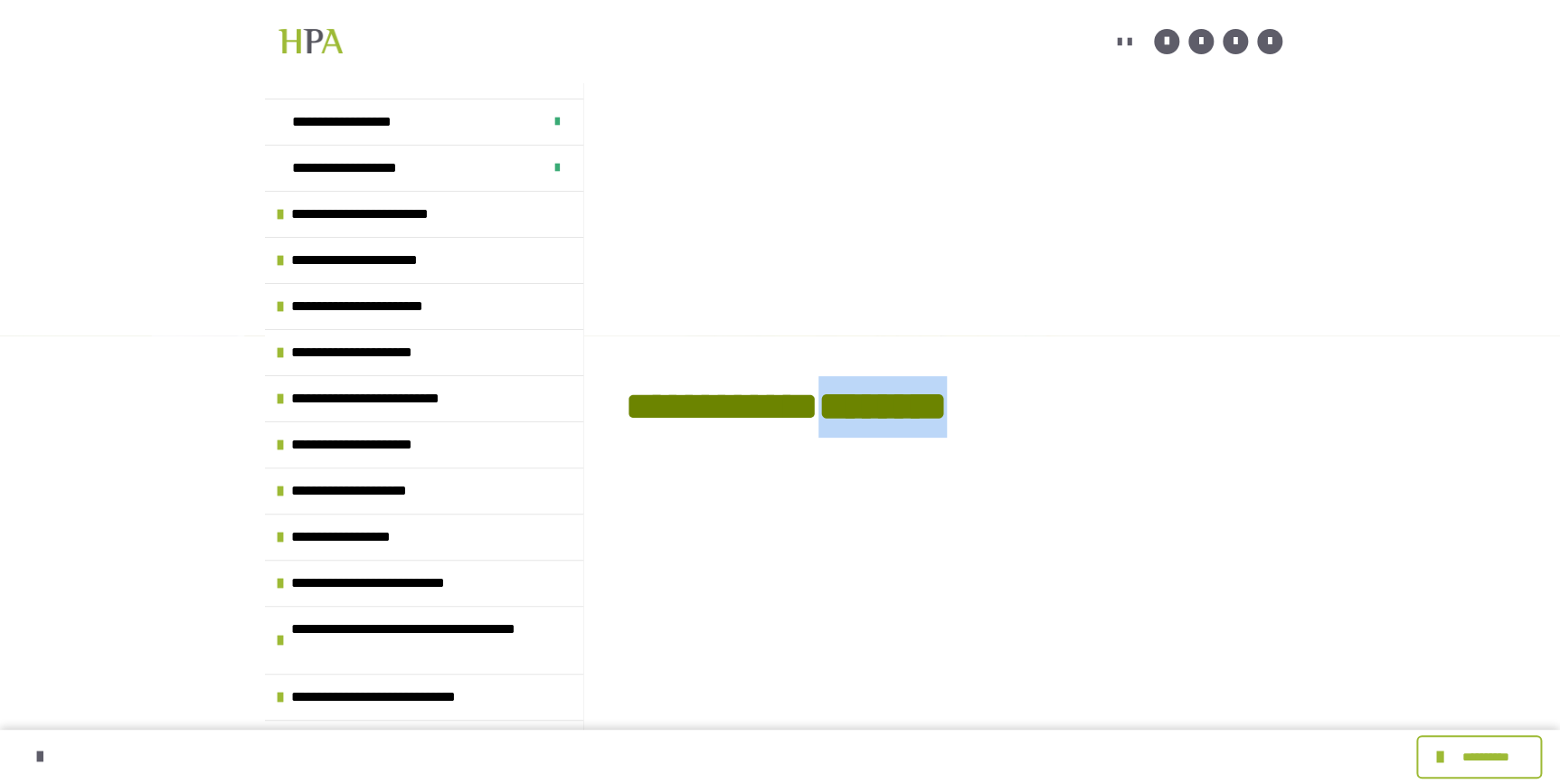 scroll, scrollTop: 389, scrollLeft: 0, axis: vertical 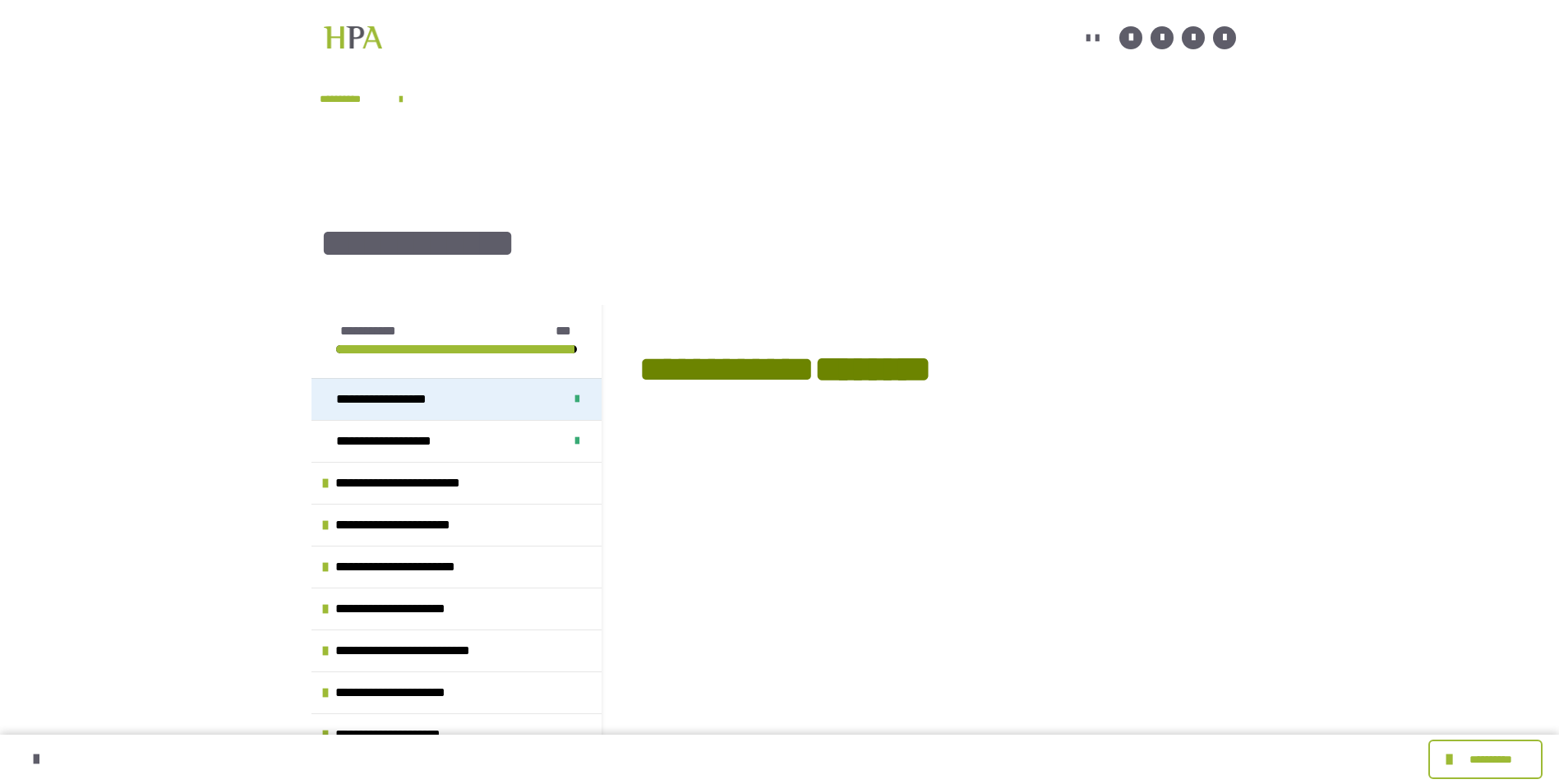 click on "**********" at bounding box center [394, 399] 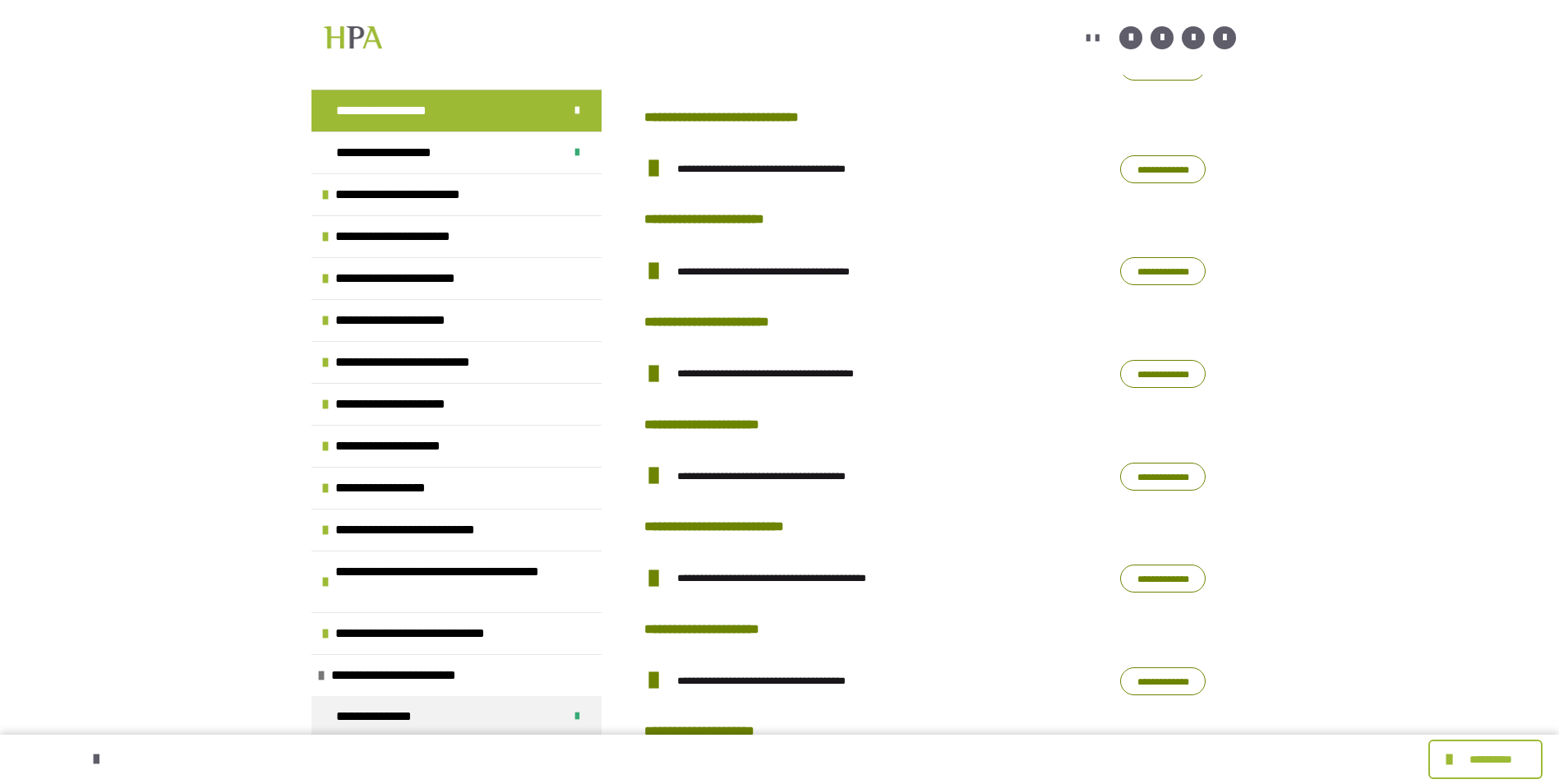 scroll, scrollTop: 1097, scrollLeft: 0, axis: vertical 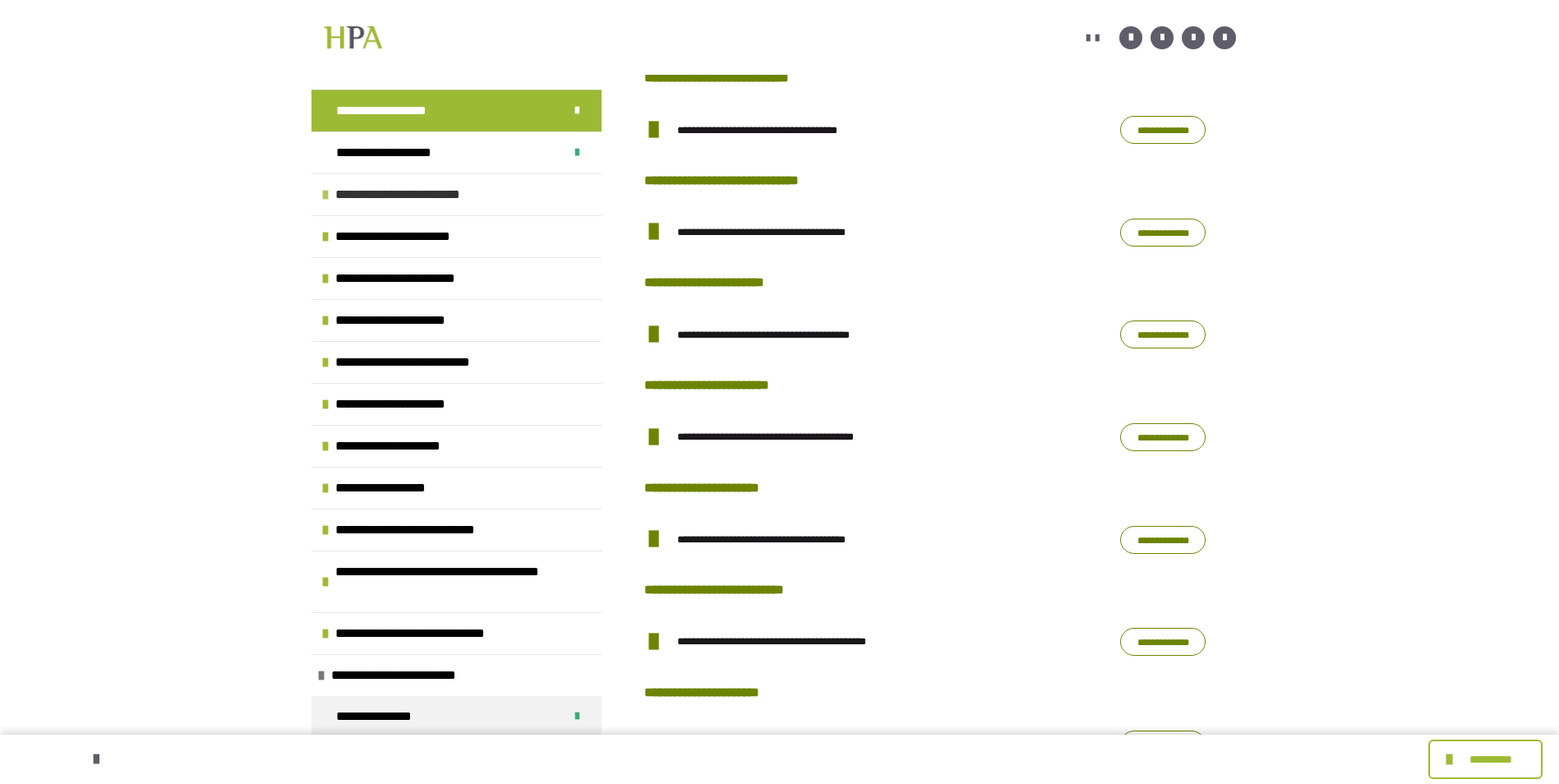 click at bounding box center (325, 195) 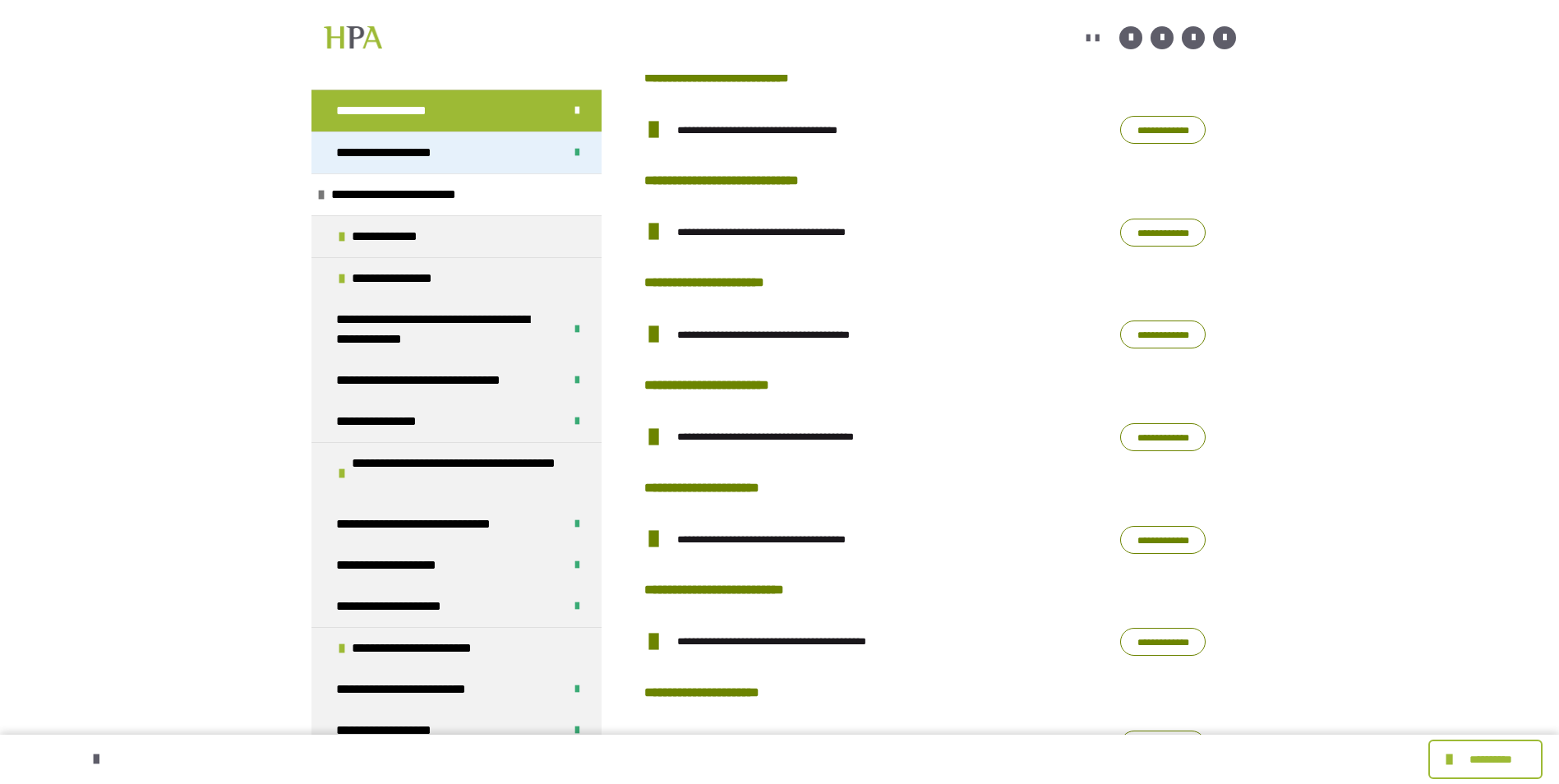 click on "**********" at bounding box center (399, 153) 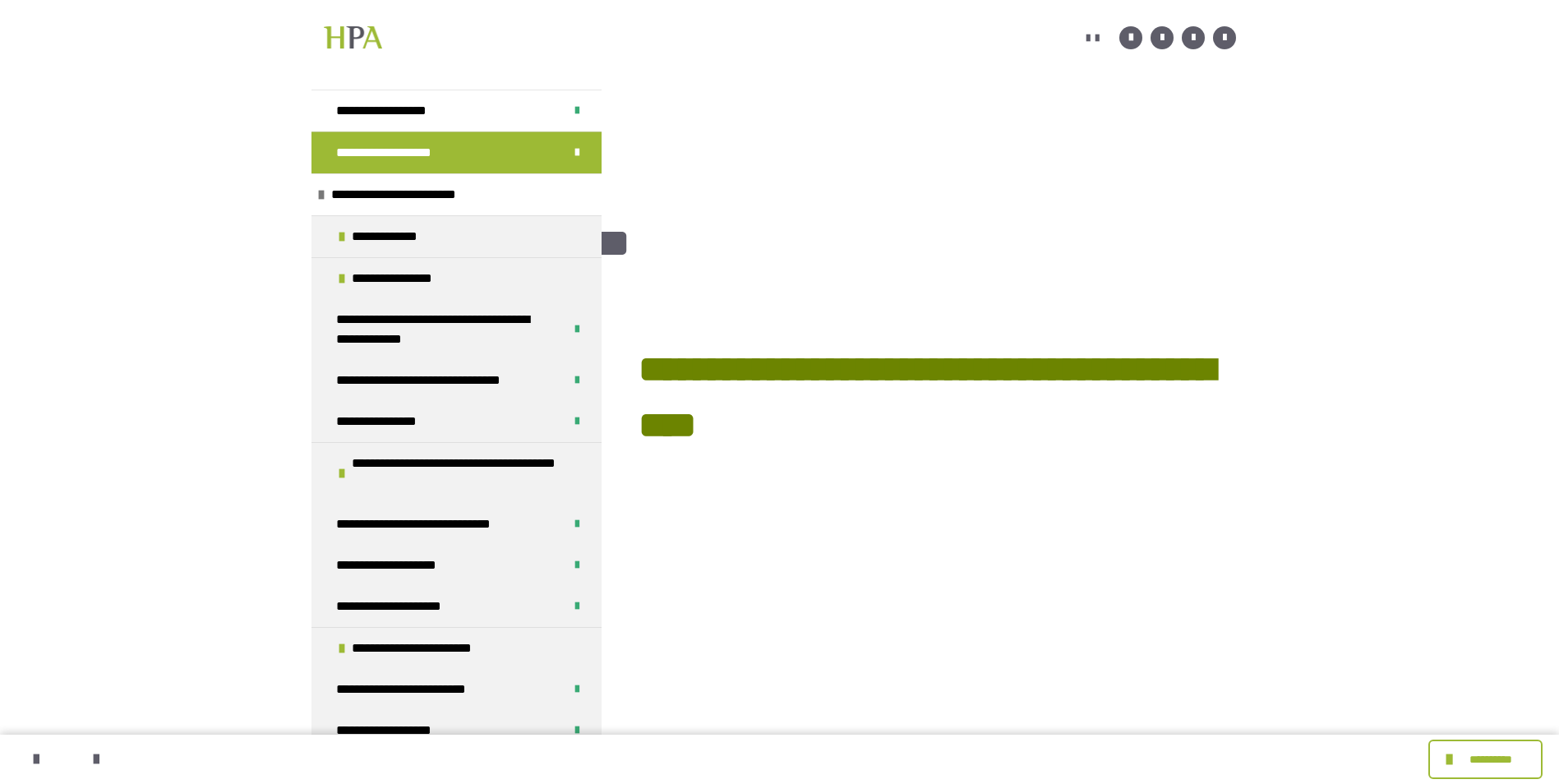 scroll, scrollTop: 354, scrollLeft: 0, axis: vertical 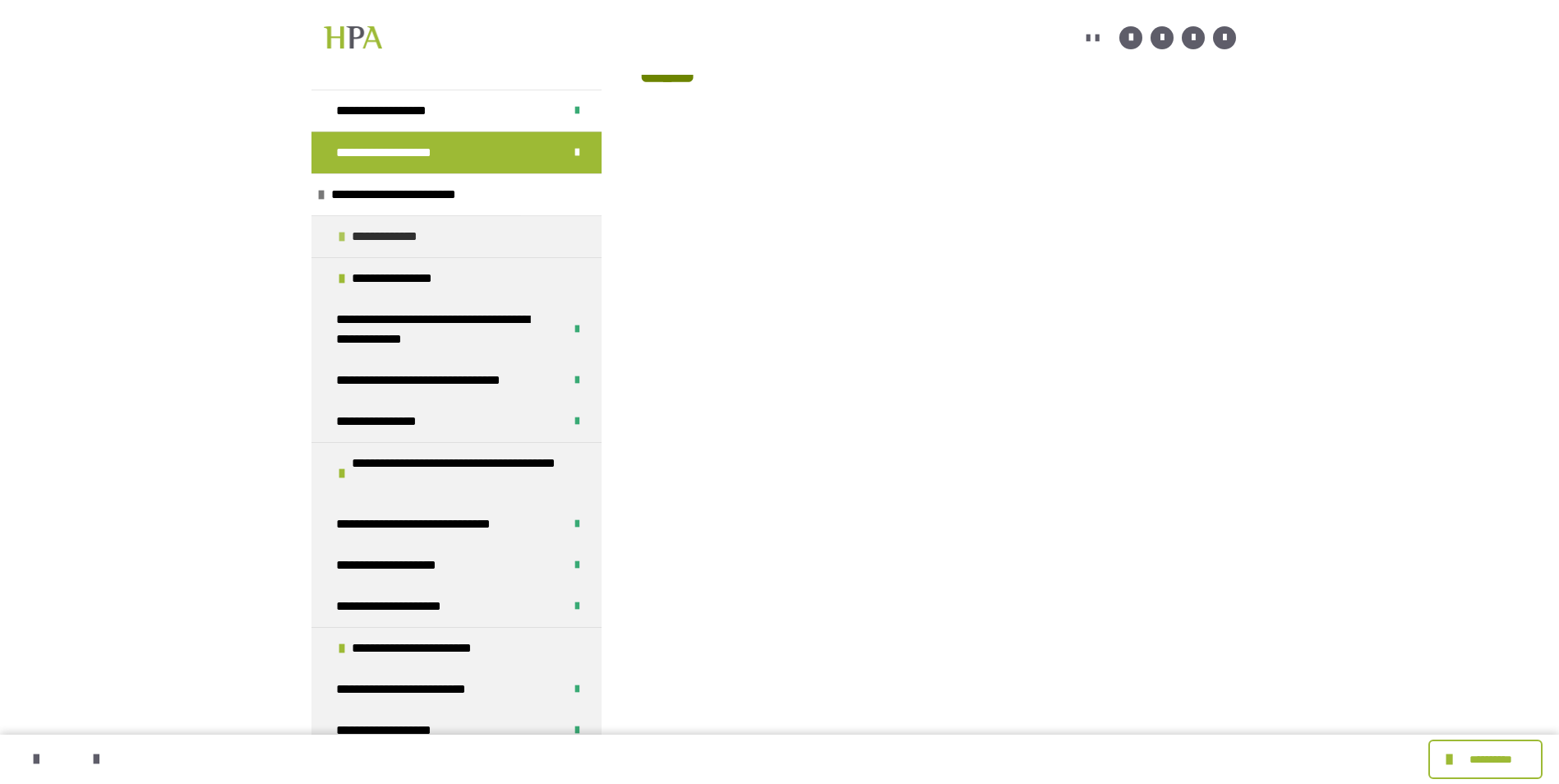 click at bounding box center (342, 237) 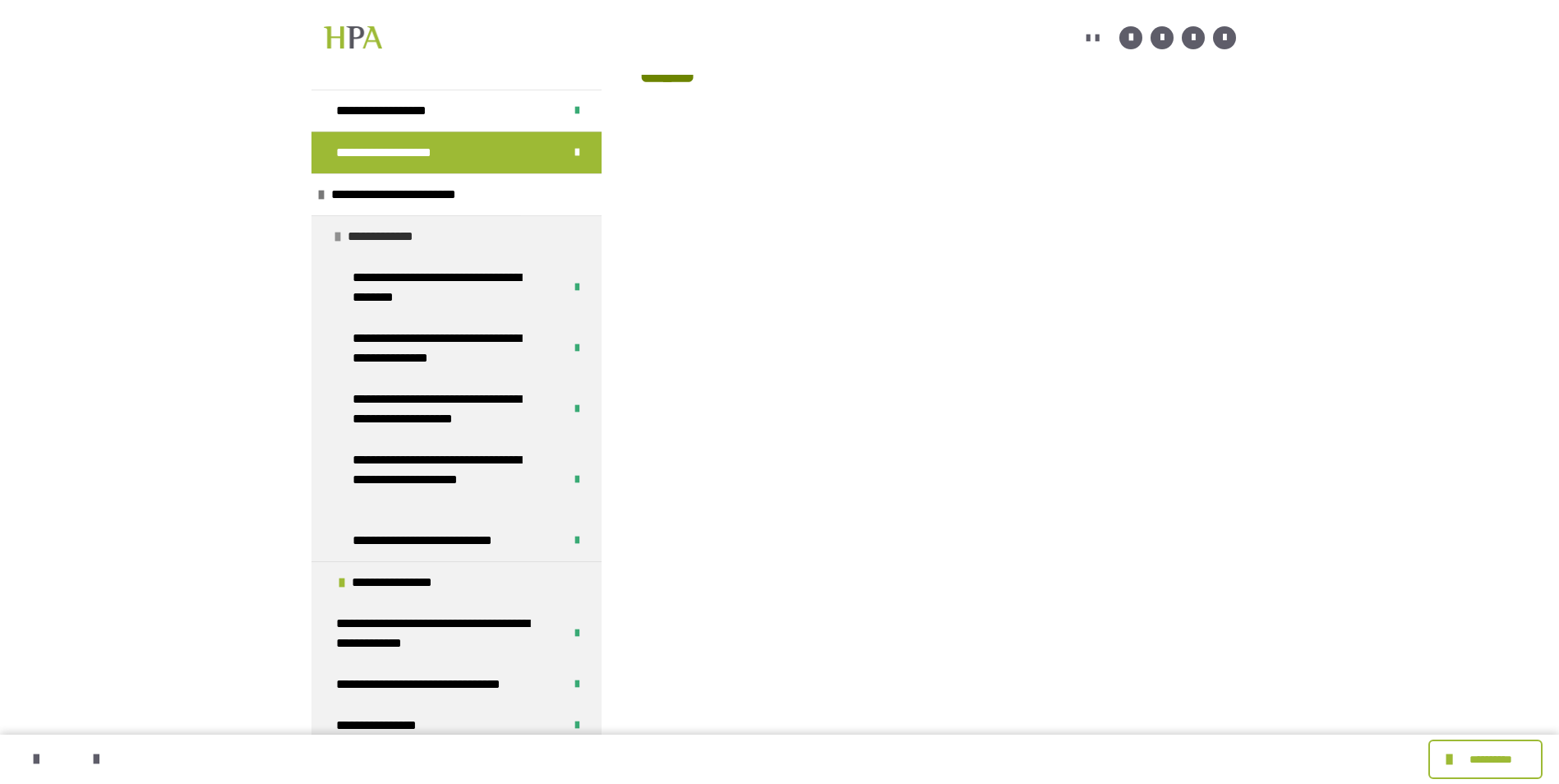 click at bounding box center [338, 237] 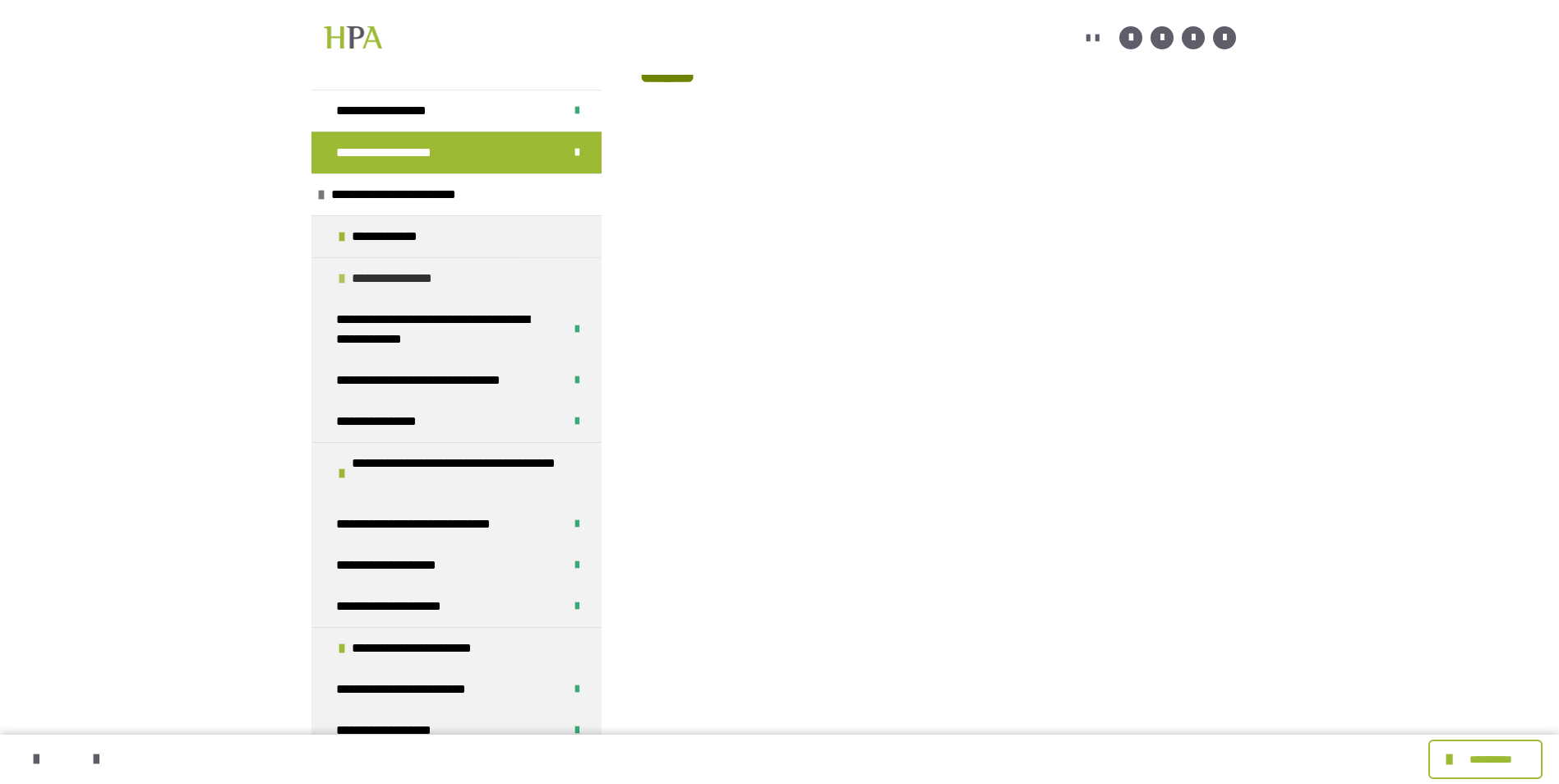 click on "**********" at bounding box center (456, 278) 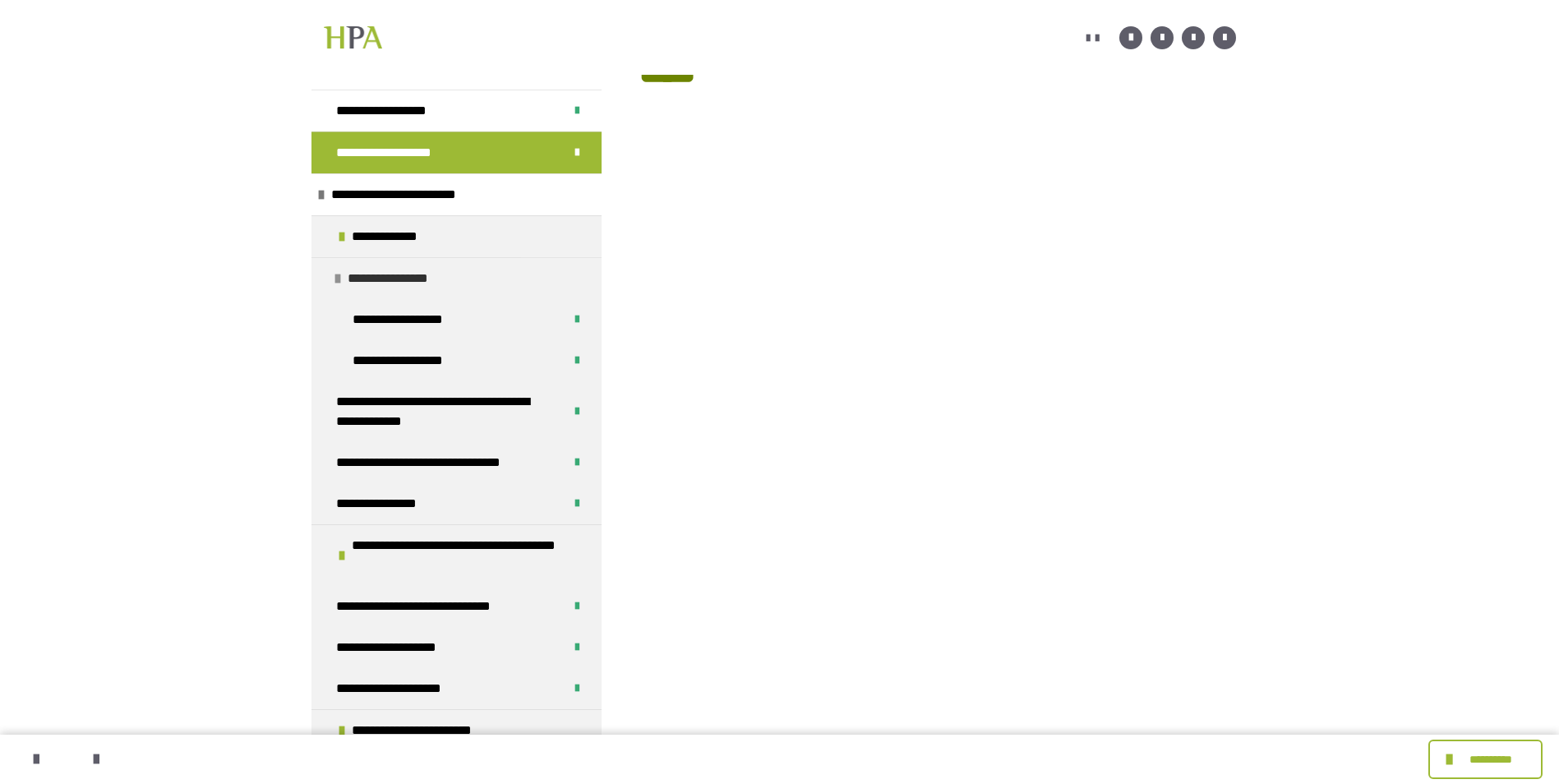 click at bounding box center (338, 279) 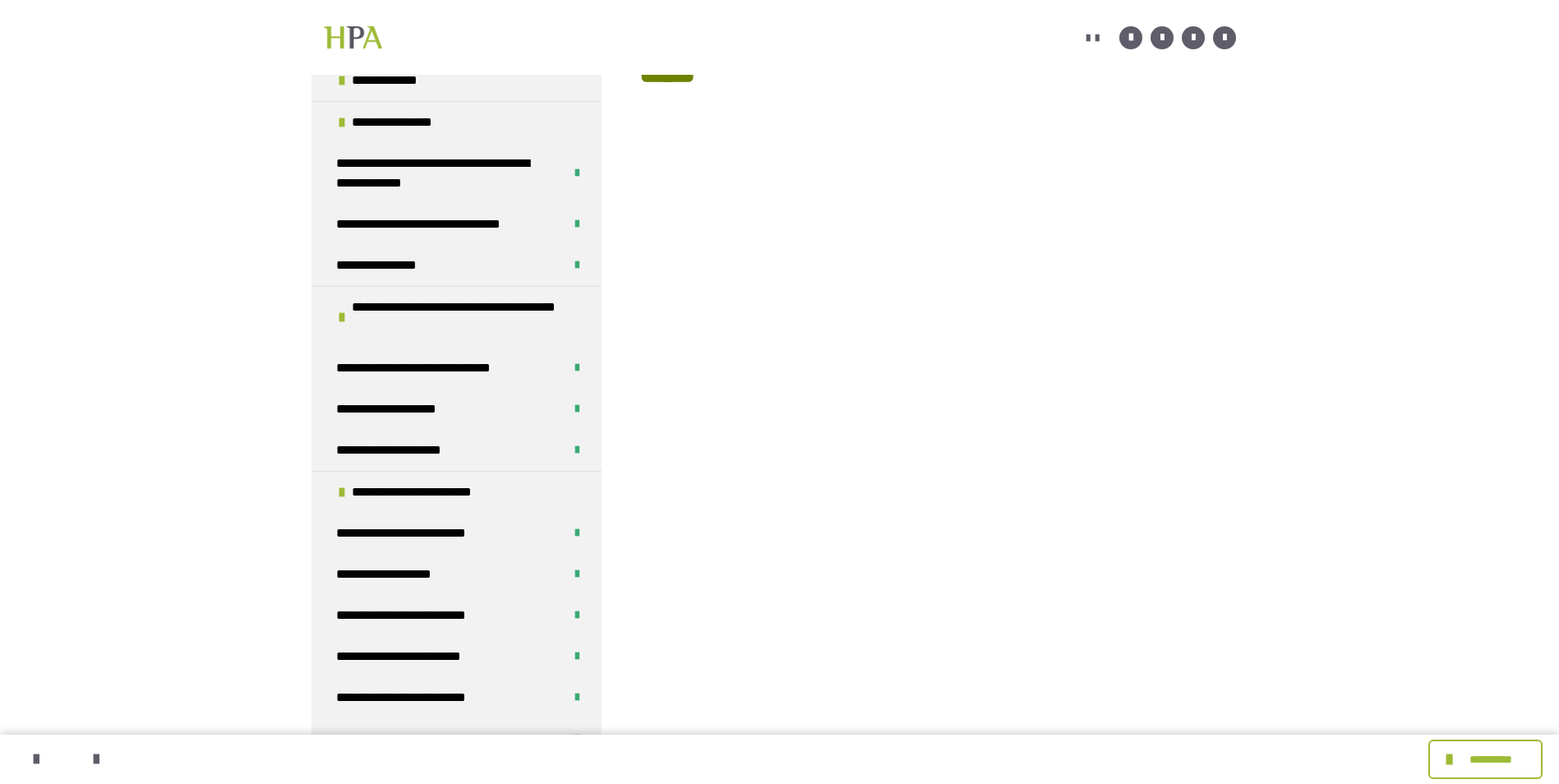 scroll, scrollTop: 159, scrollLeft: 0, axis: vertical 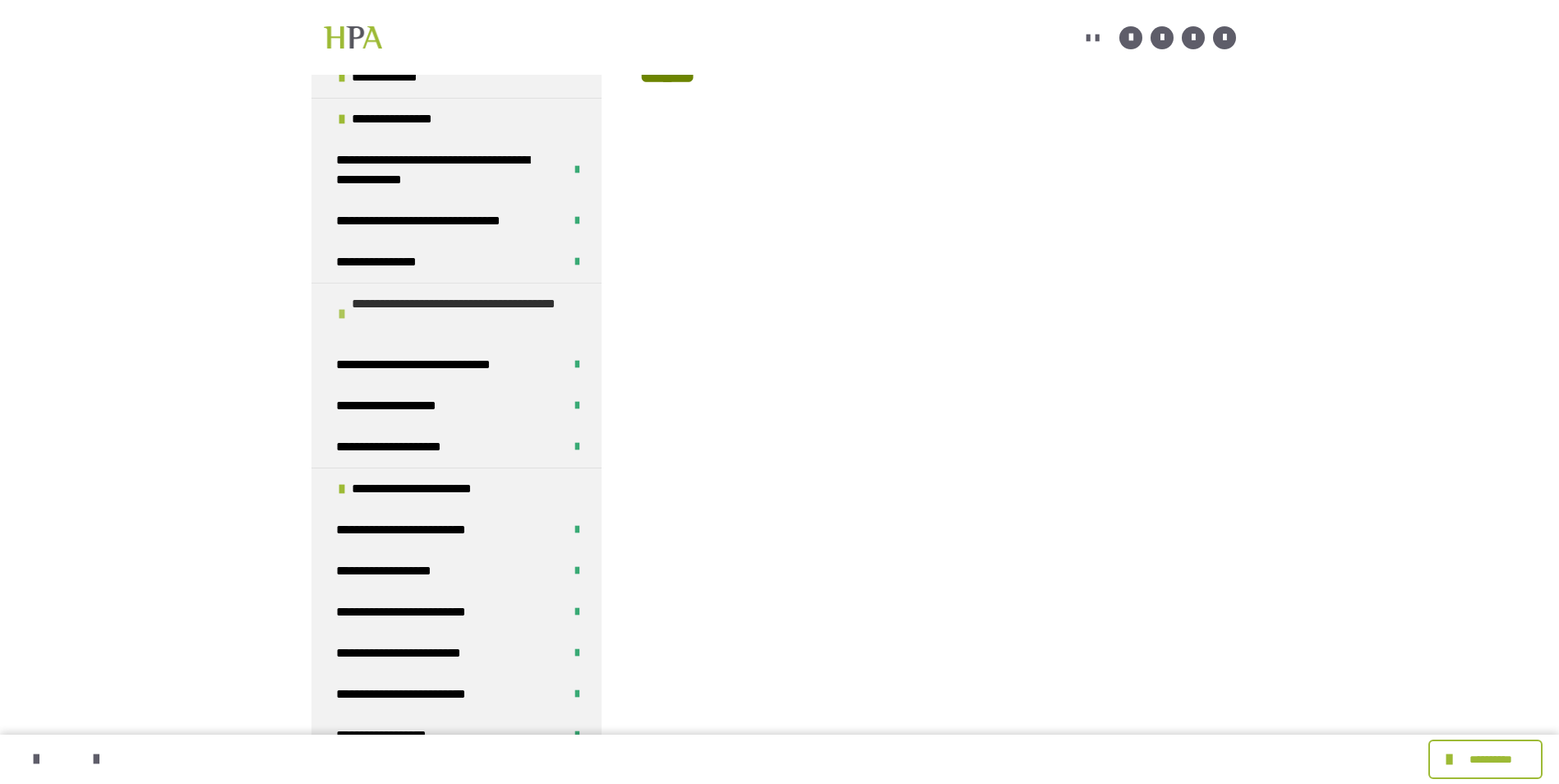 click at bounding box center [342, 314] 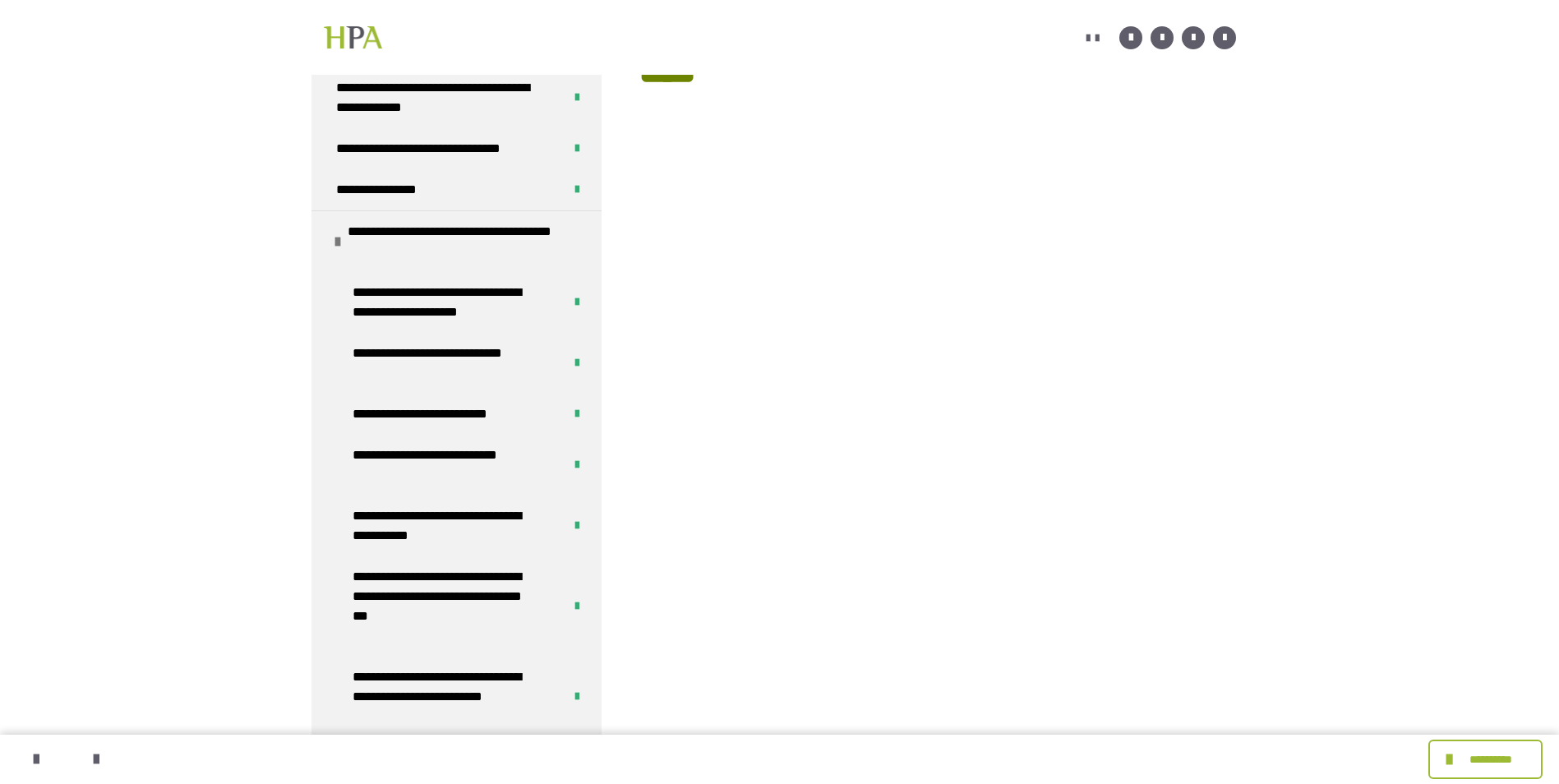 scroll, scrollTop: 228, scrollLeft: 0, axis: vertical 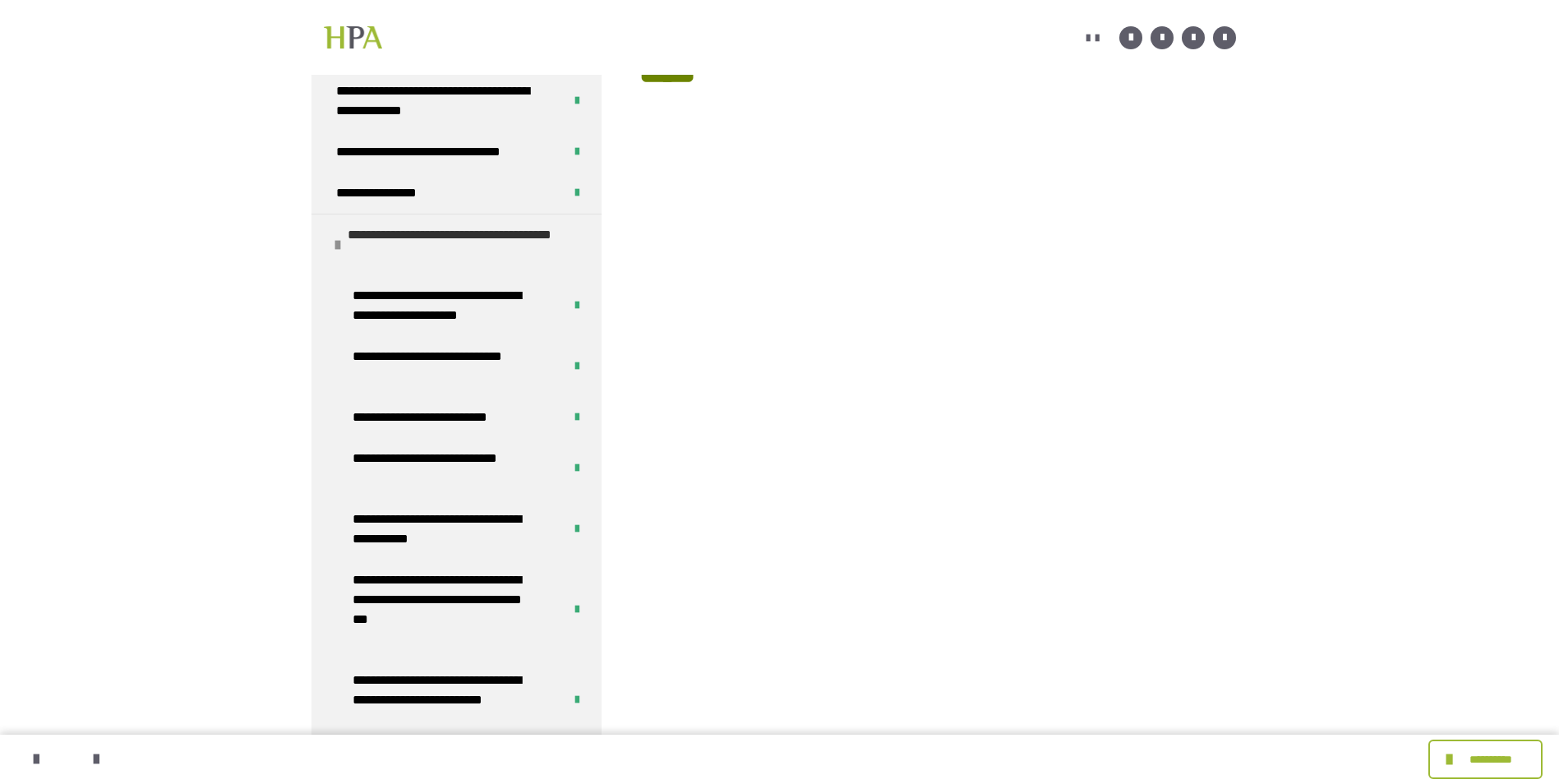 click at bounding box center [338, 245] 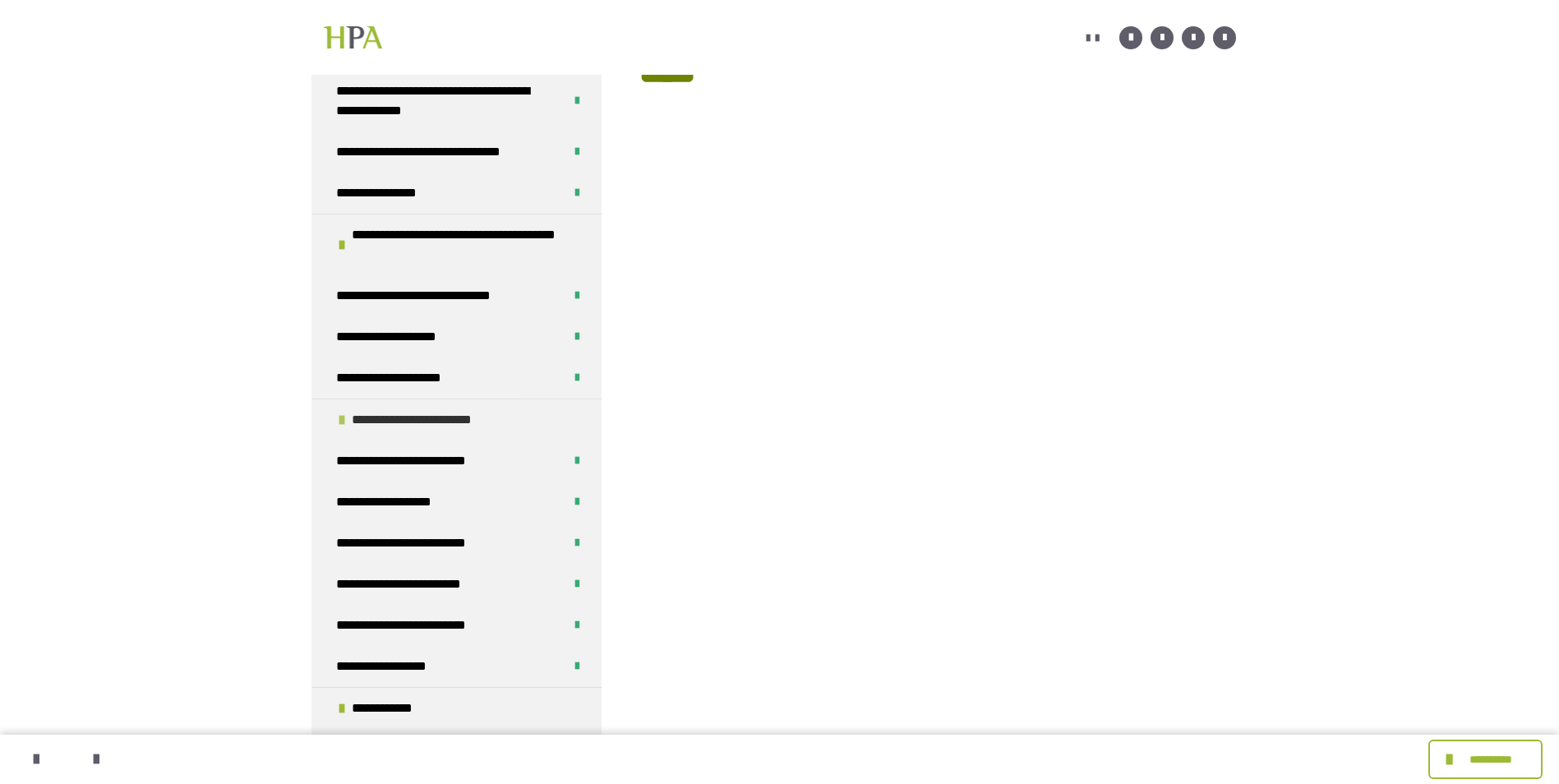 click at bounding box center (342, 420) 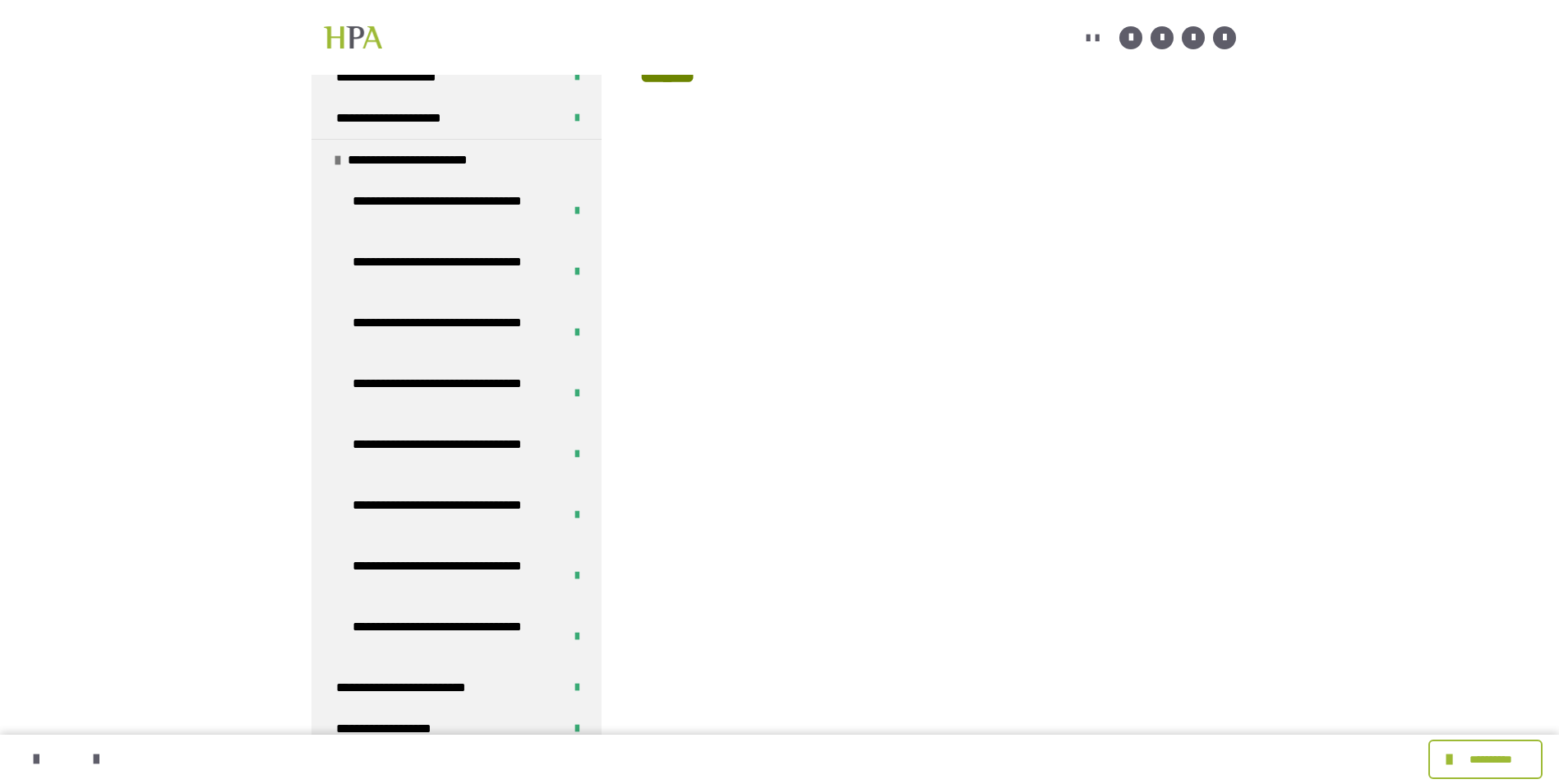 scroll, scrollTop: 484, scrollLeft: 0, axis: vertical 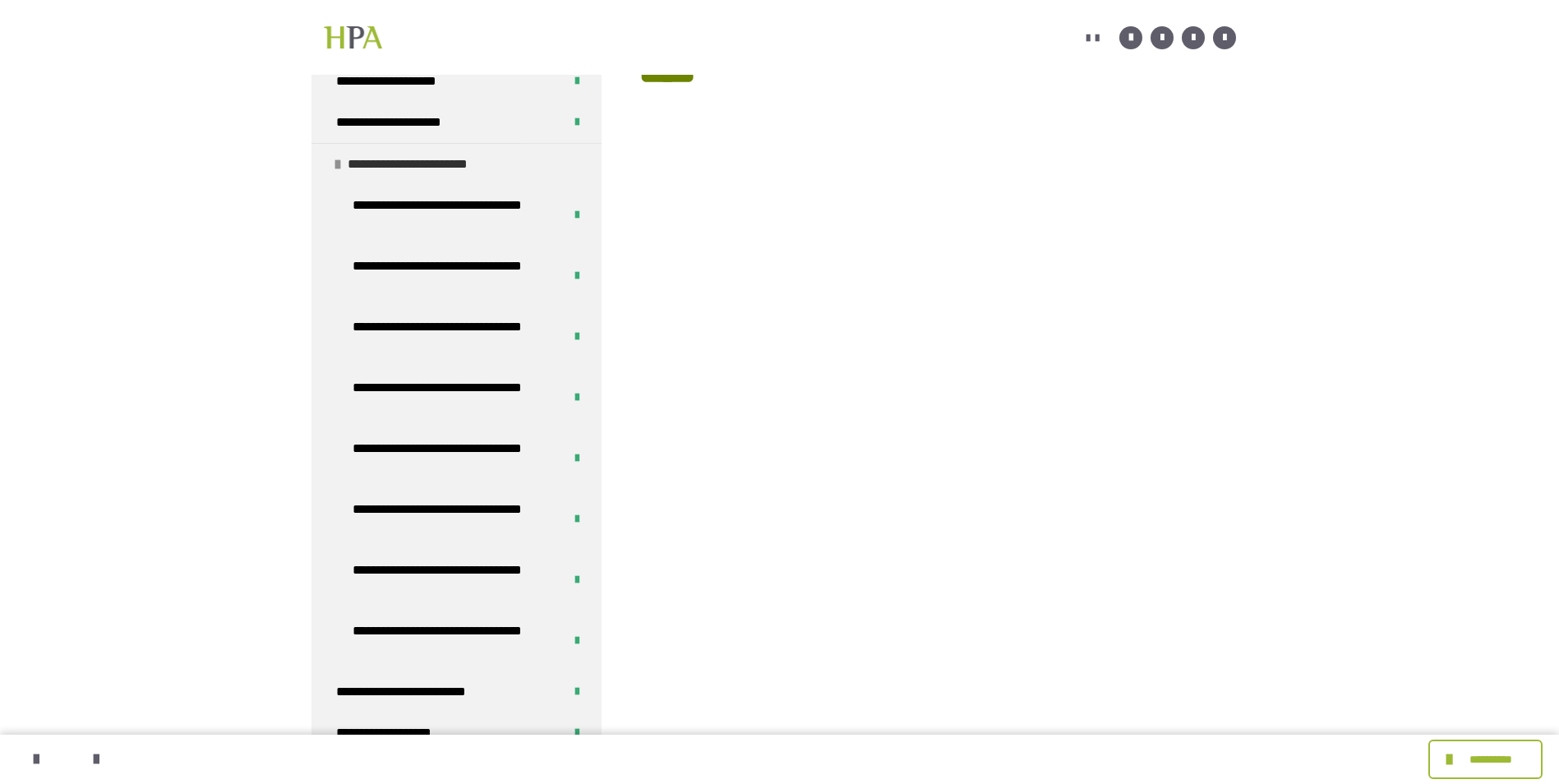 click at bounding box center (338, 164) 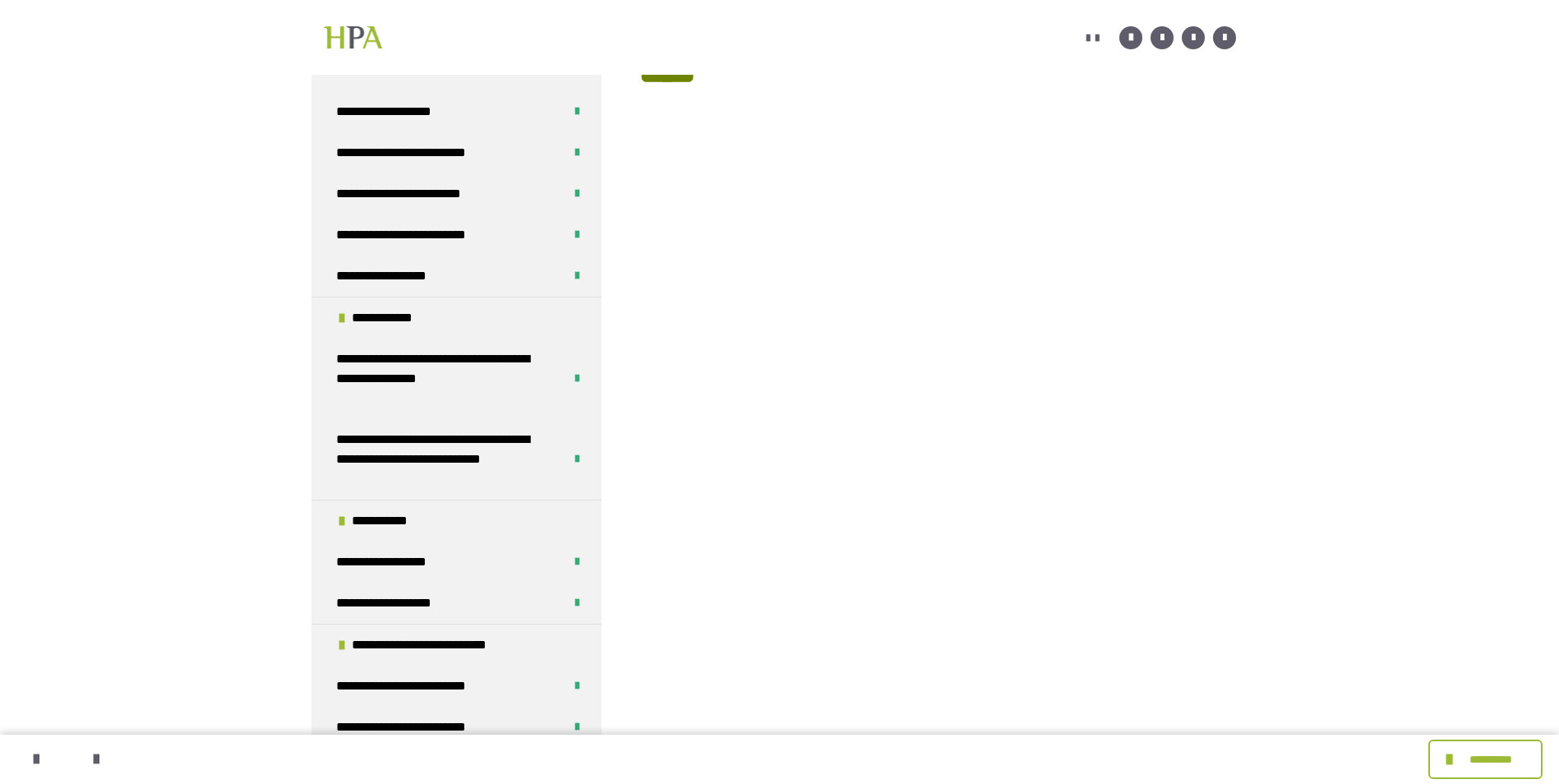 scroll, scrollTop: 643, scrollLeft: 0, axis: vertical 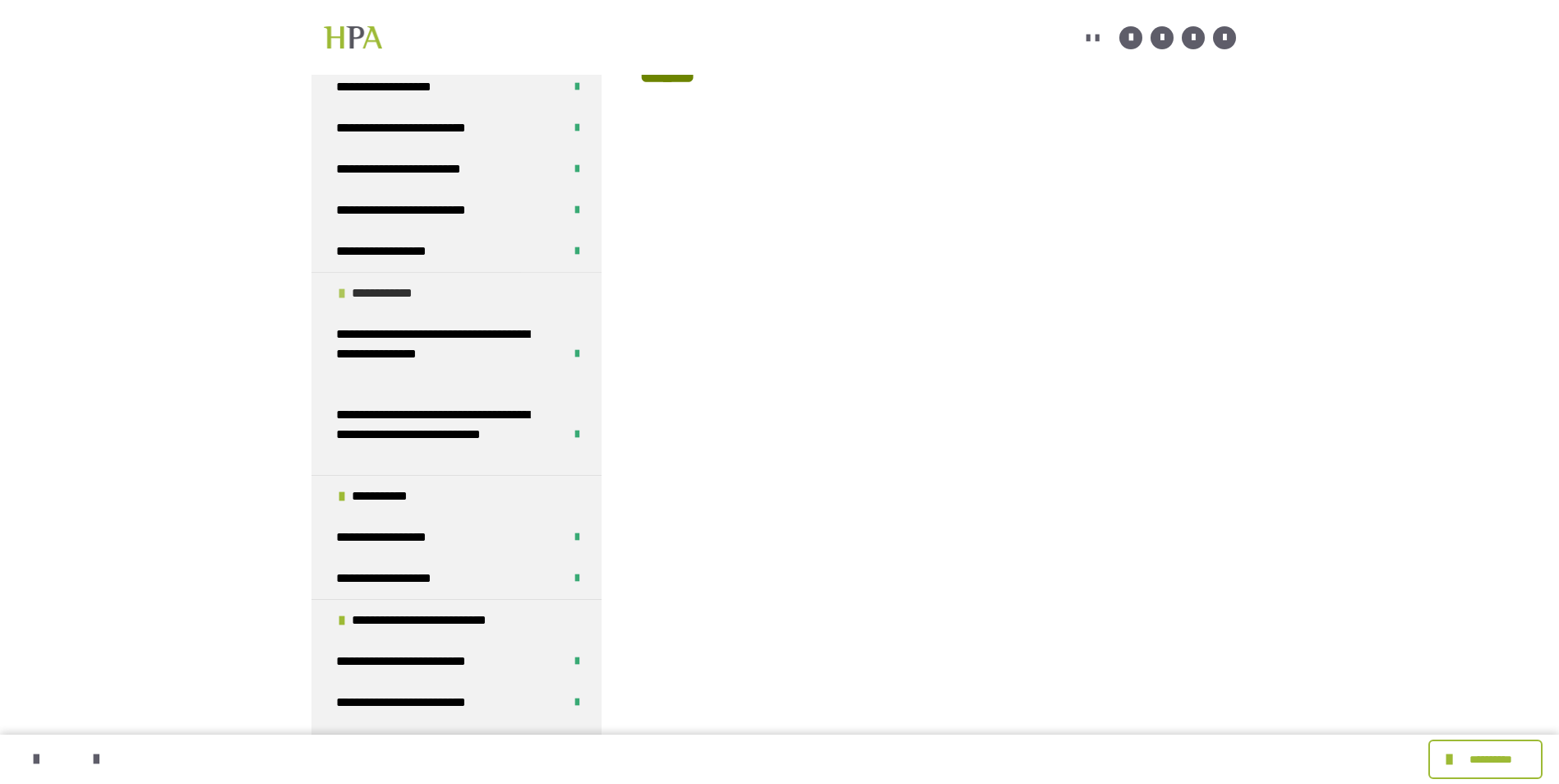 click at bounding box center (342, 293) 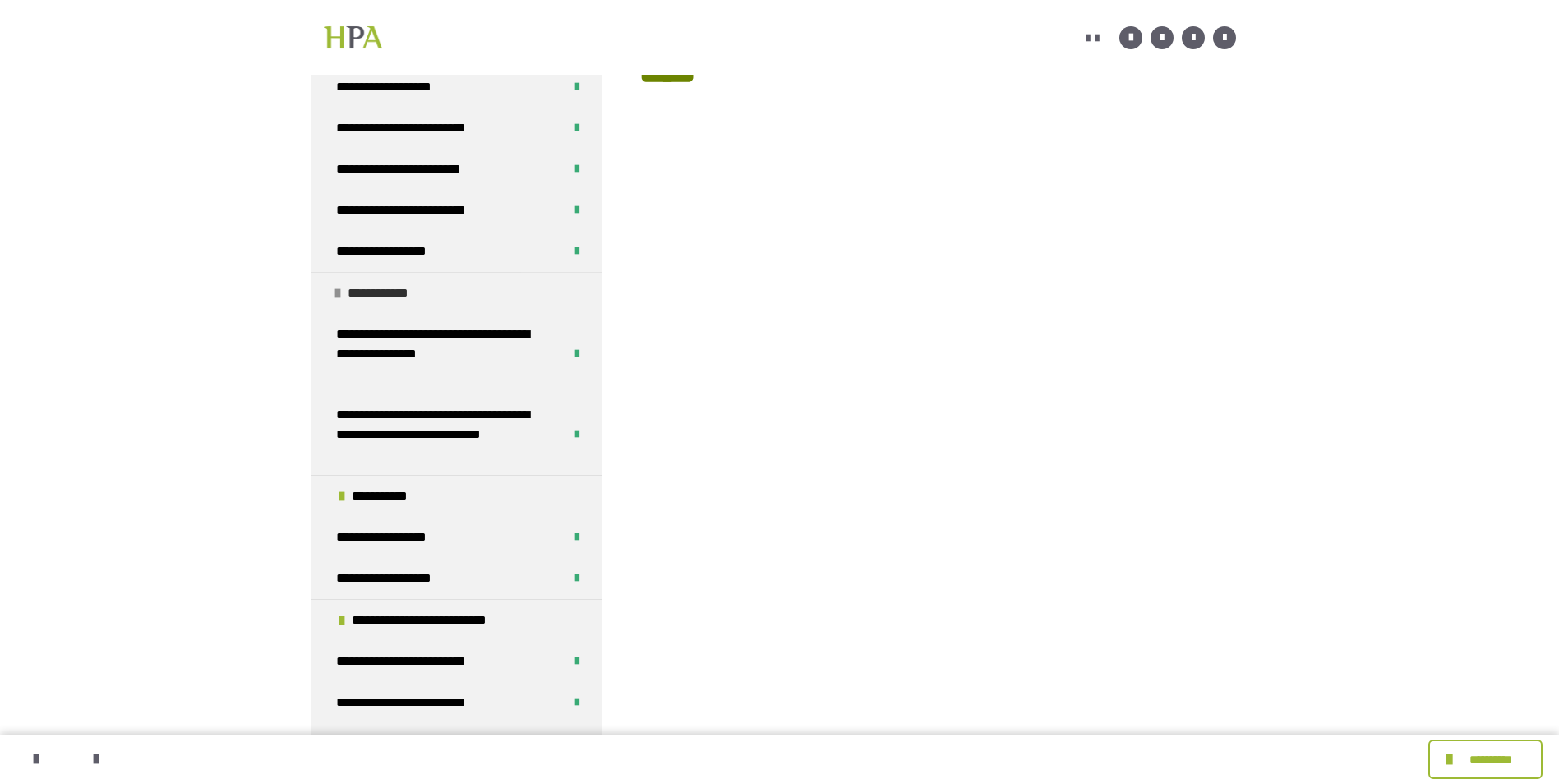 click at bounding box center (338, 293) 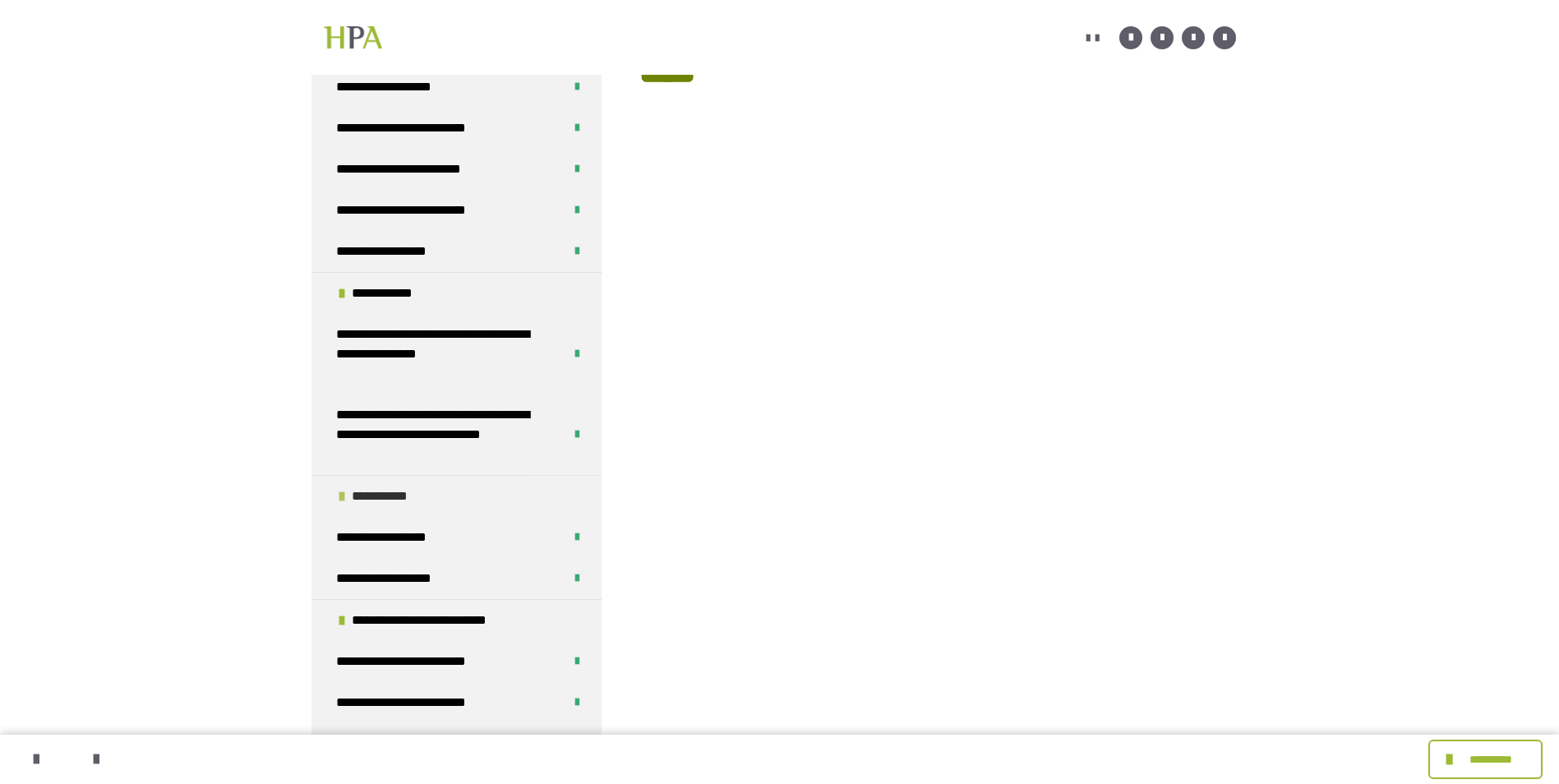 click on "**********" at bounding box center [384, 496] 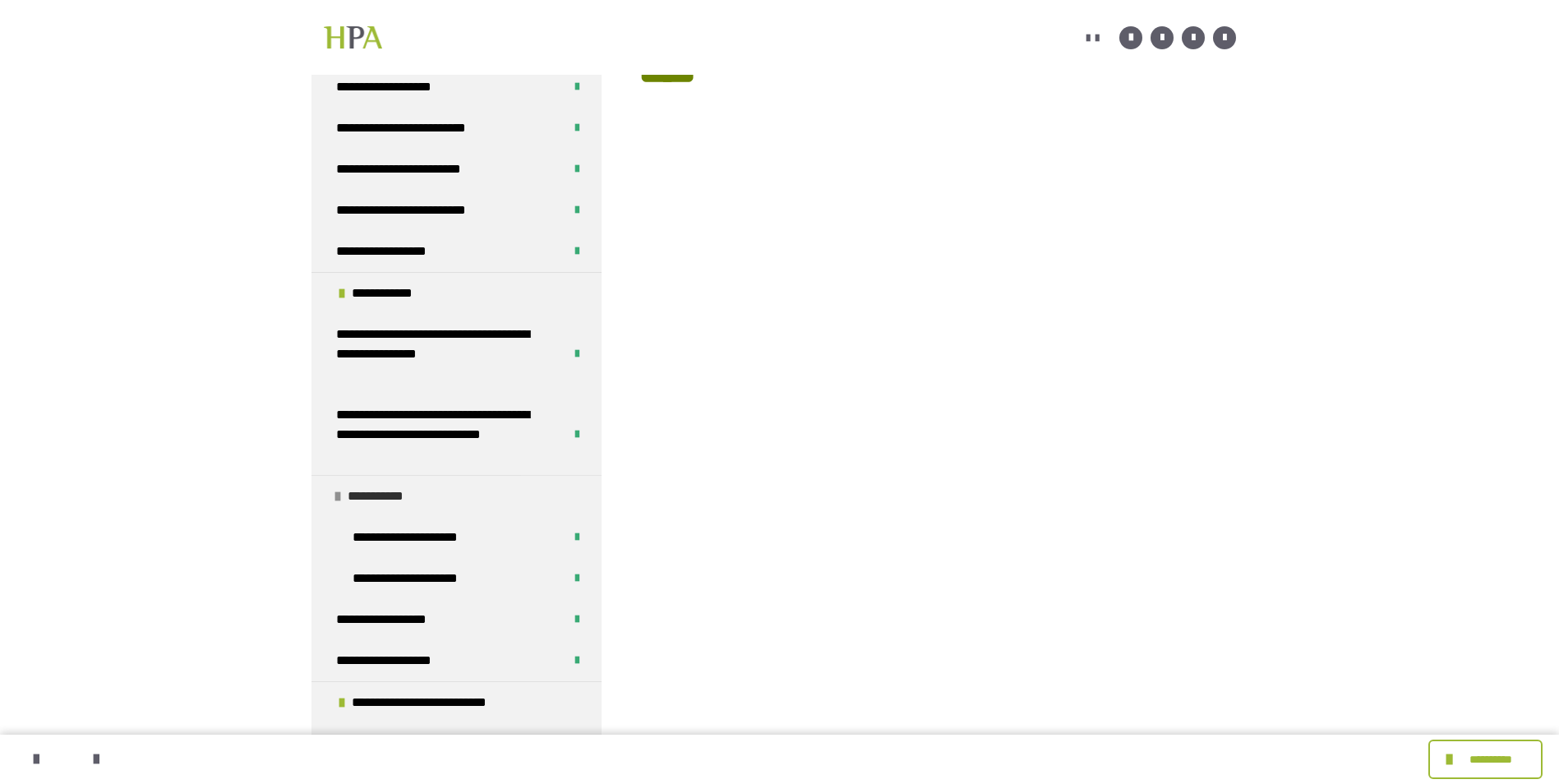 click at bounding box center [338, 496] 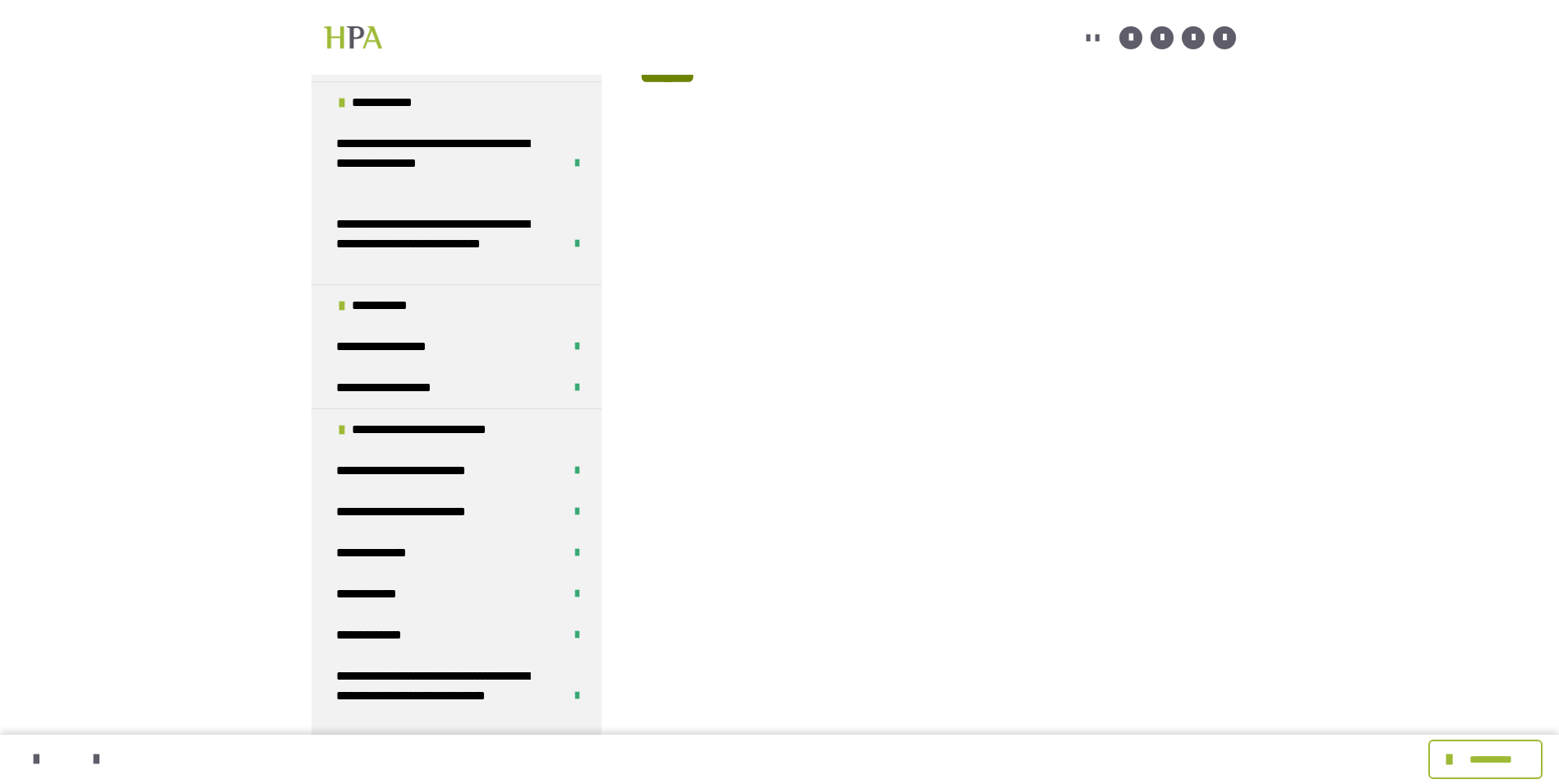 scroll, scrollTop: 840, scrollLeft: 0, axis: vertical 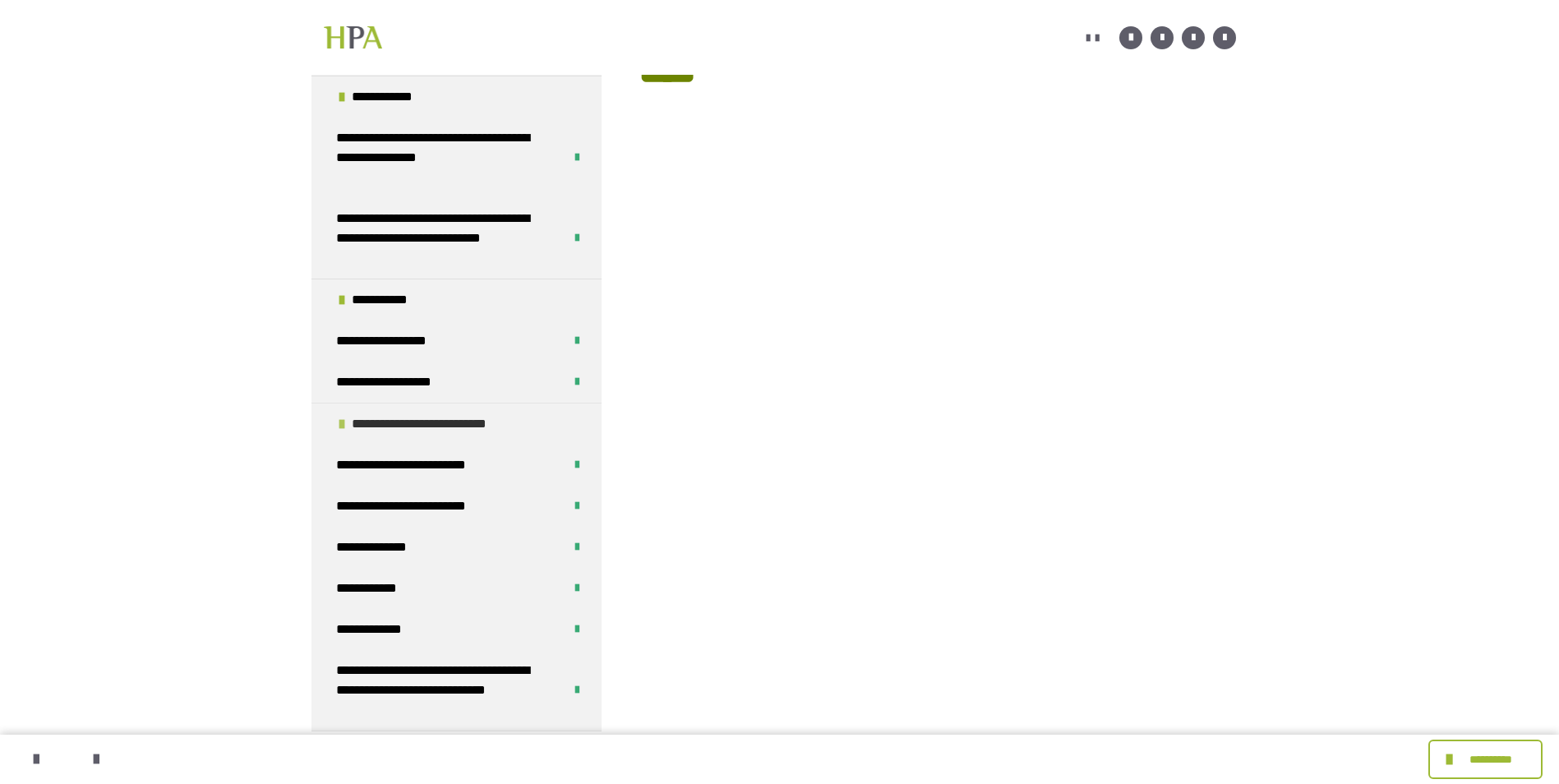 click on "**********" at bounding box center (456, 423) 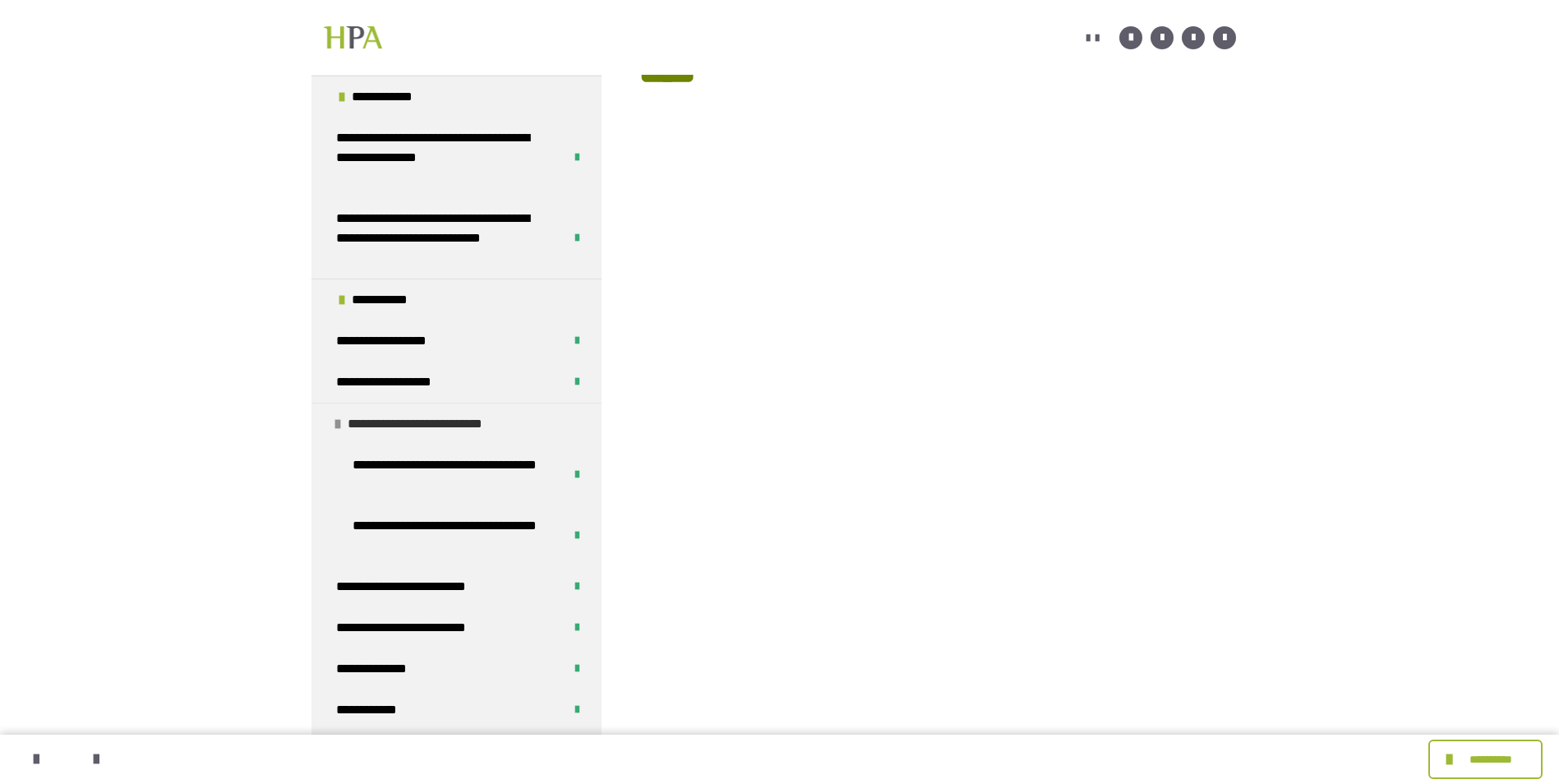 click at bounding box center [338, 424] 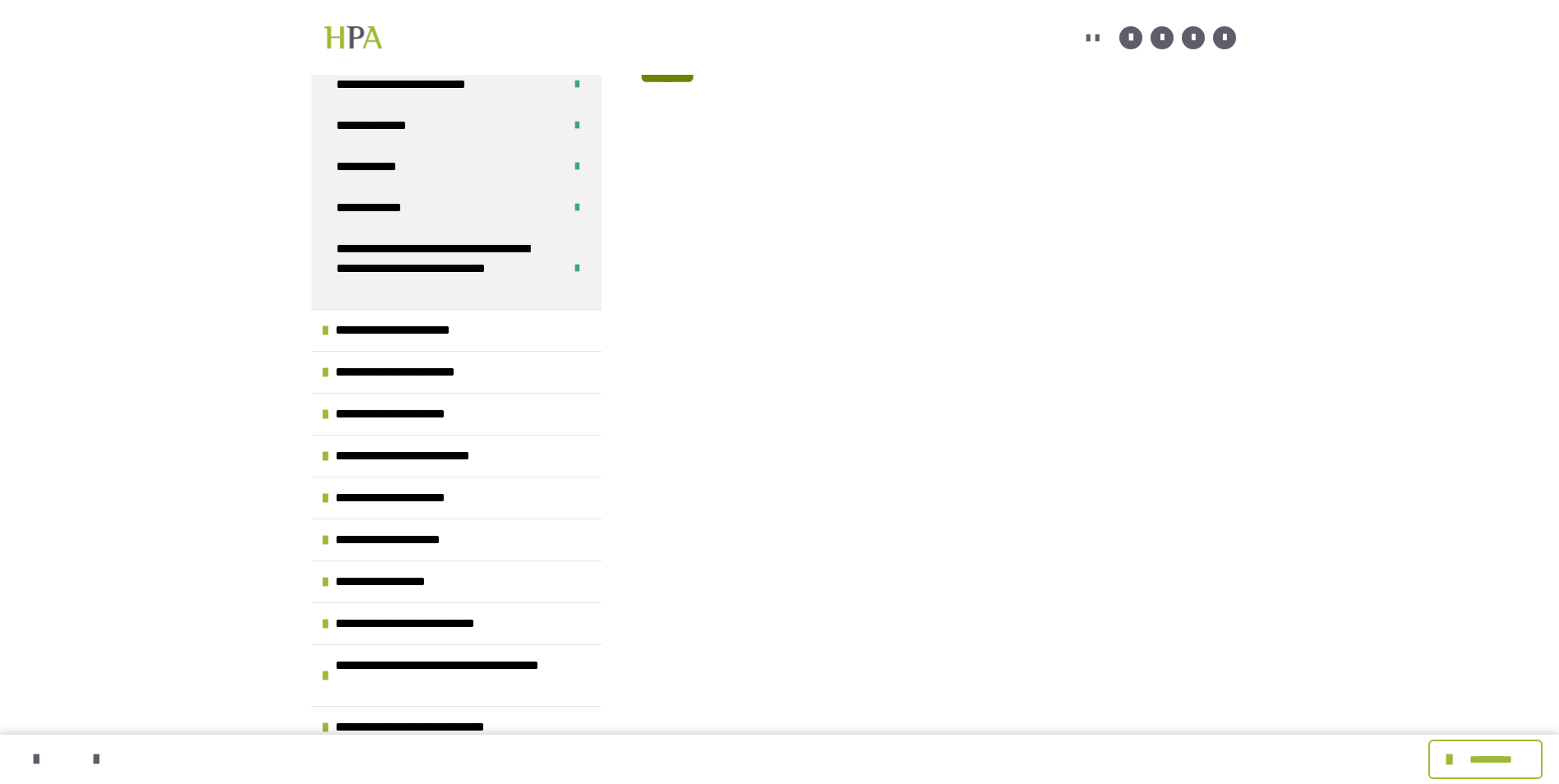 scroll, scrollTop: 1299, scrollLeft: 0, axis: vertical 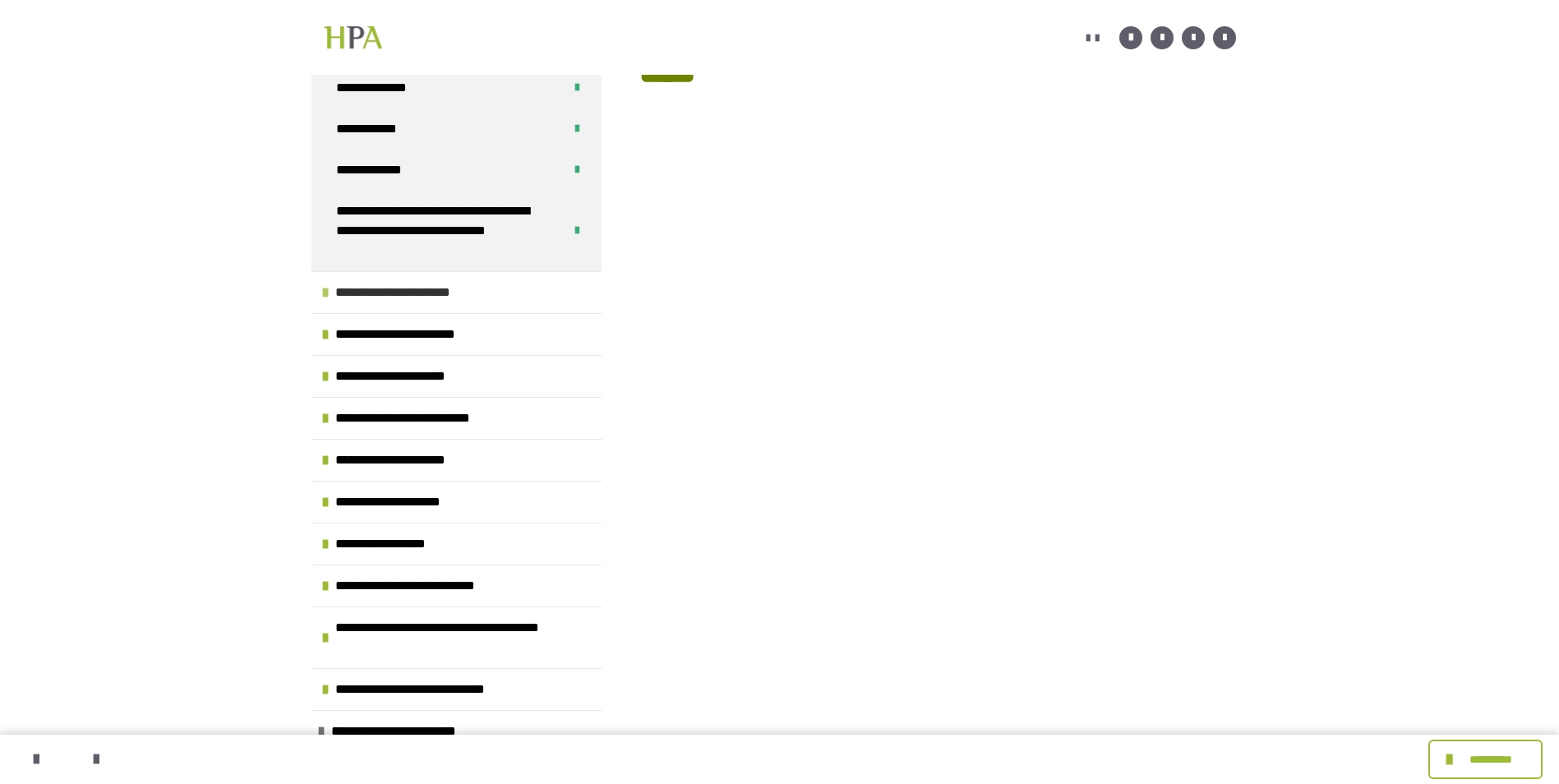 click at bounding box center [325, 293] 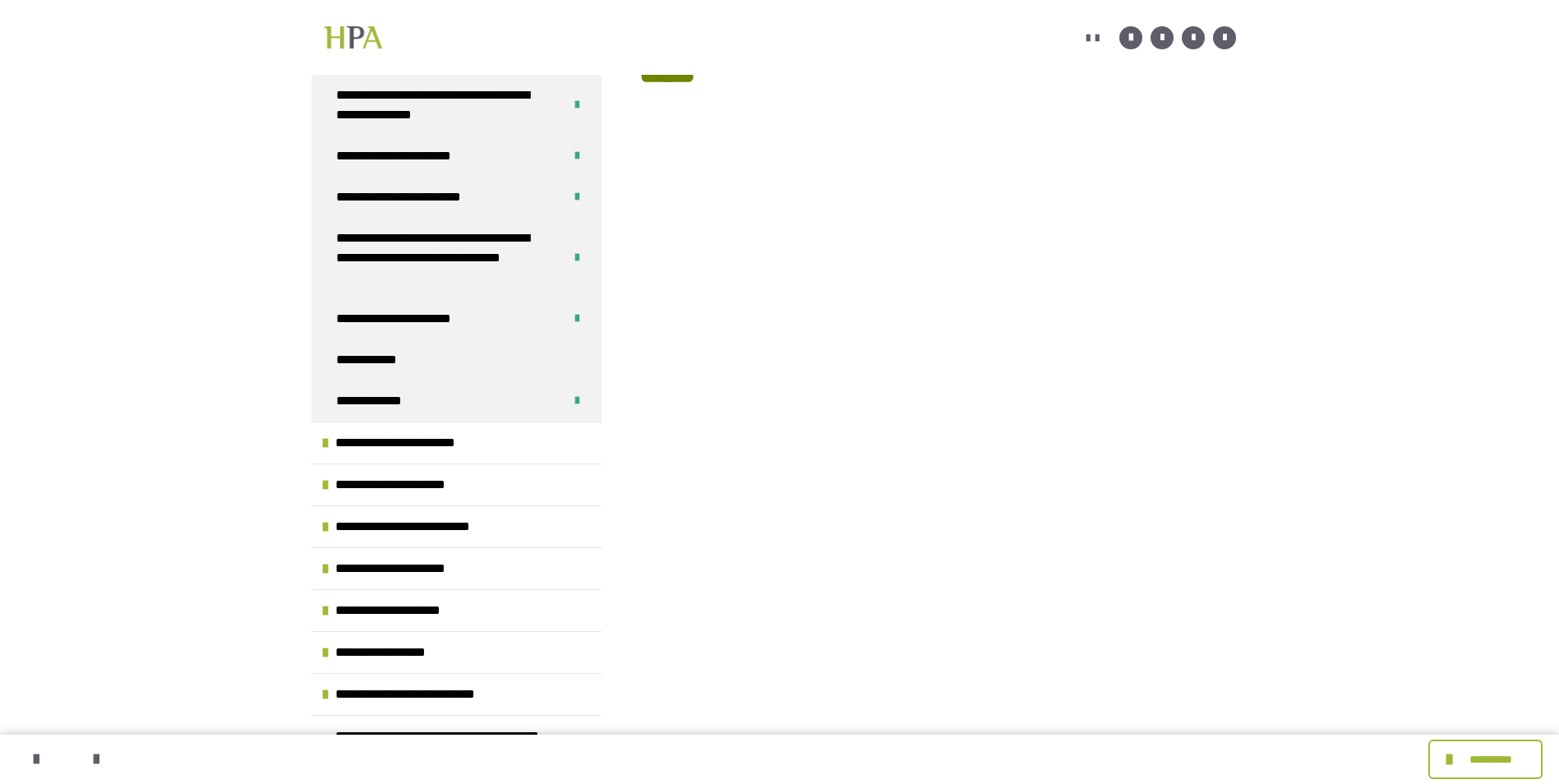 scroll, scrollTop: 1748, scrollLeft: 0, axis: vertical 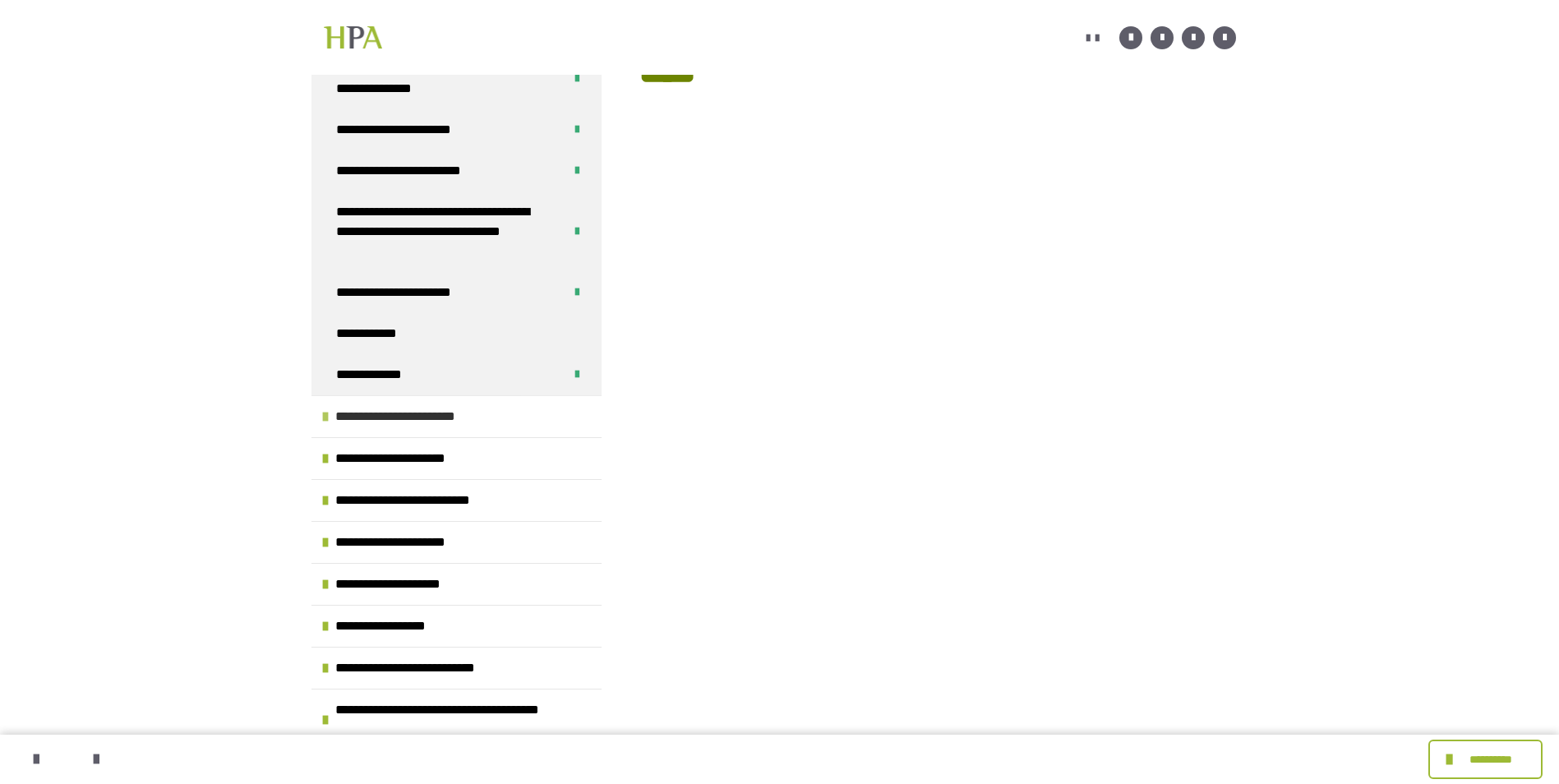 click at bounding box center [325, 417] 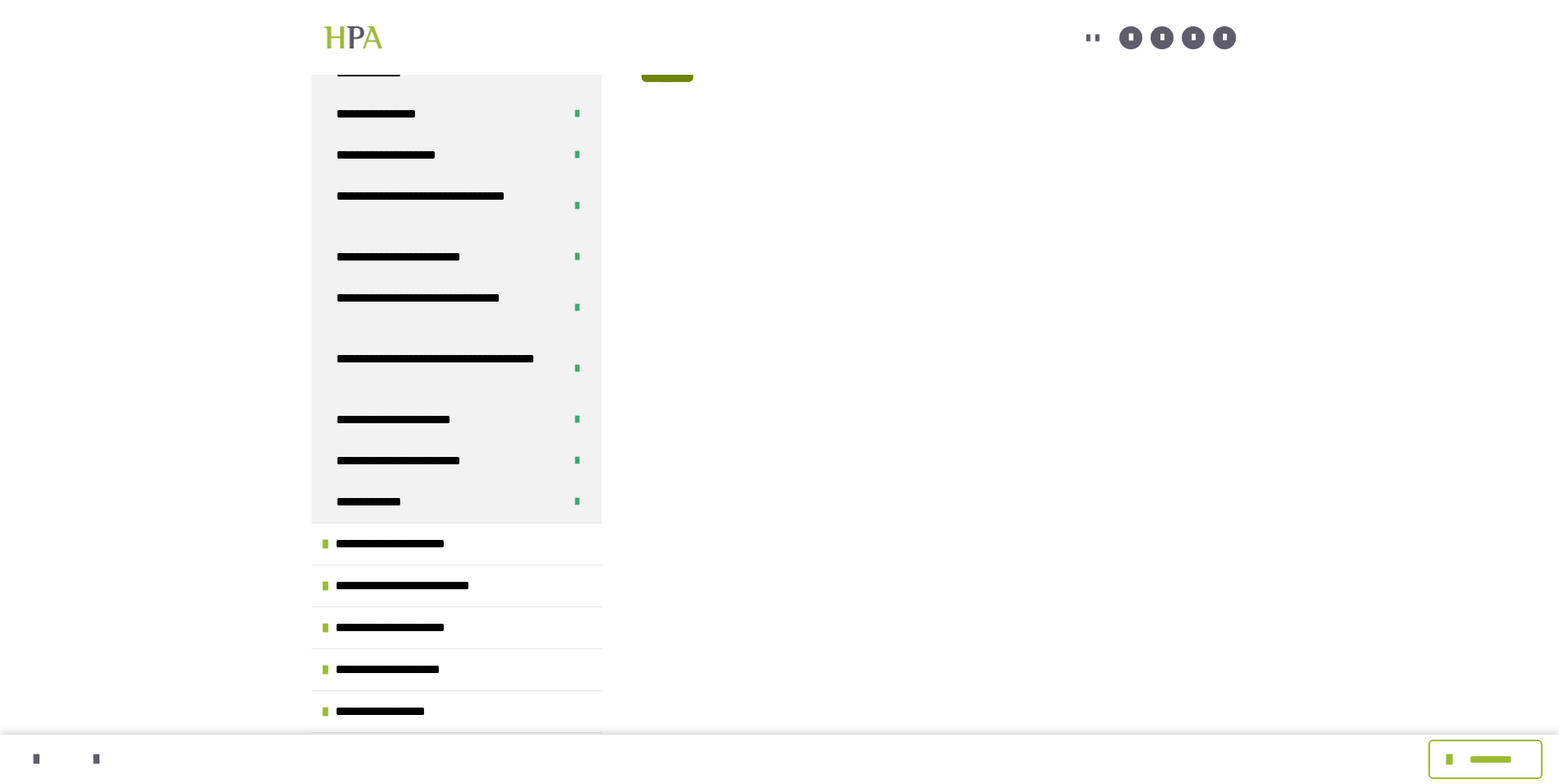 scroll, scrollTop: 2219, scrollLeft: 0, axis: vertical 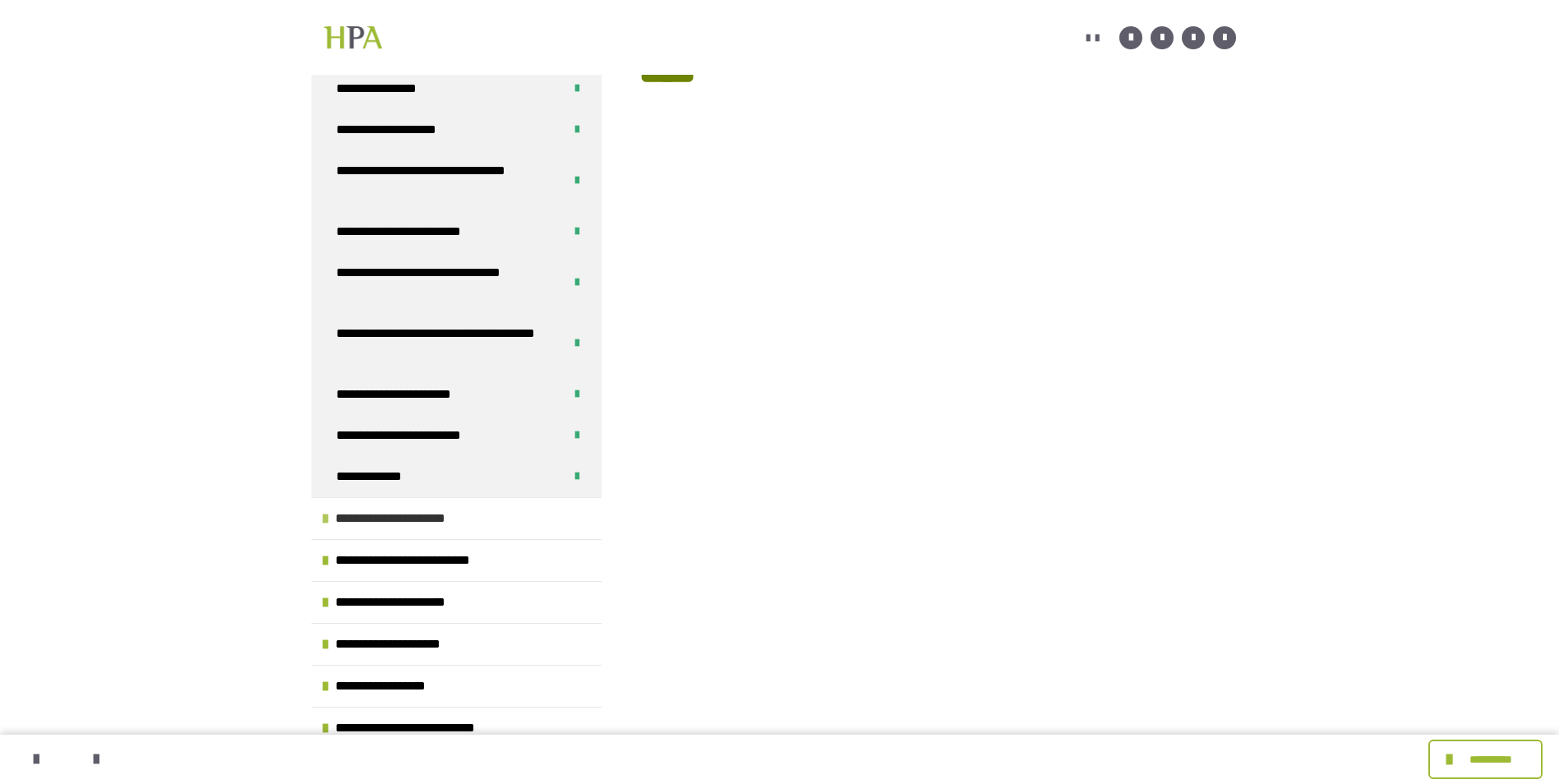 click at bounding box center [325, 519] 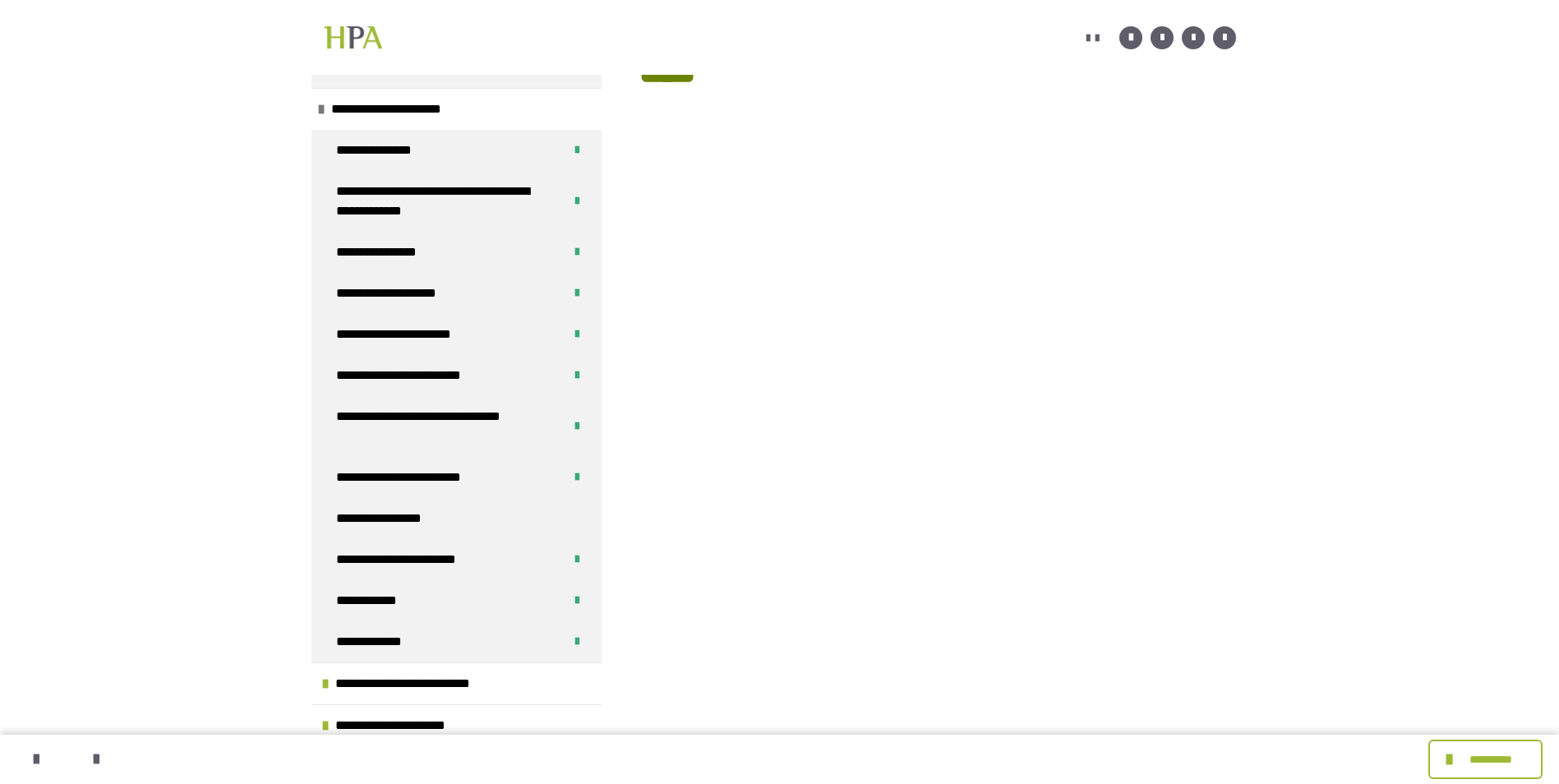 scroll, scrollTop: 2648, scrollLeft: 0, axis: vertical 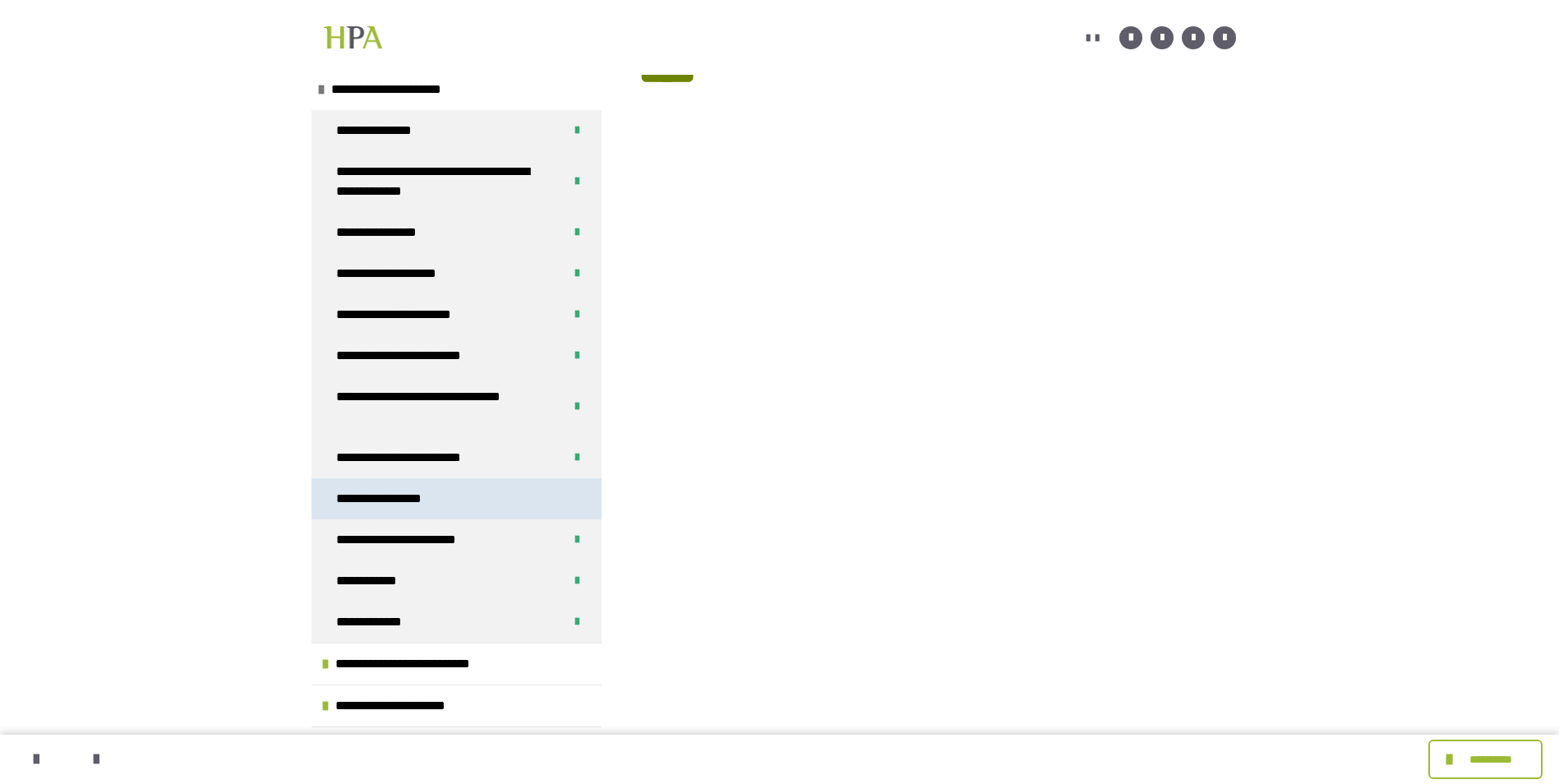 click on "**********" at bounding box center (391, 499) 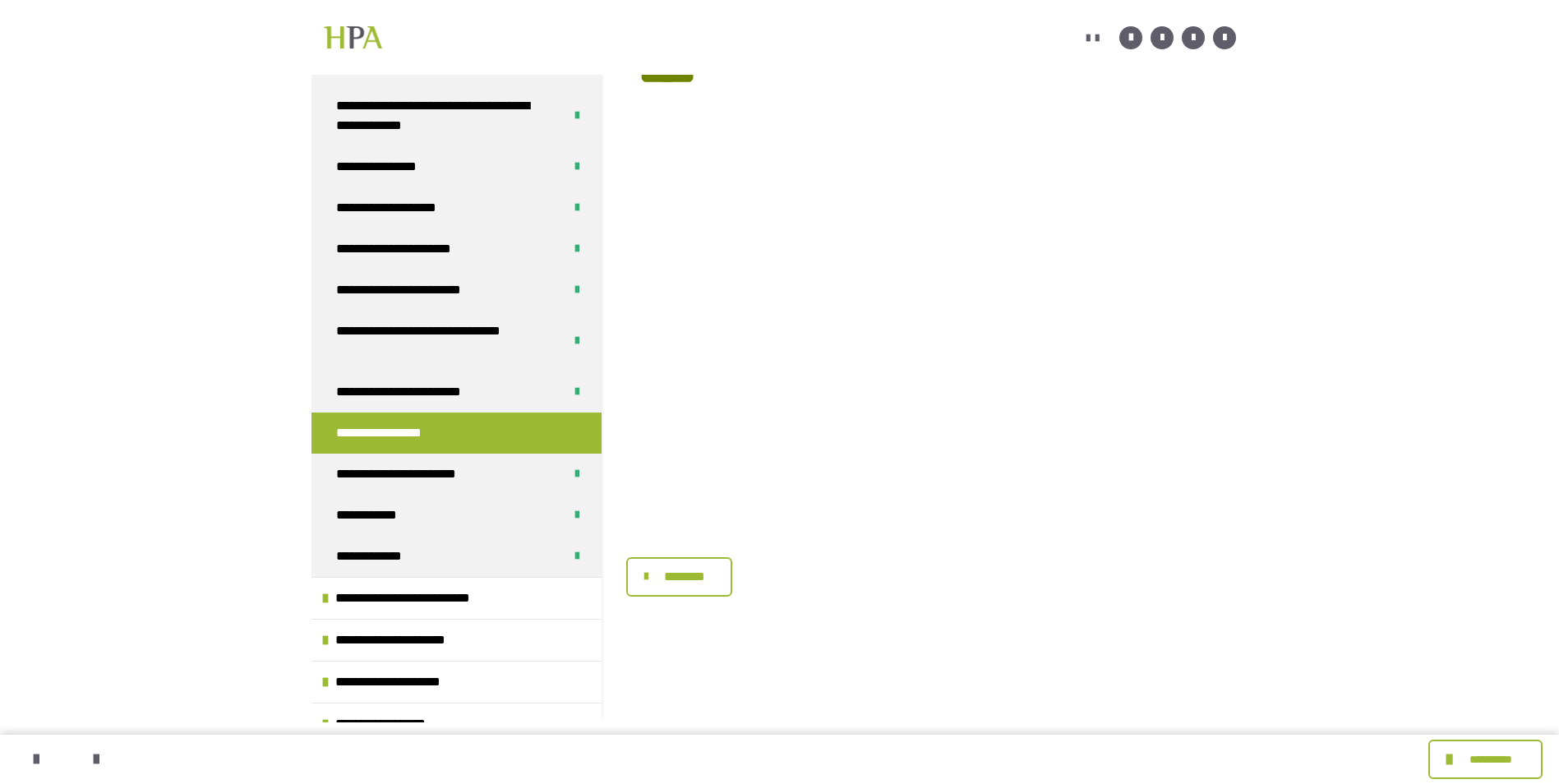 scroll, scrollTop: 0, scrollLeft: 0, axis: both 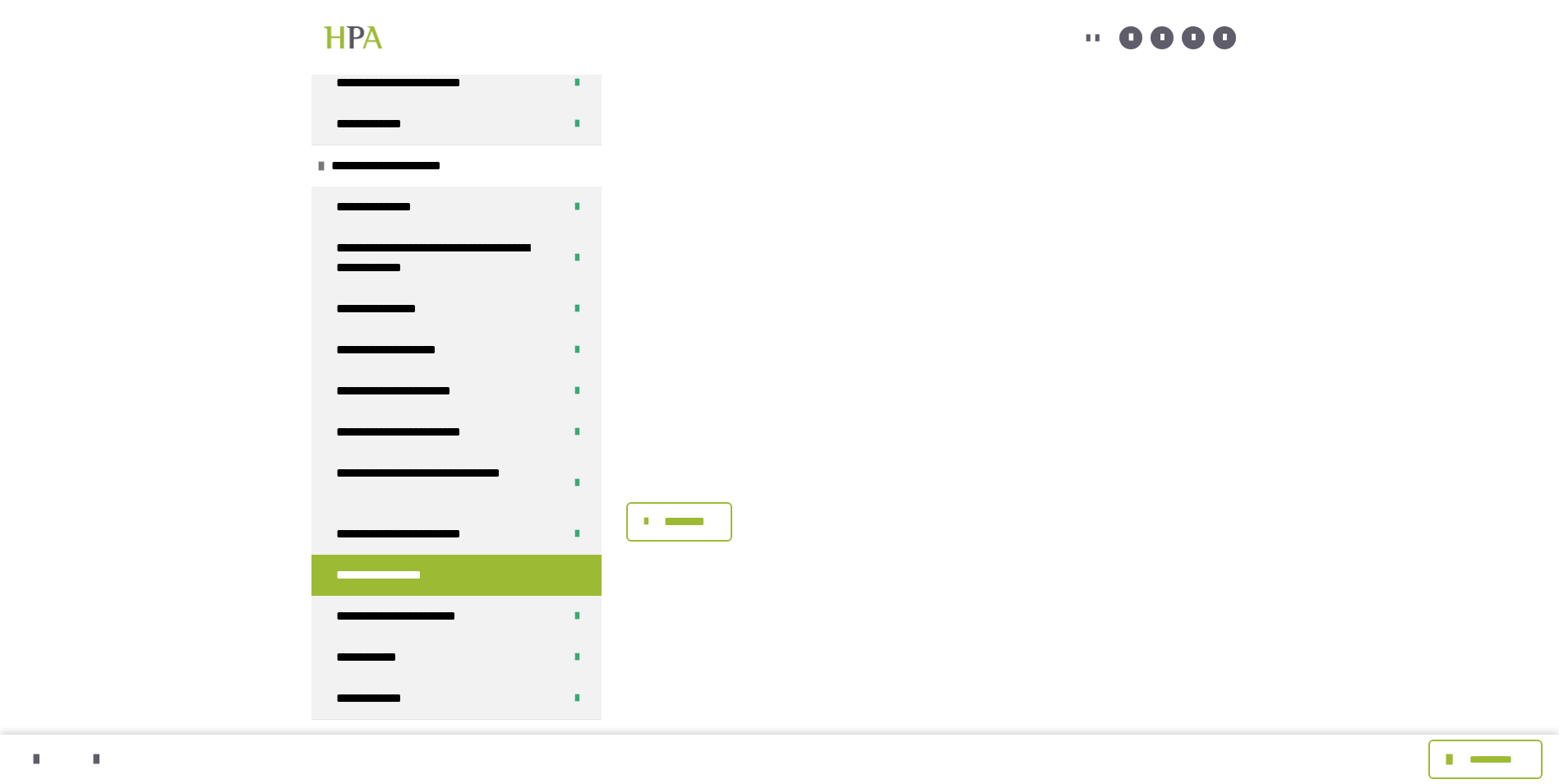 click on "********" at bounding box center [685, 522] 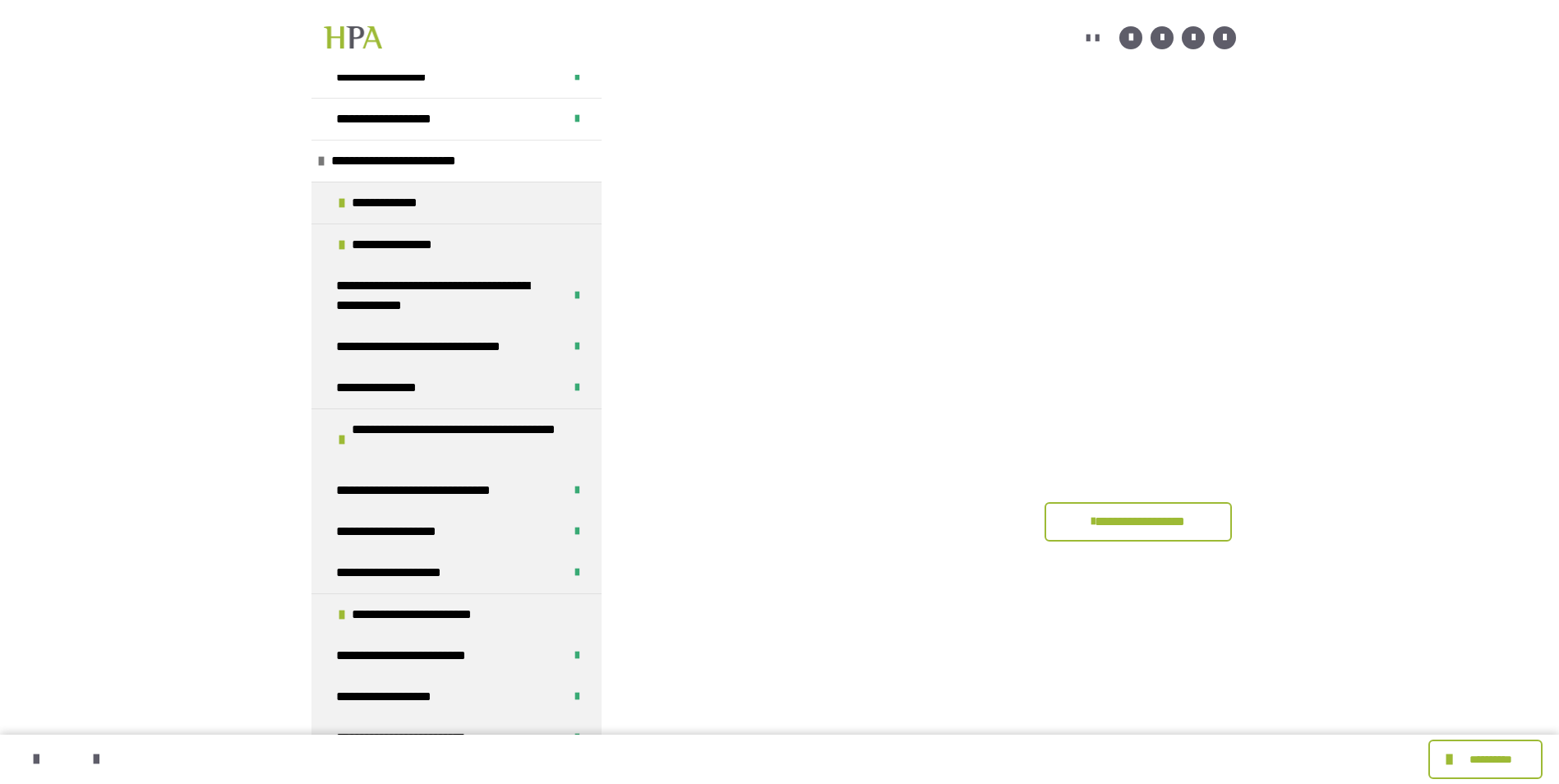 scroll, scrollTop: 0, scrollLeft: 0, axis: both 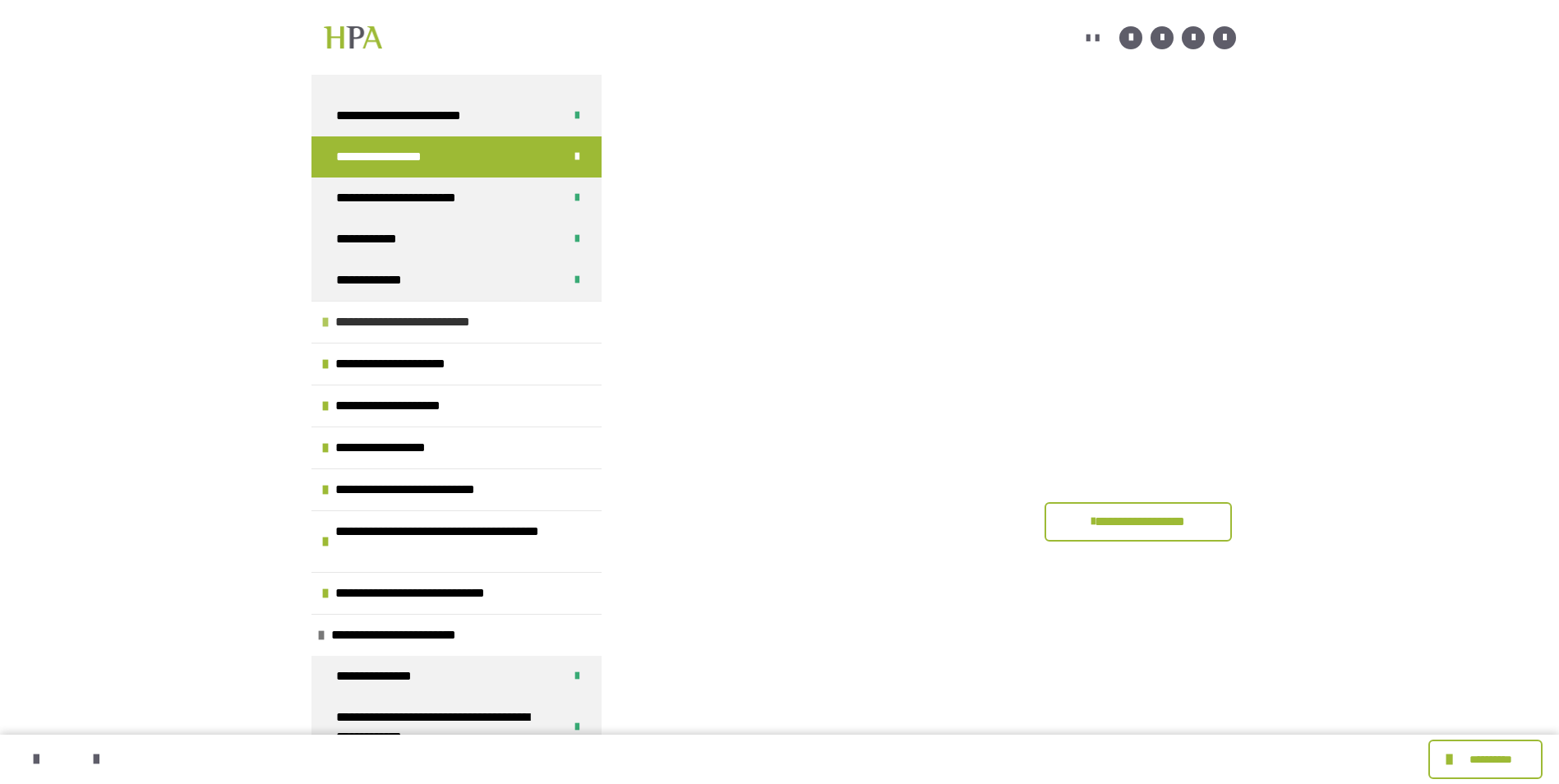 click at bounding box center [325, 322] 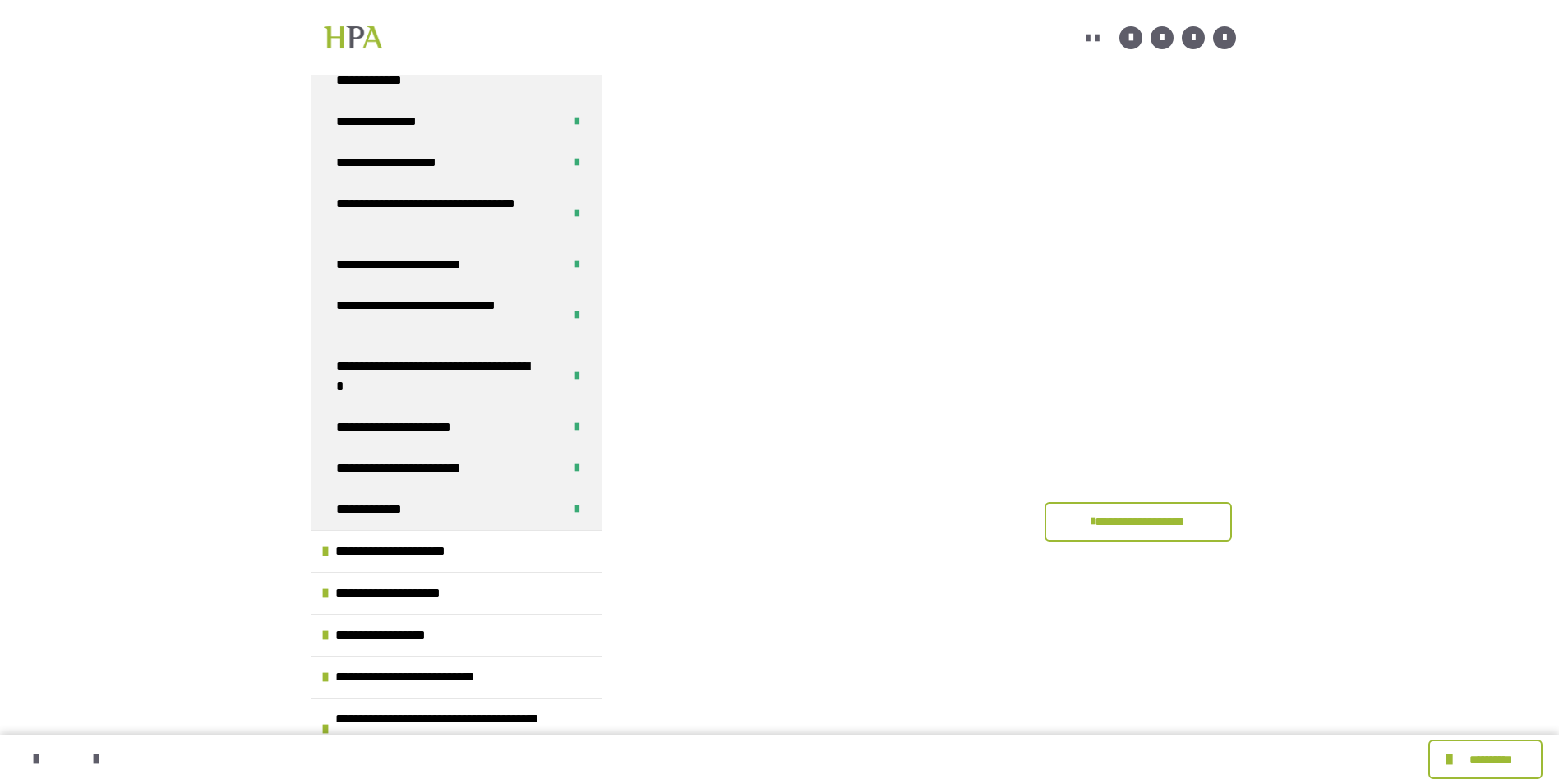 scroll, scrollTop: 3393, scrollLeft: 0, axis: vertical 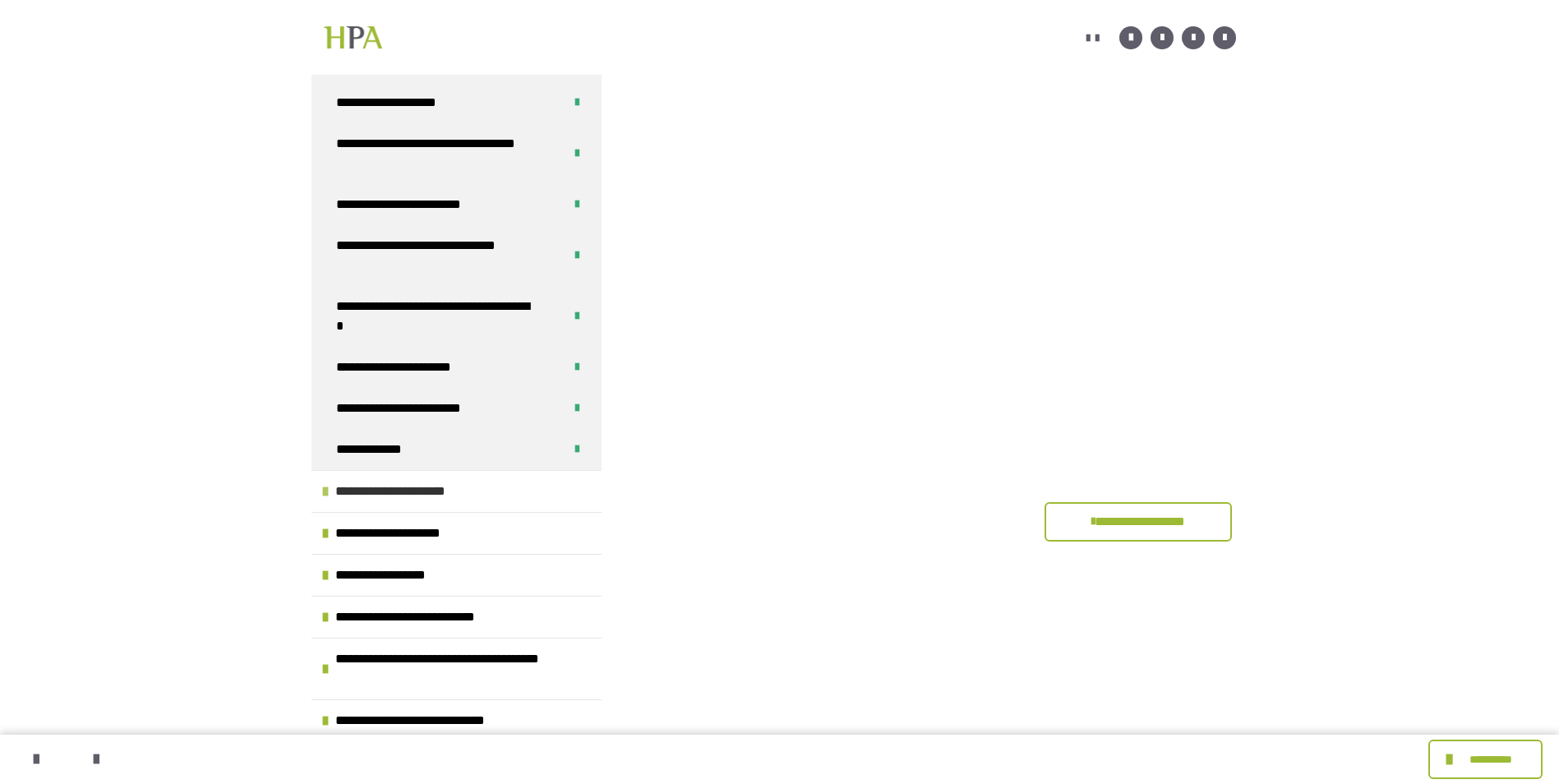 click at bounding box center [325, 491] 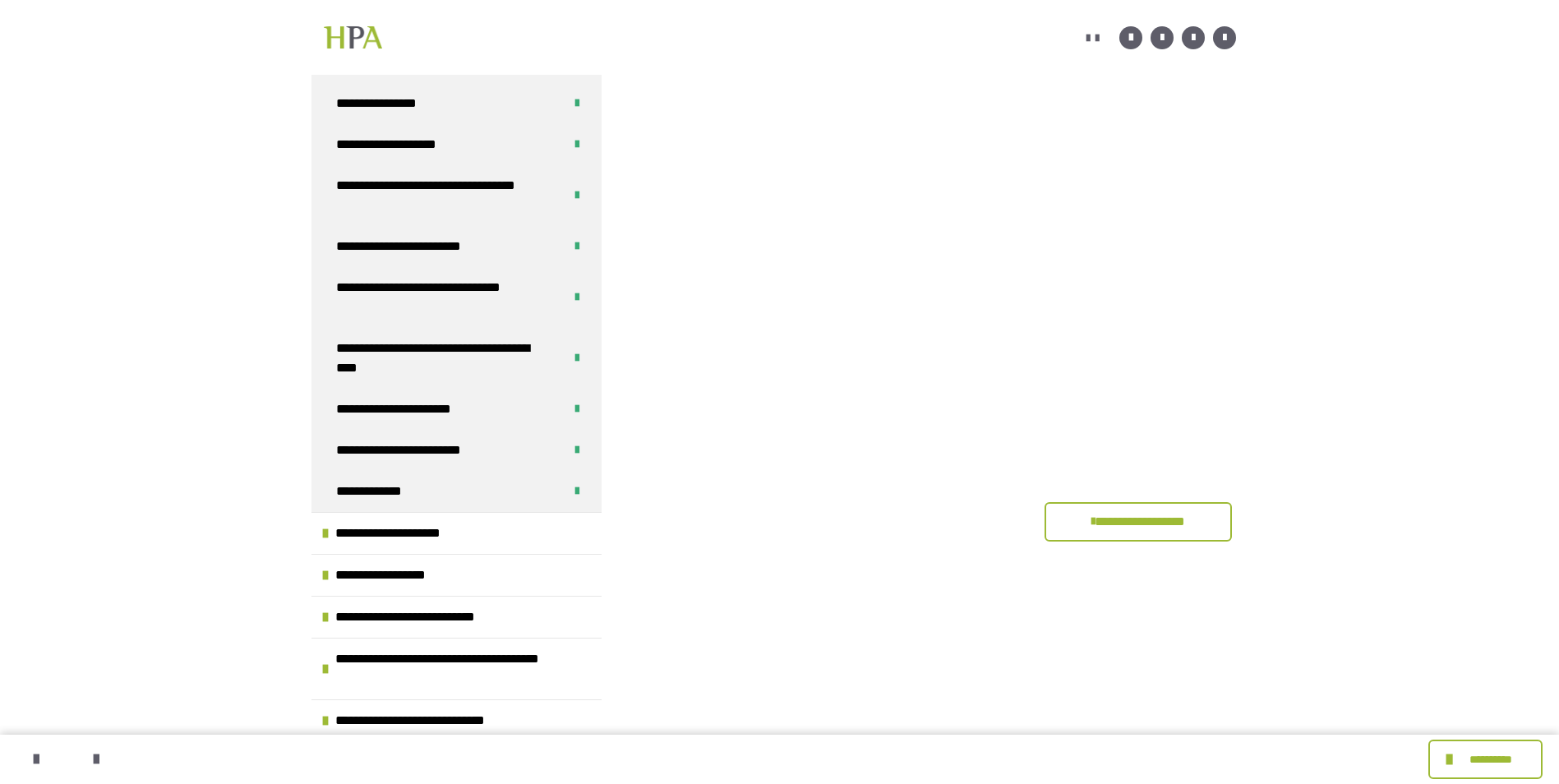 scroll, scrollTop: 4015, scrollLeft: 0, axis: vertical 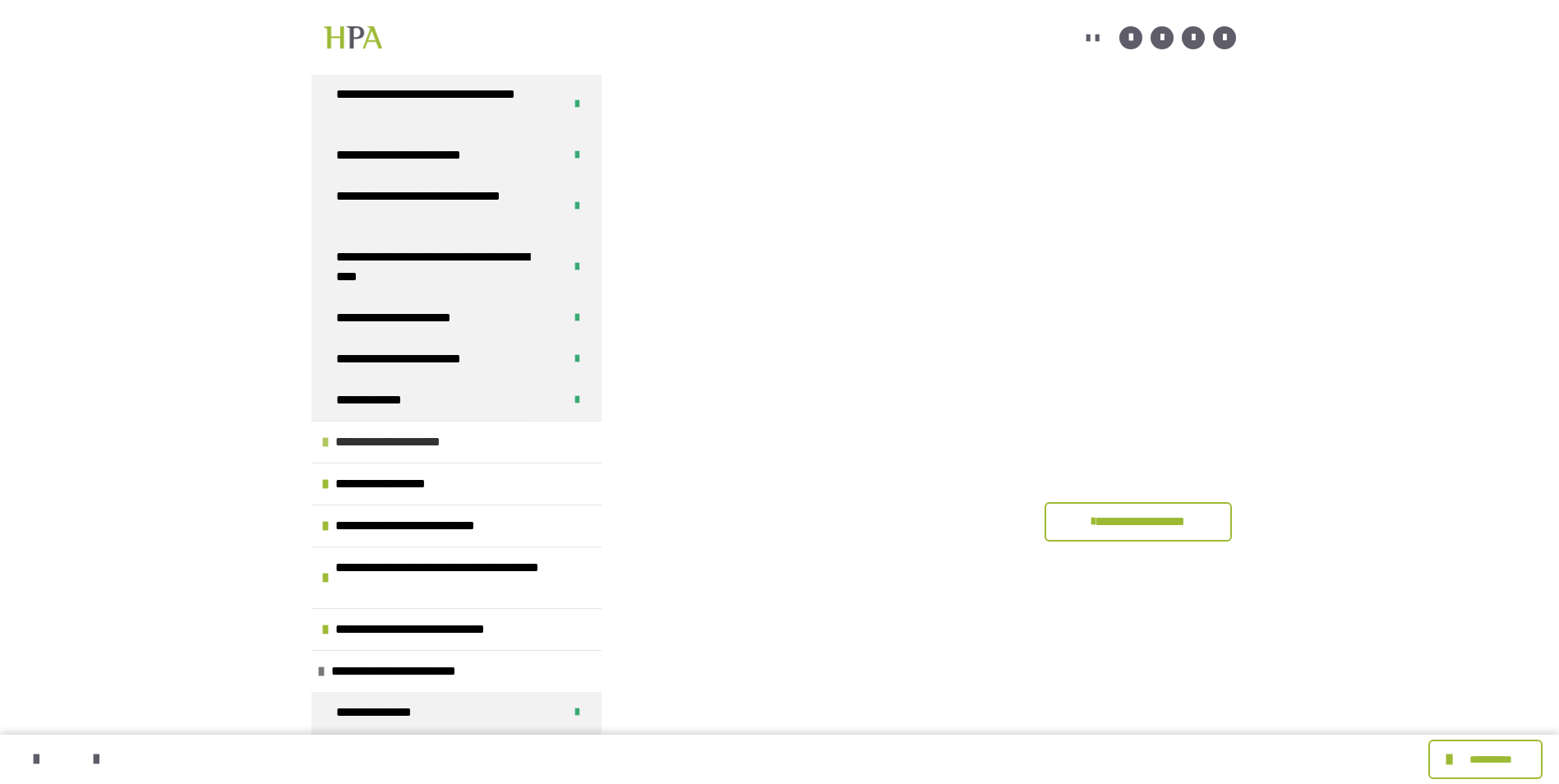 click on "**********" at bounding box center [456, 441] 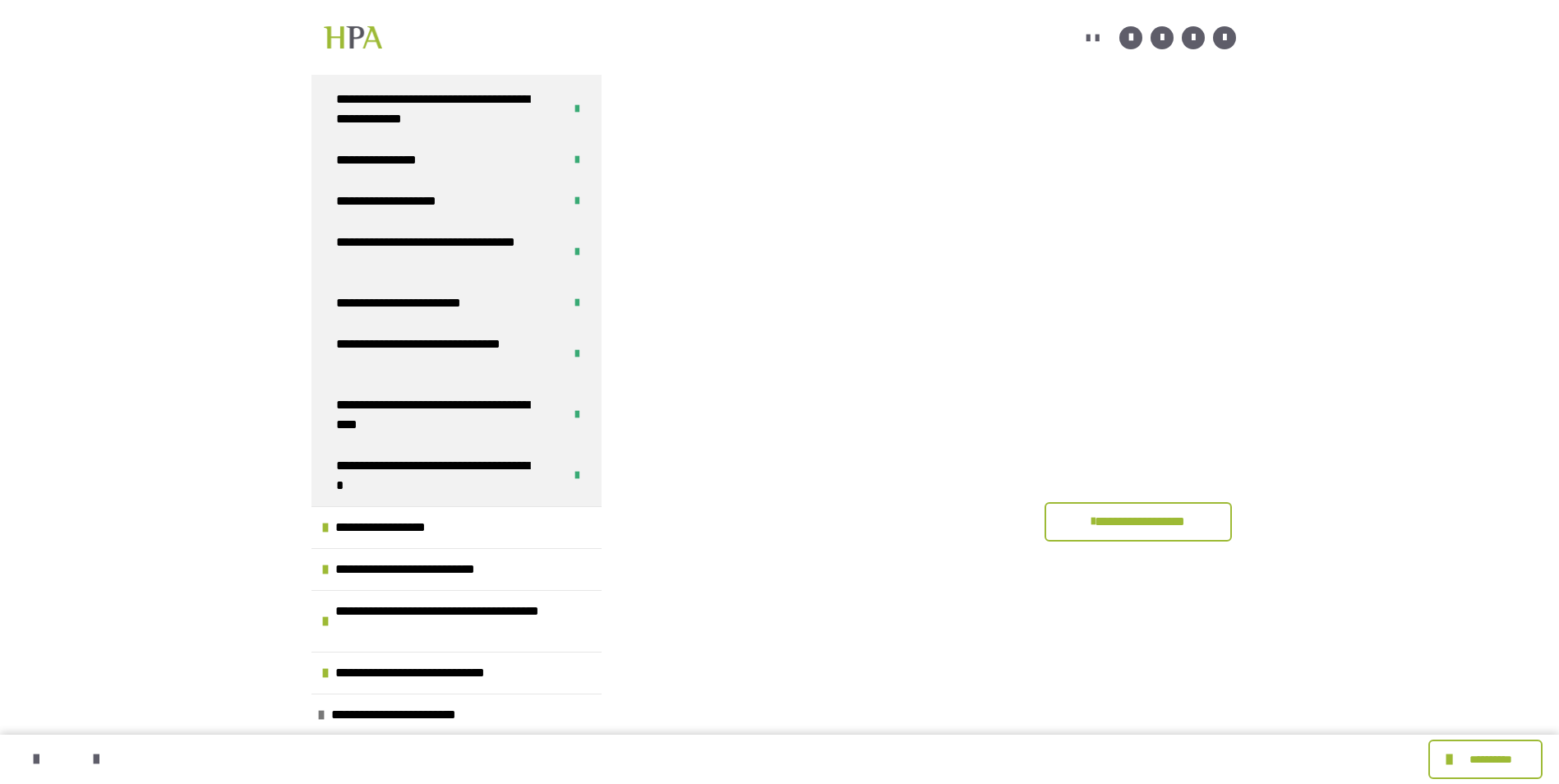 scroll, scrollTop: 4460, scrollLeft: 0, axis: vertical 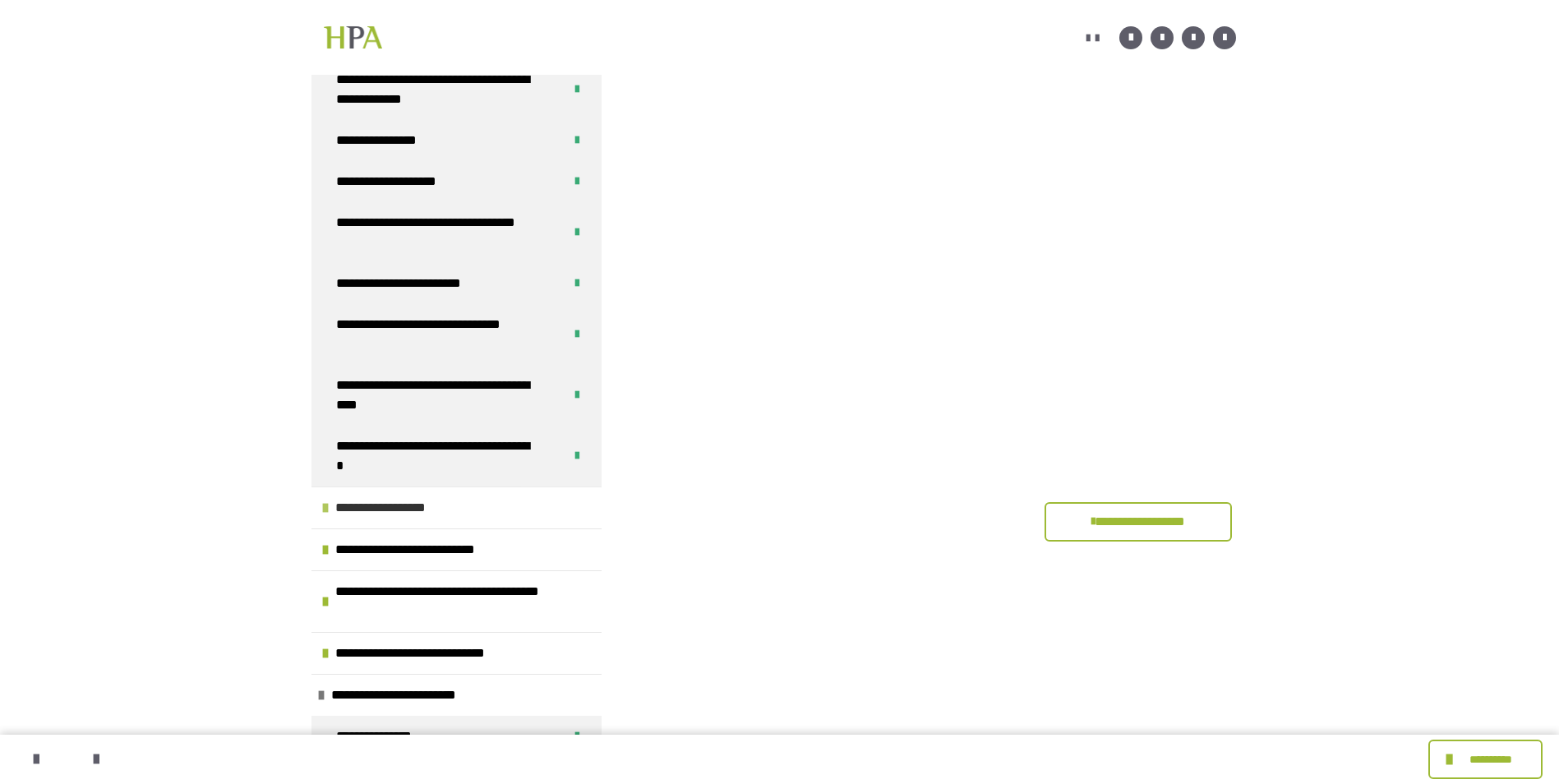 click at bounding box center [325, 508] 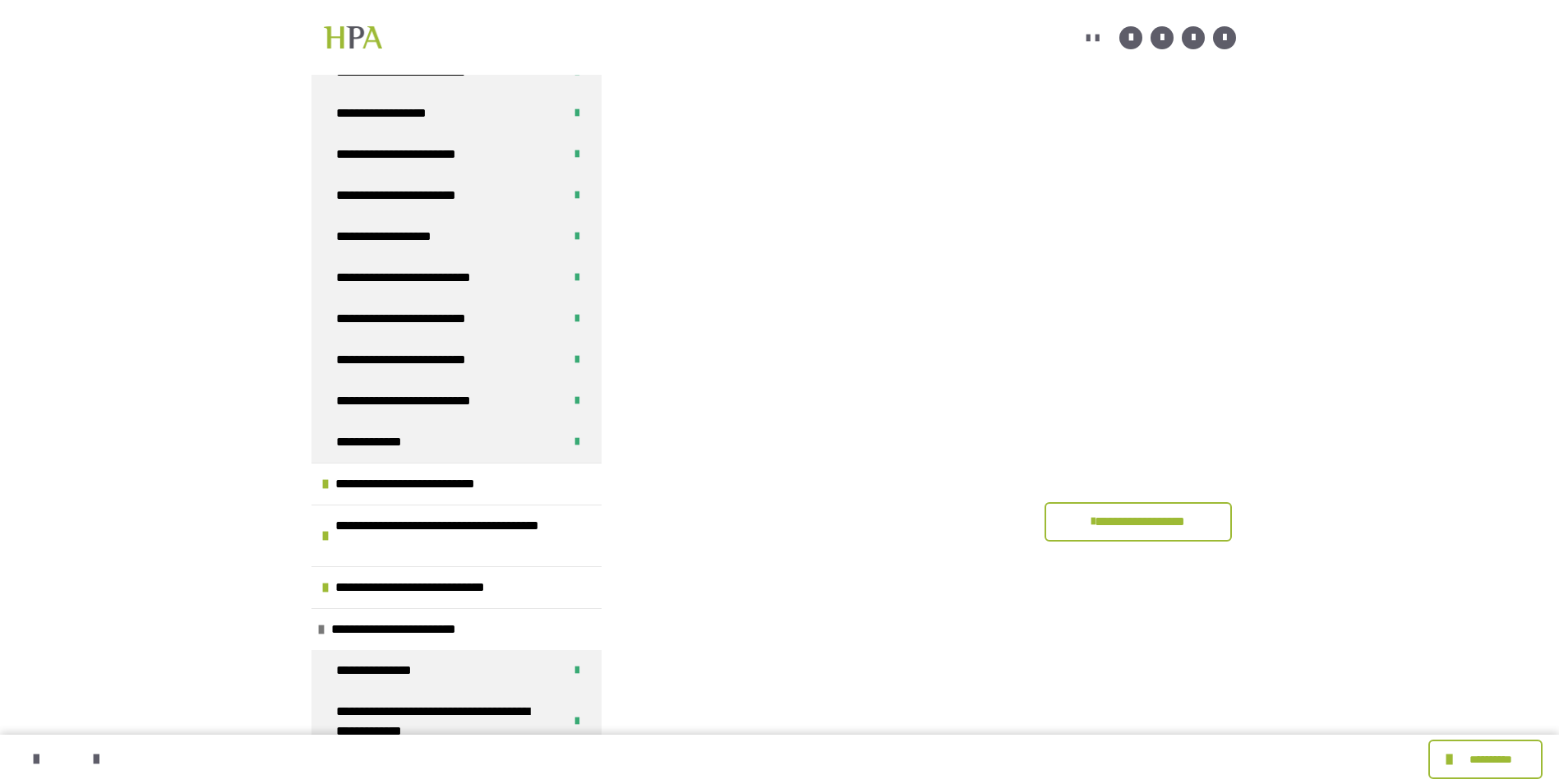 scroll, scrollTop: 5353, scrollLeft: 0, axis: vertical 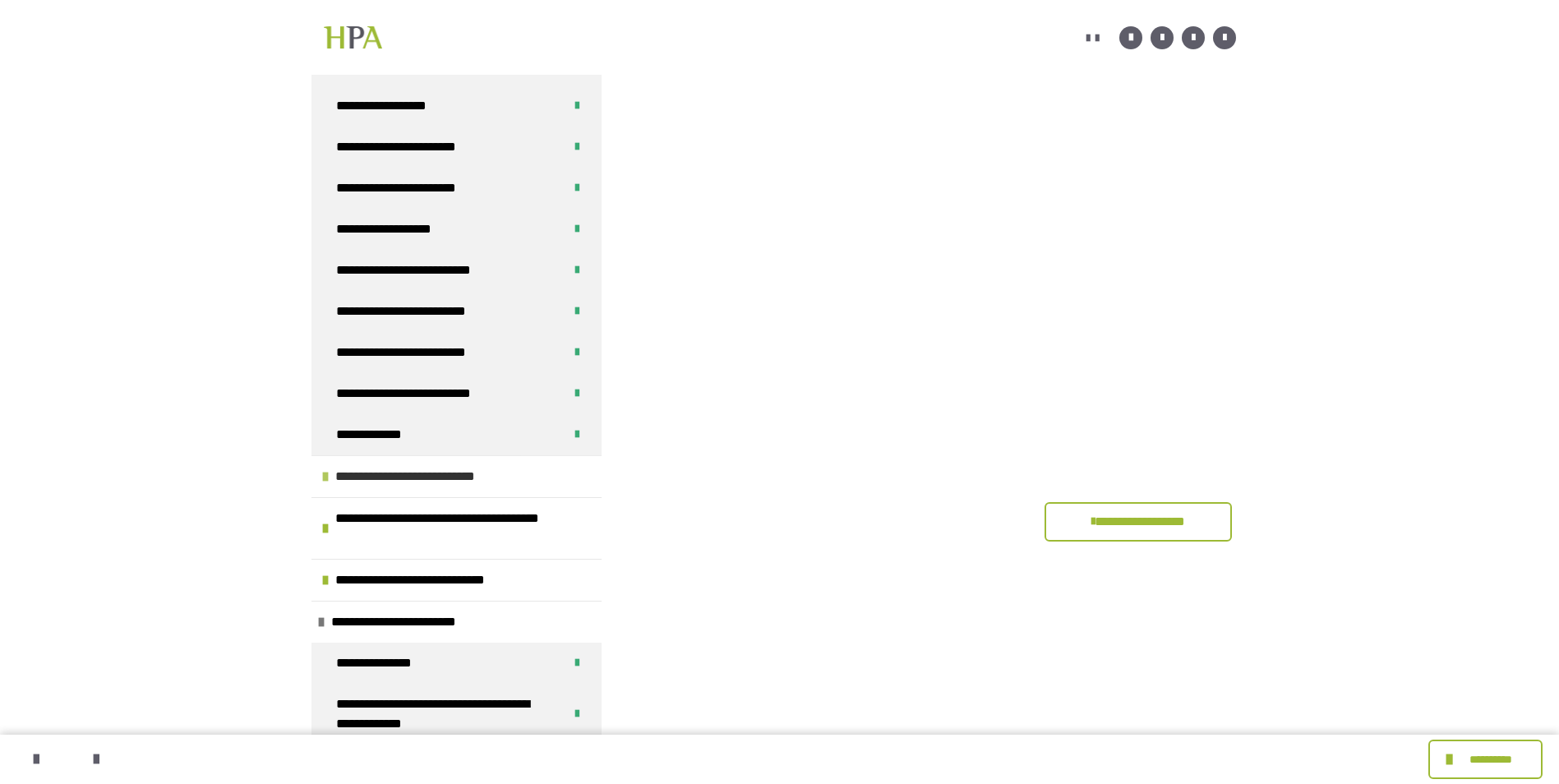 click on "**********" at bounding box center [456, 476] 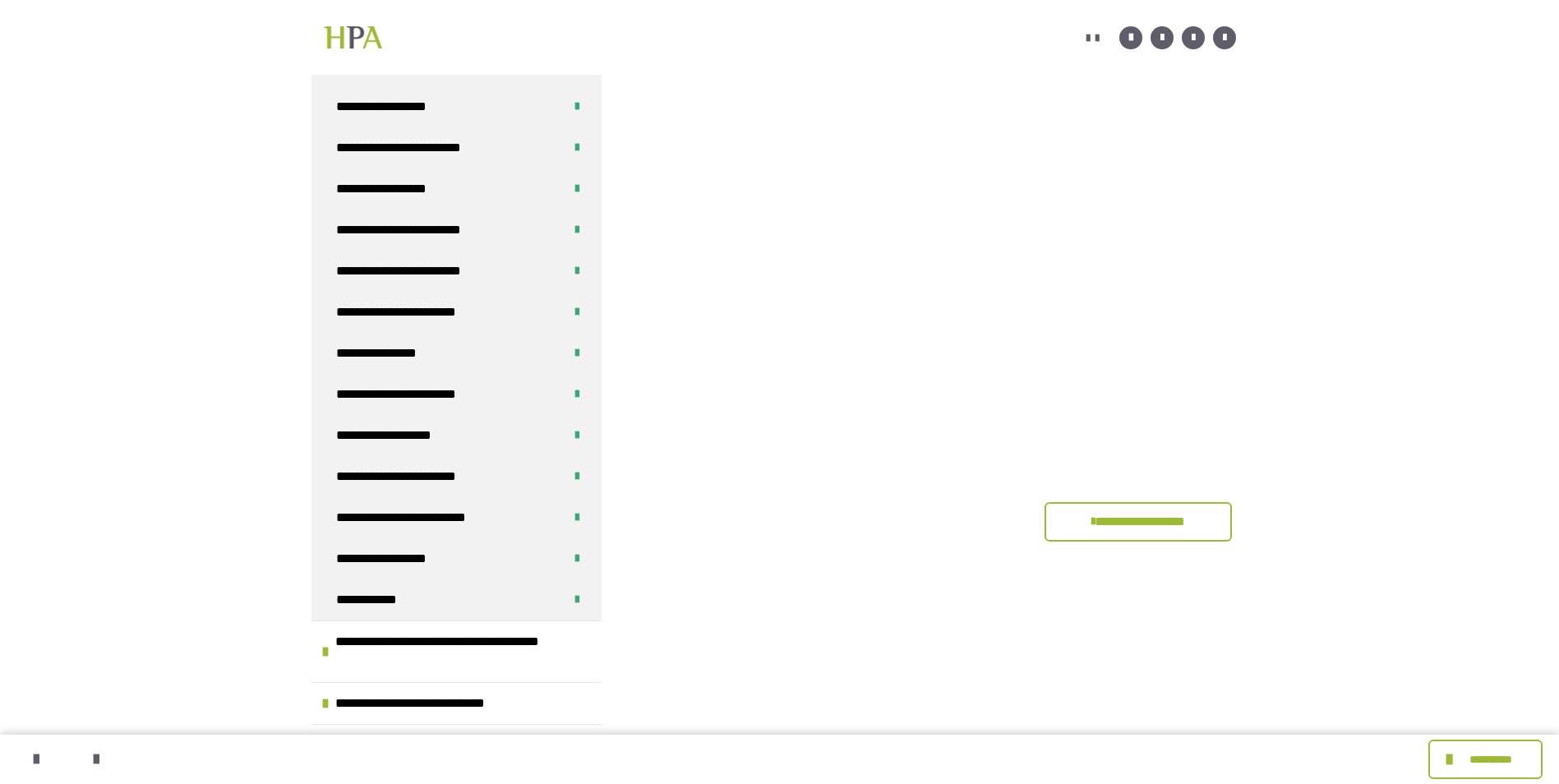 scroll, scrollTop: 6058, scrollLeft: 0, axis: vertical 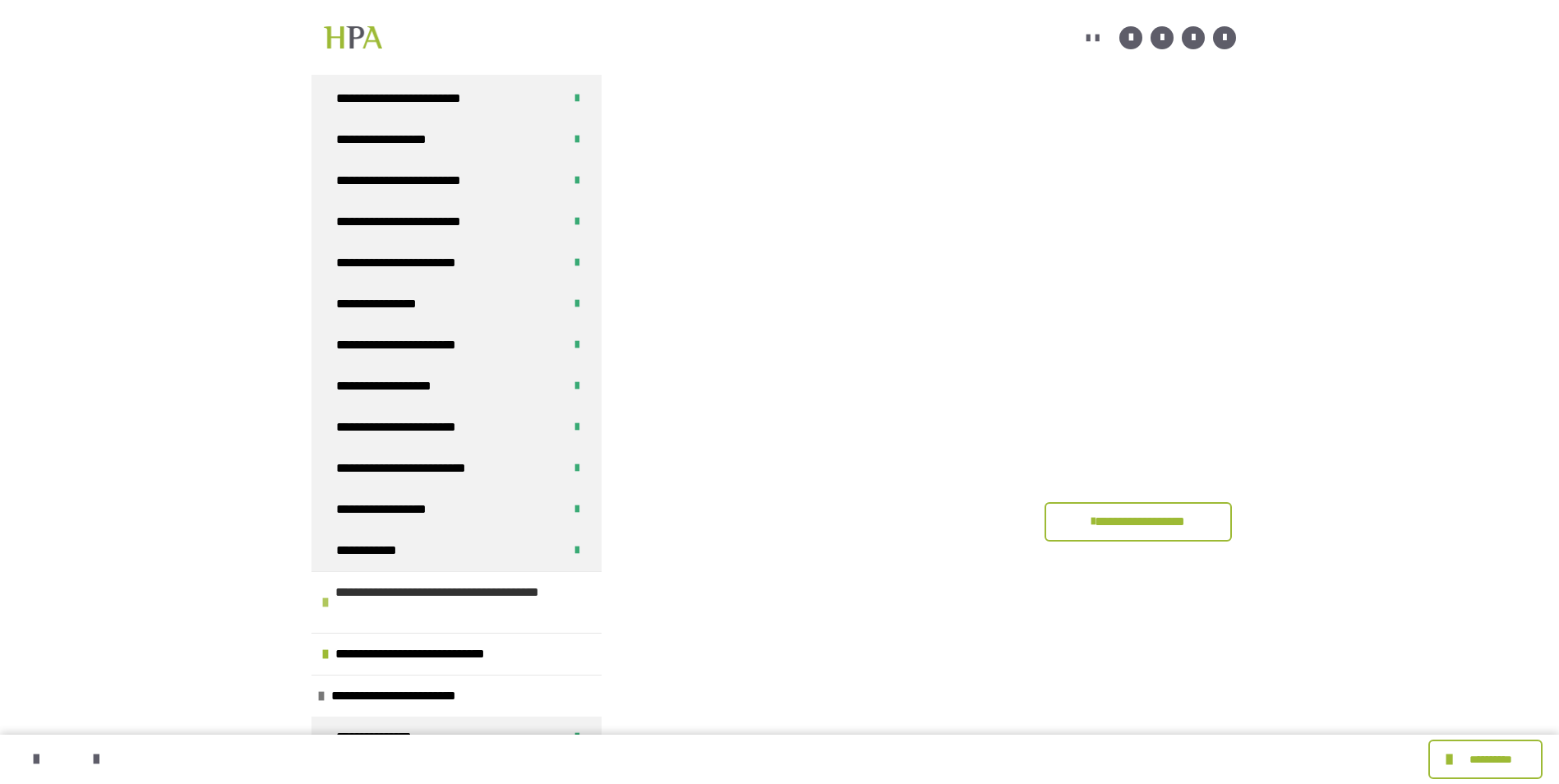 click on "**********" at bounding box center (456, 602) 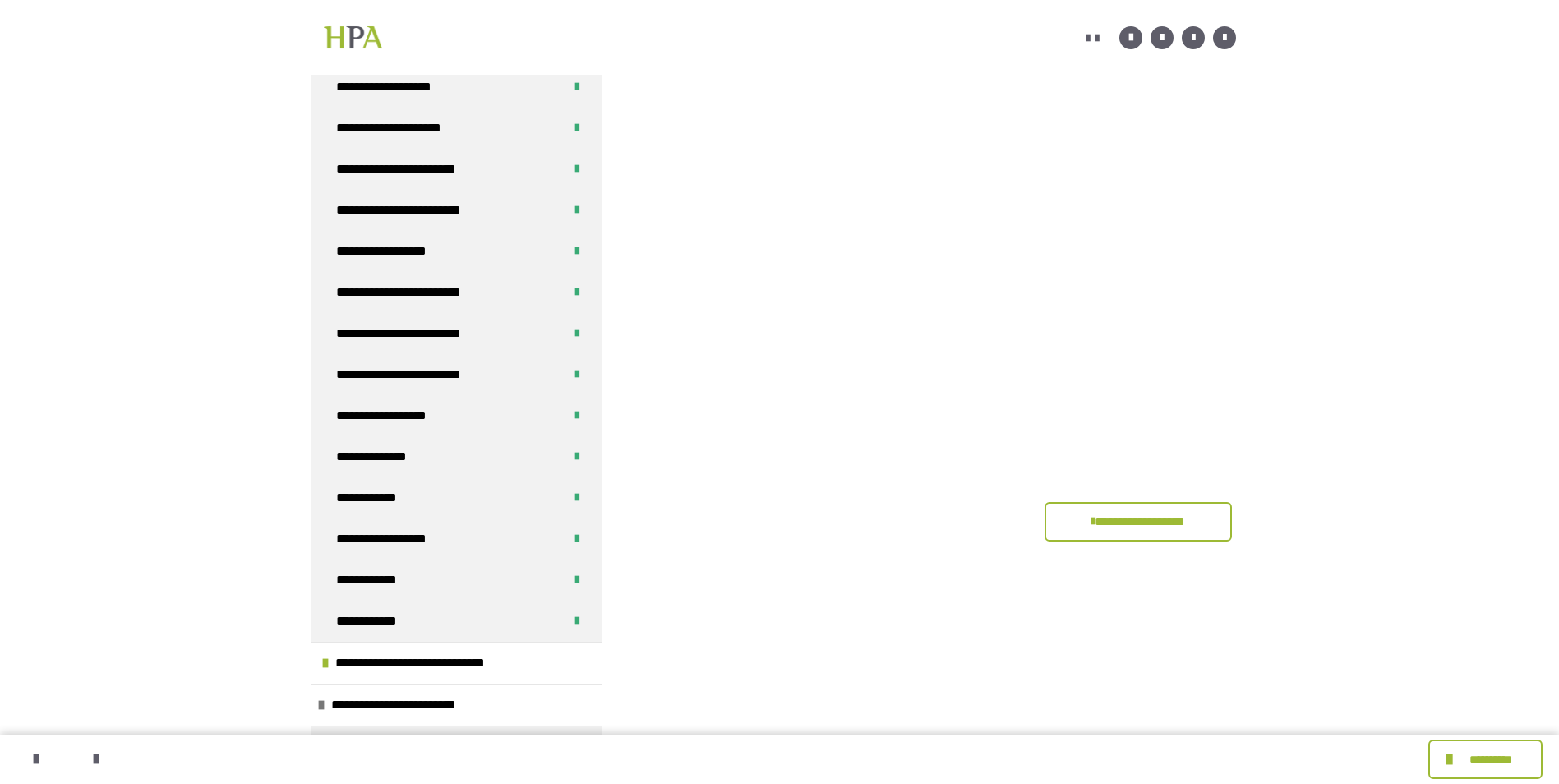 scroll, scrollTop: 6867, scrollLeft: 0, axis: vertical 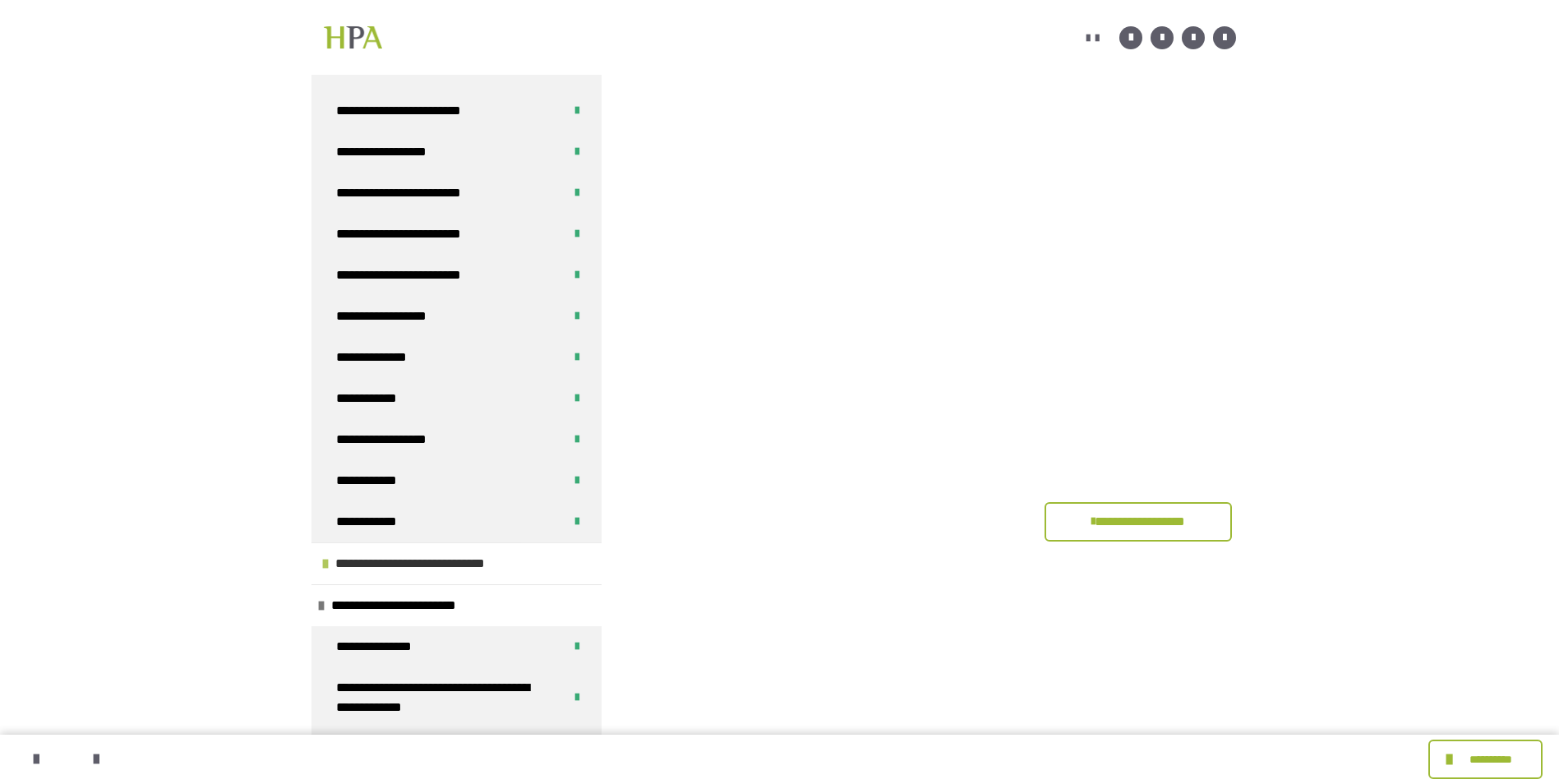 click at bounding box center [325, 564] 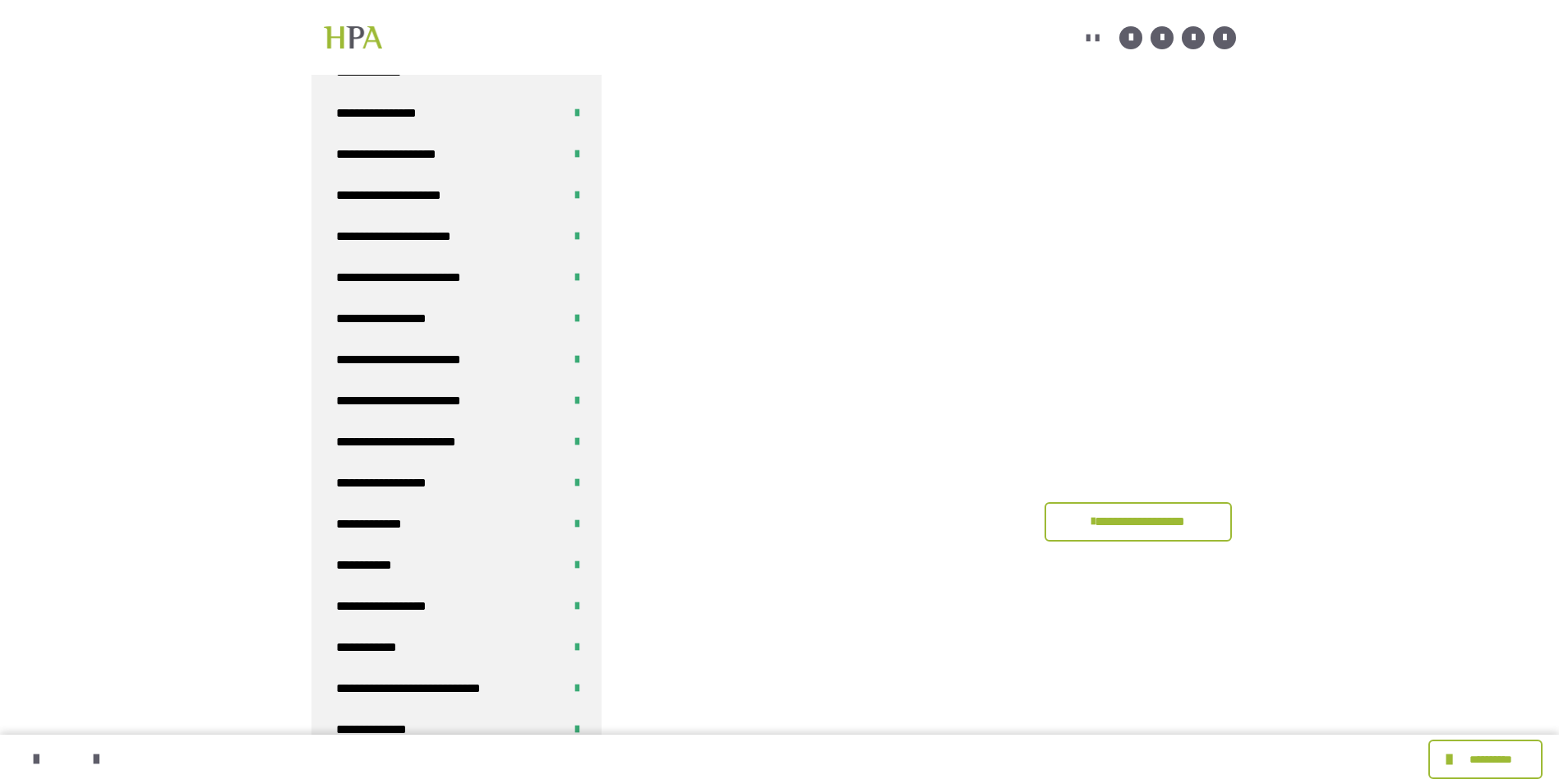 scroll, scrollTop: 8120, scrollLeft: 0, axis: vertical 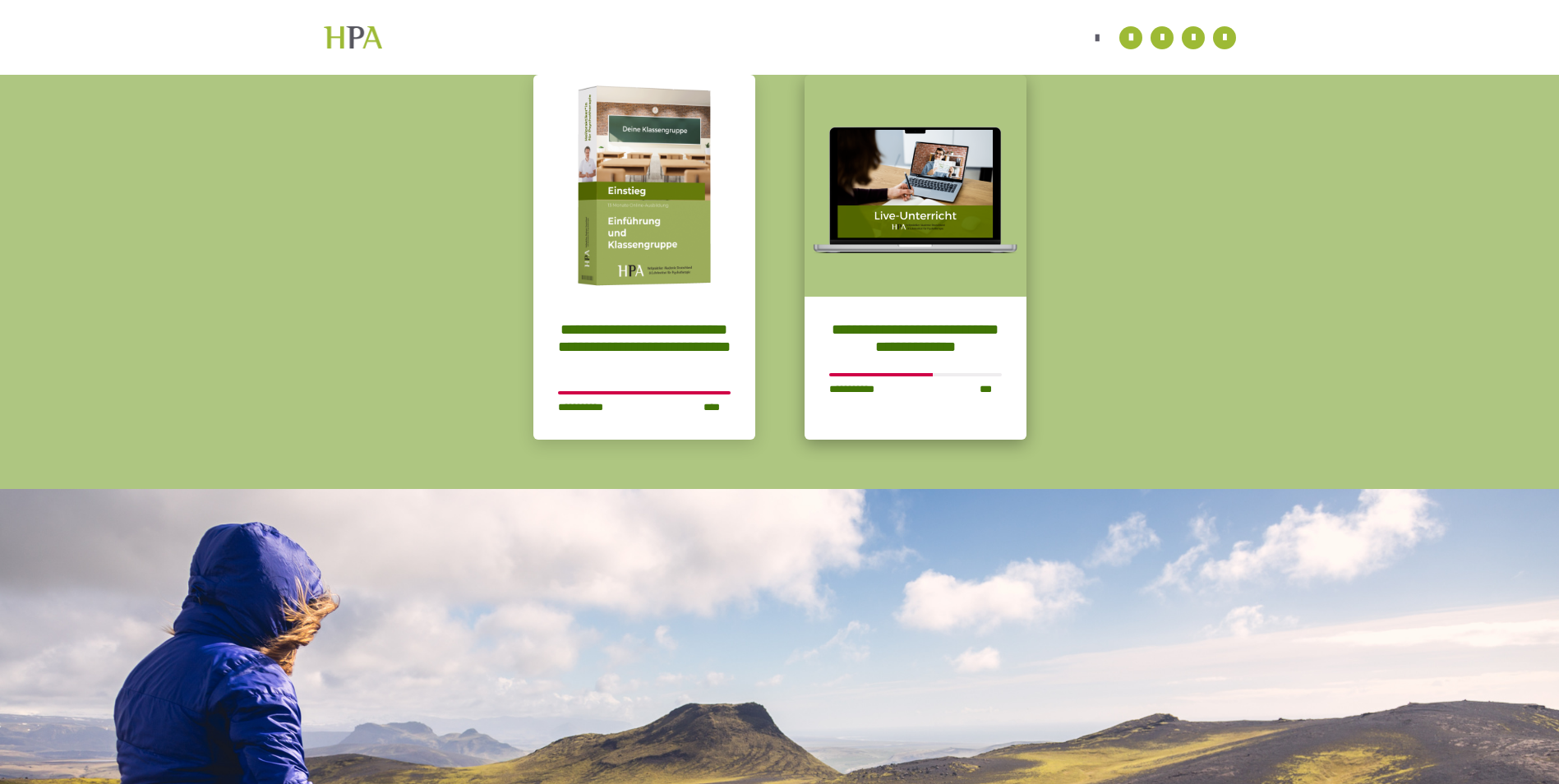 click at bounding box center (916, 186) 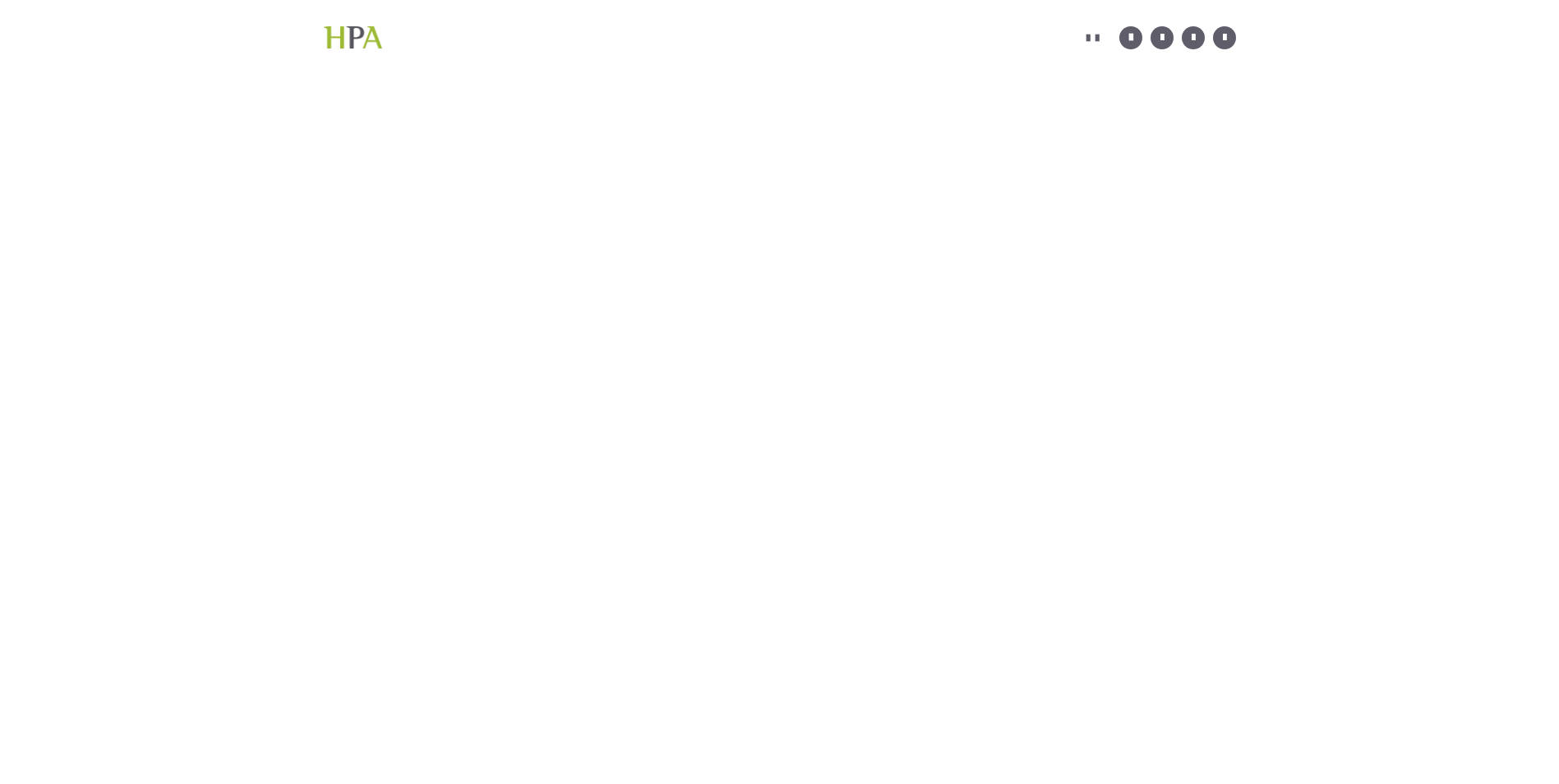 scroll, scrollTop: 0, scrollLeft: 0, axis: both 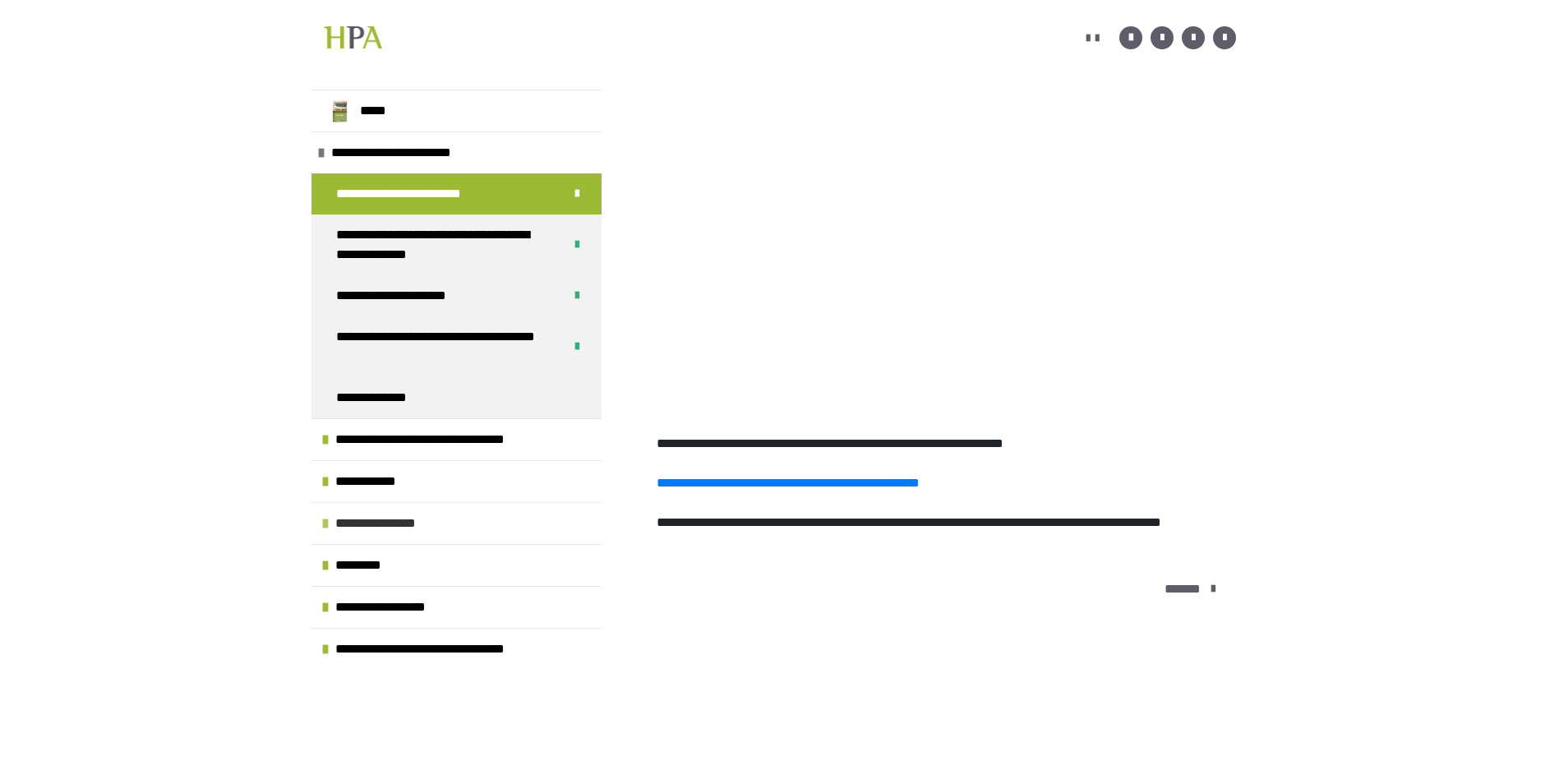 click at bounding box center (325, 523) 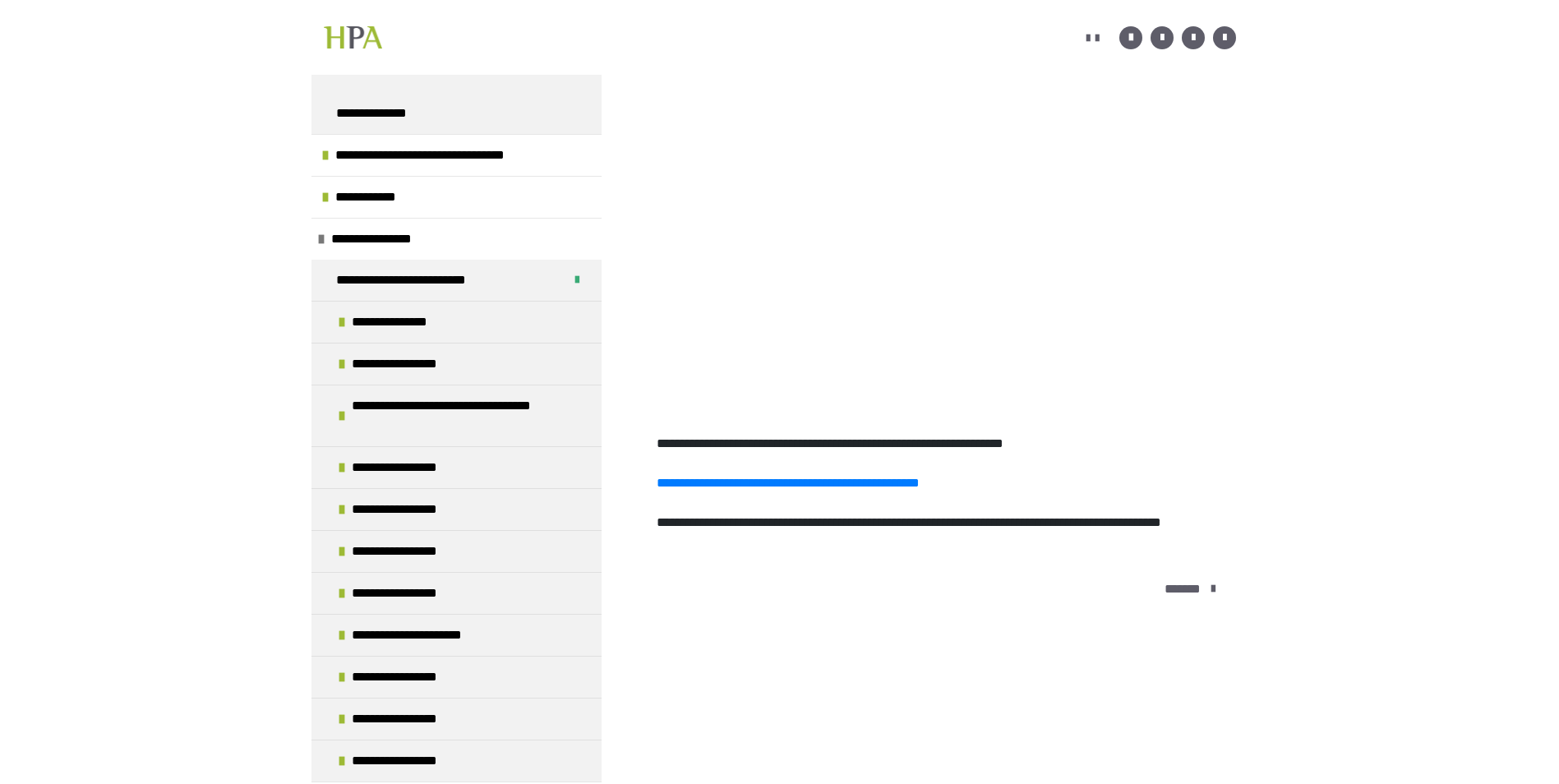 scroll, scrollTop: 297, scrollLeft: 0, axis: vertical 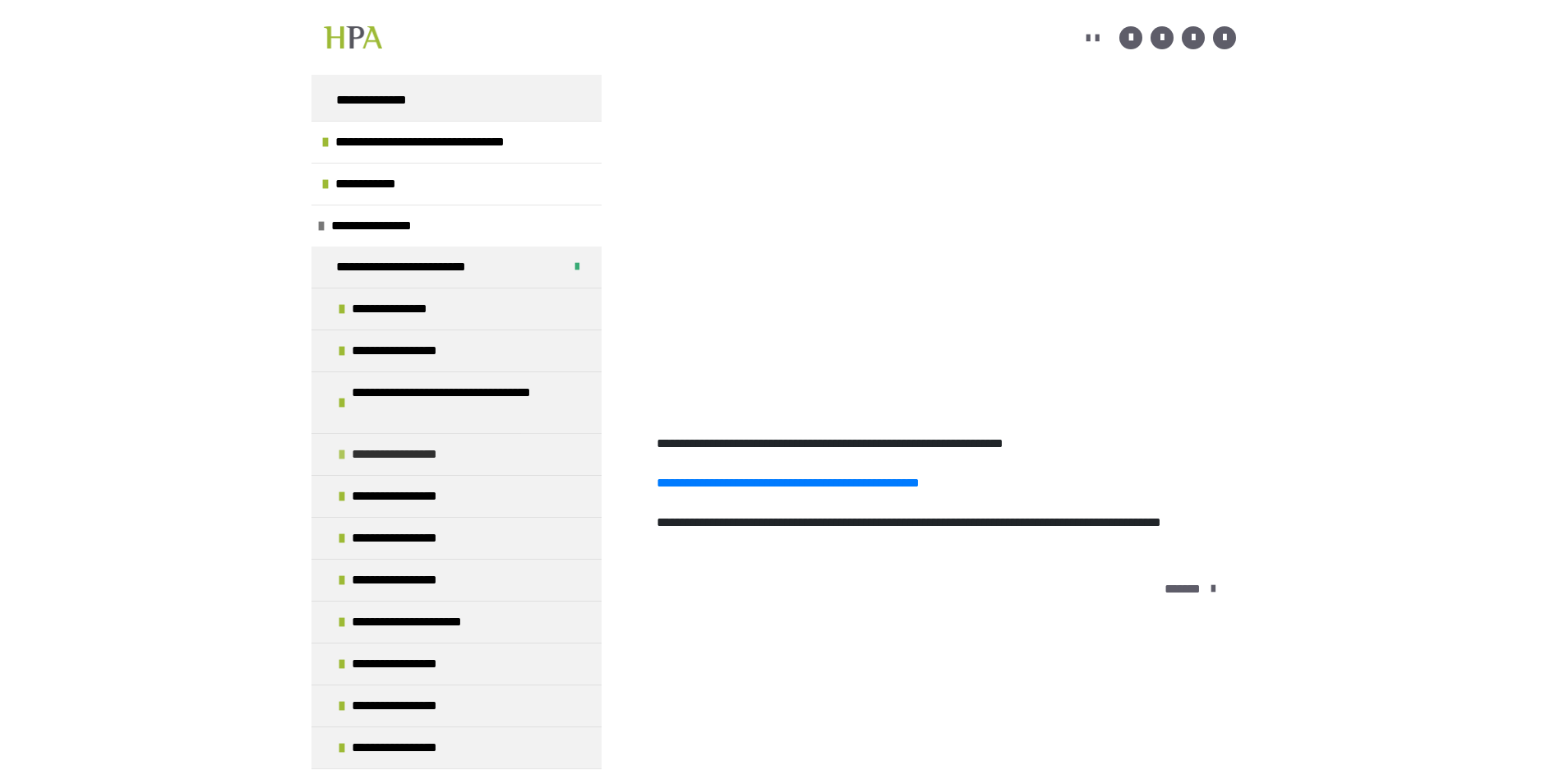 click on "**********" at bounding box center [456, 454] 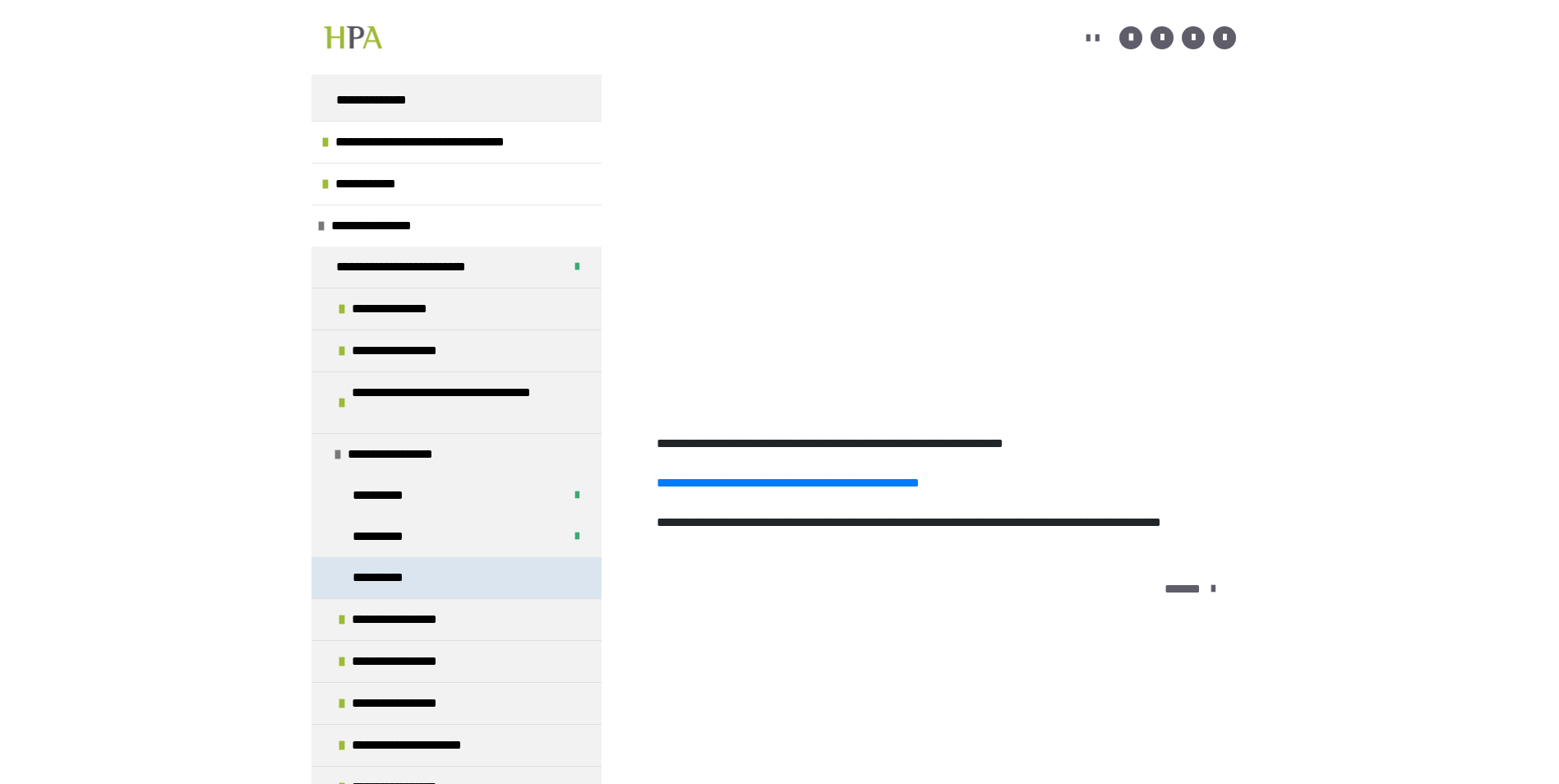 click on "**********" at bounding box center (385, 578) 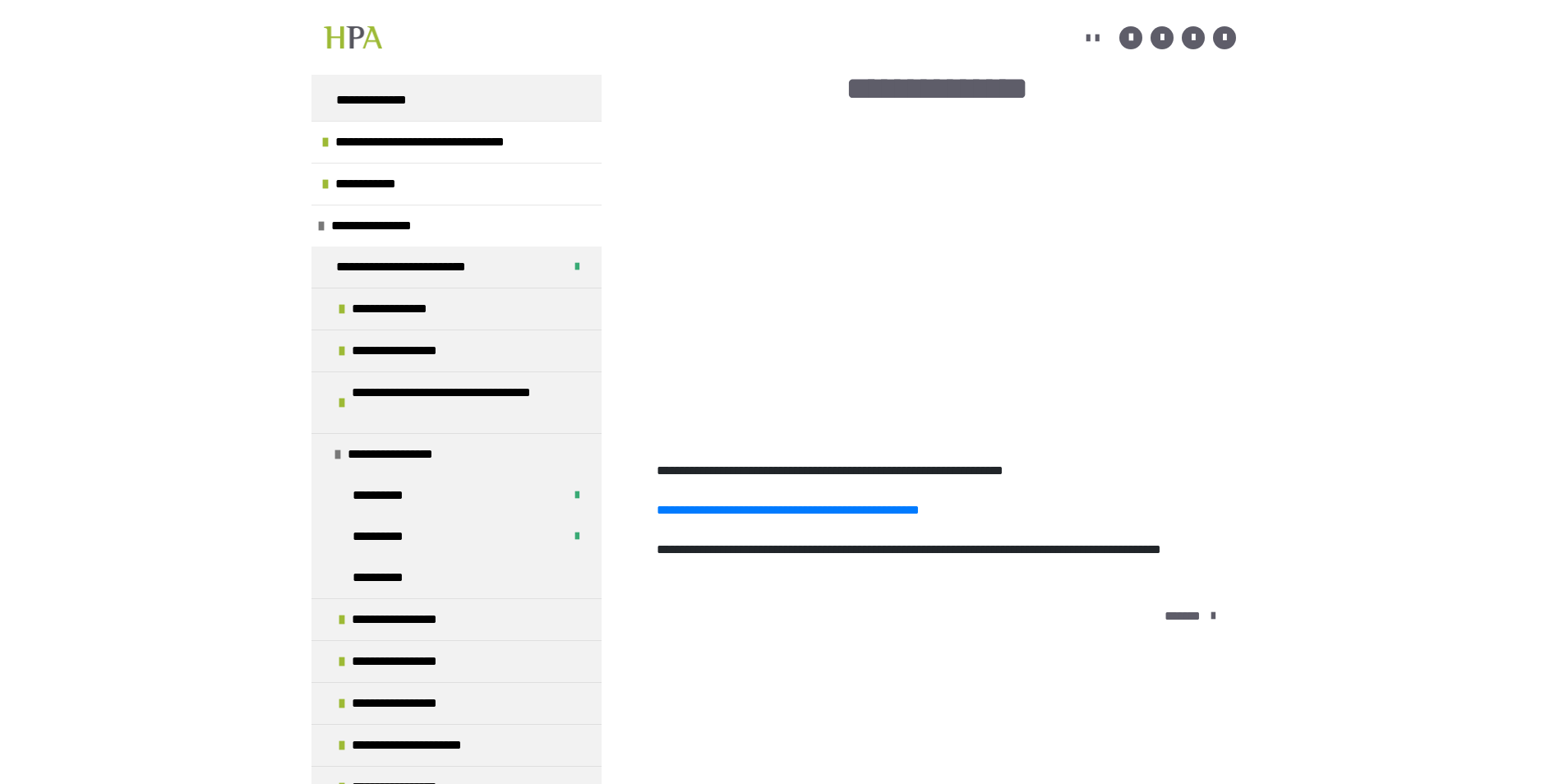 scroll, scrollTop: 0, scrollLeft: 0, axis: both 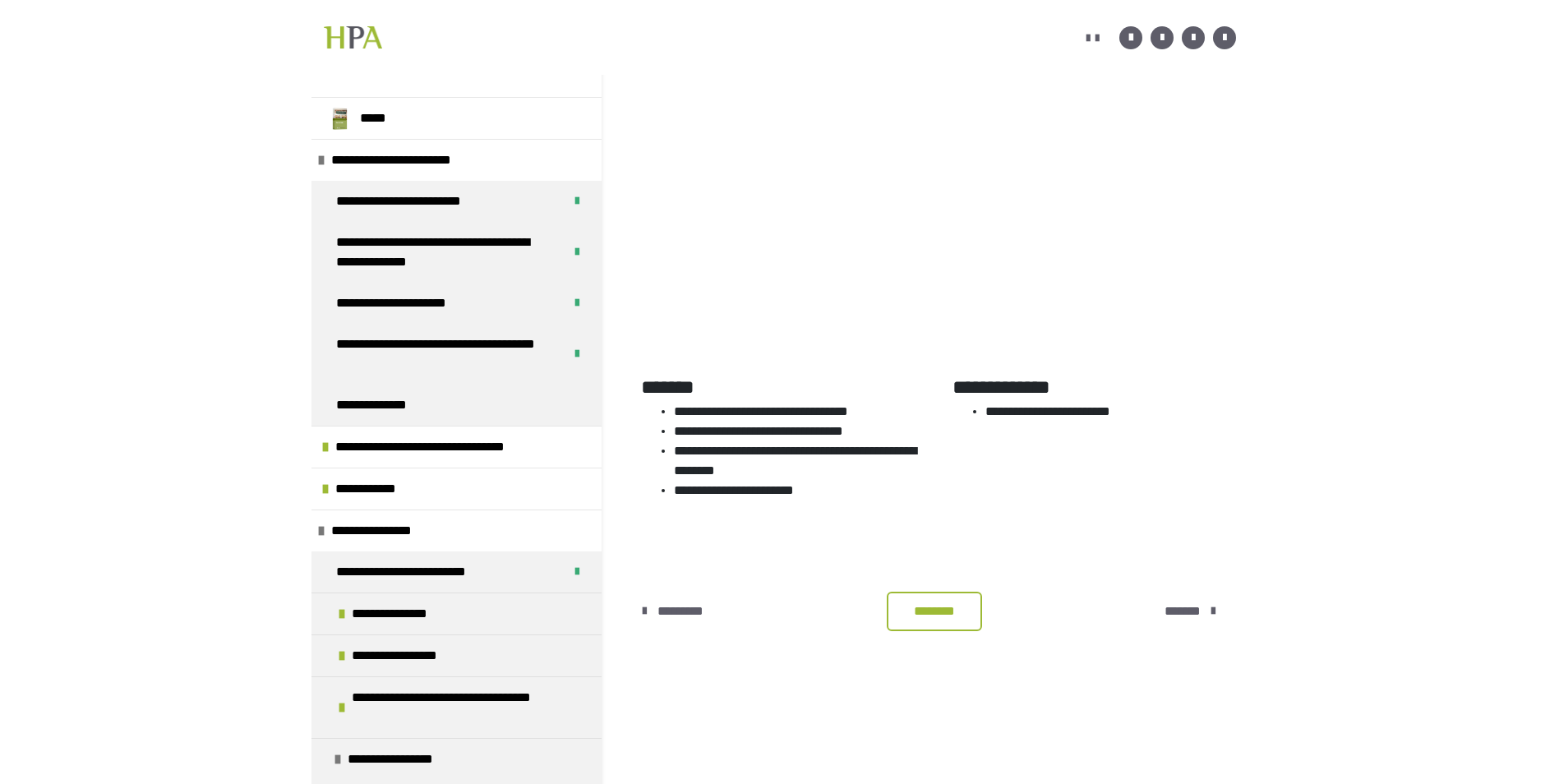 click on "********" at bounding box center (934, 611) 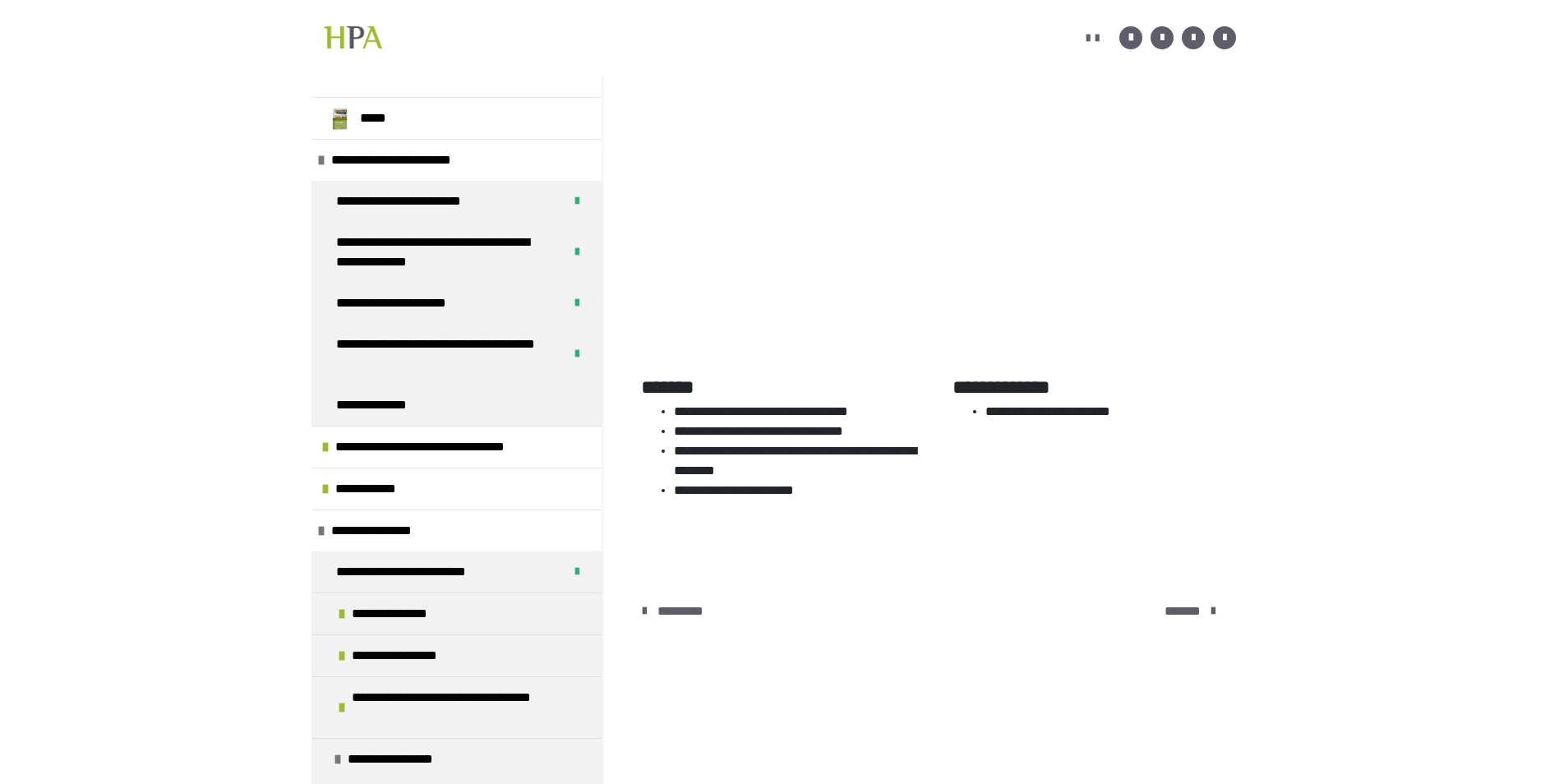 scroll, scrollTop: 354, scrollLeft: 0, axis: vertical 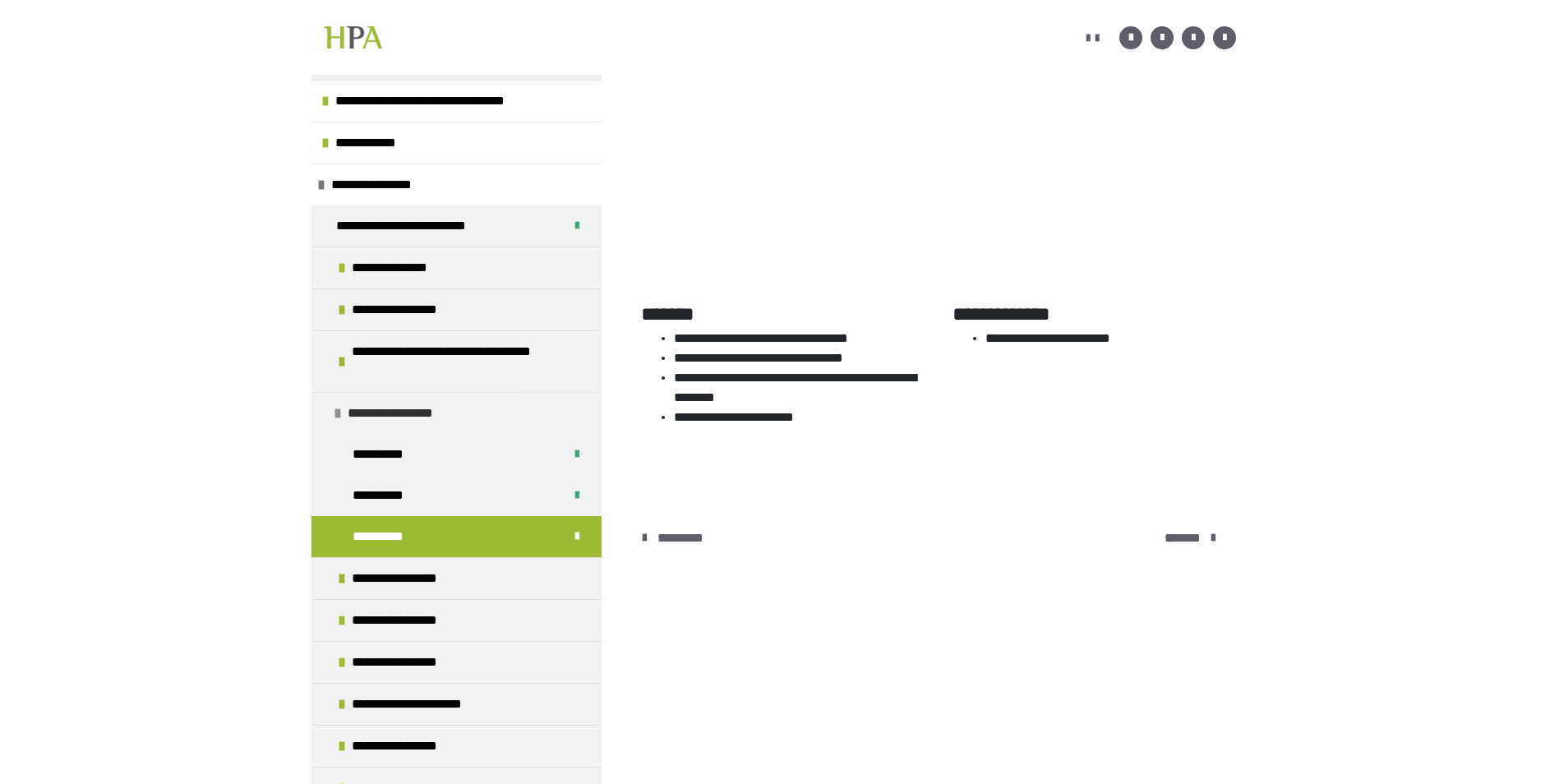 click at bounding box center (338, 413) 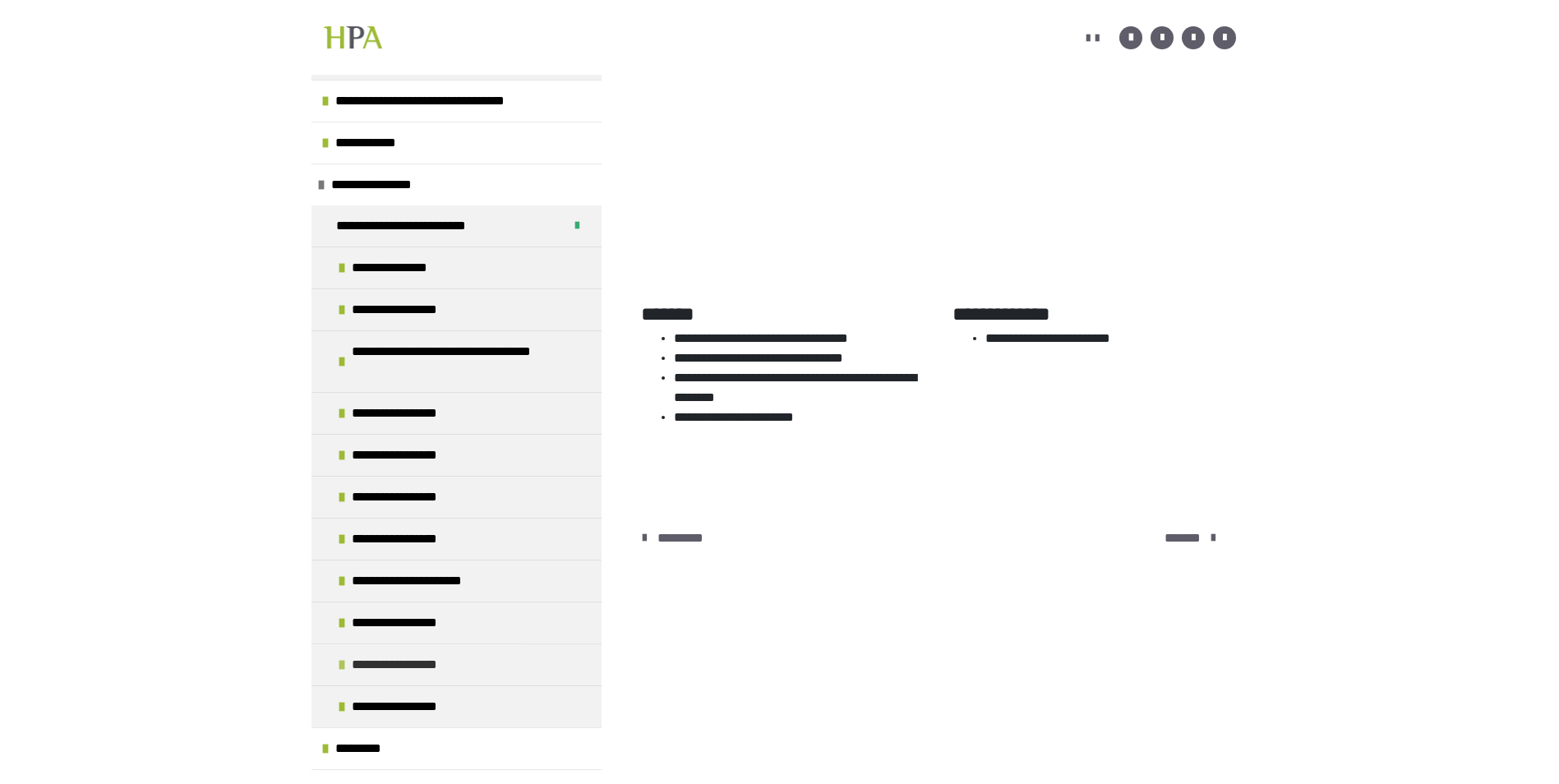 click on "**********" at bounding box center [412, 665] 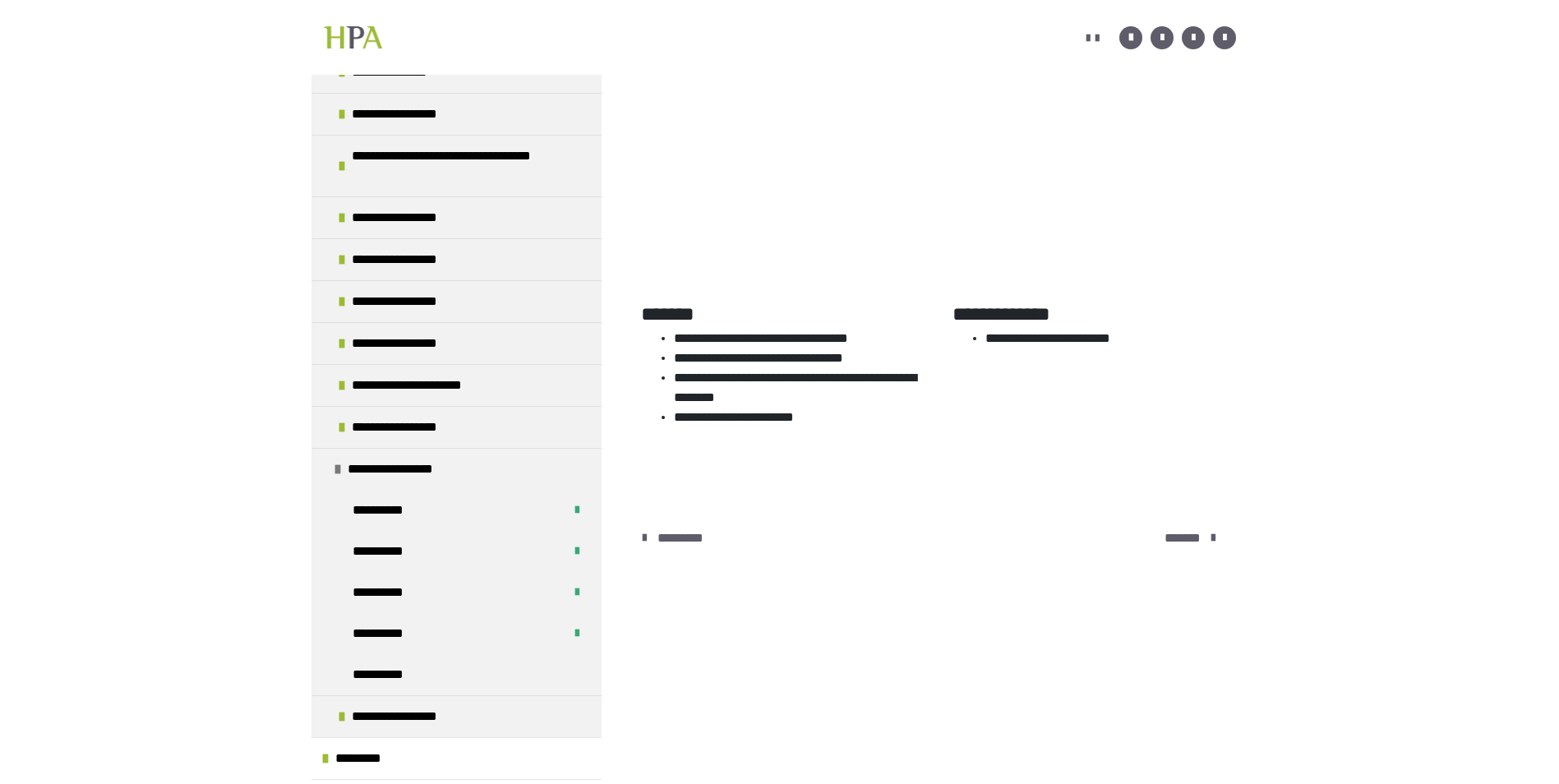 scroll, scrollTop: 540, scrollLeft: 0, axis: vertical 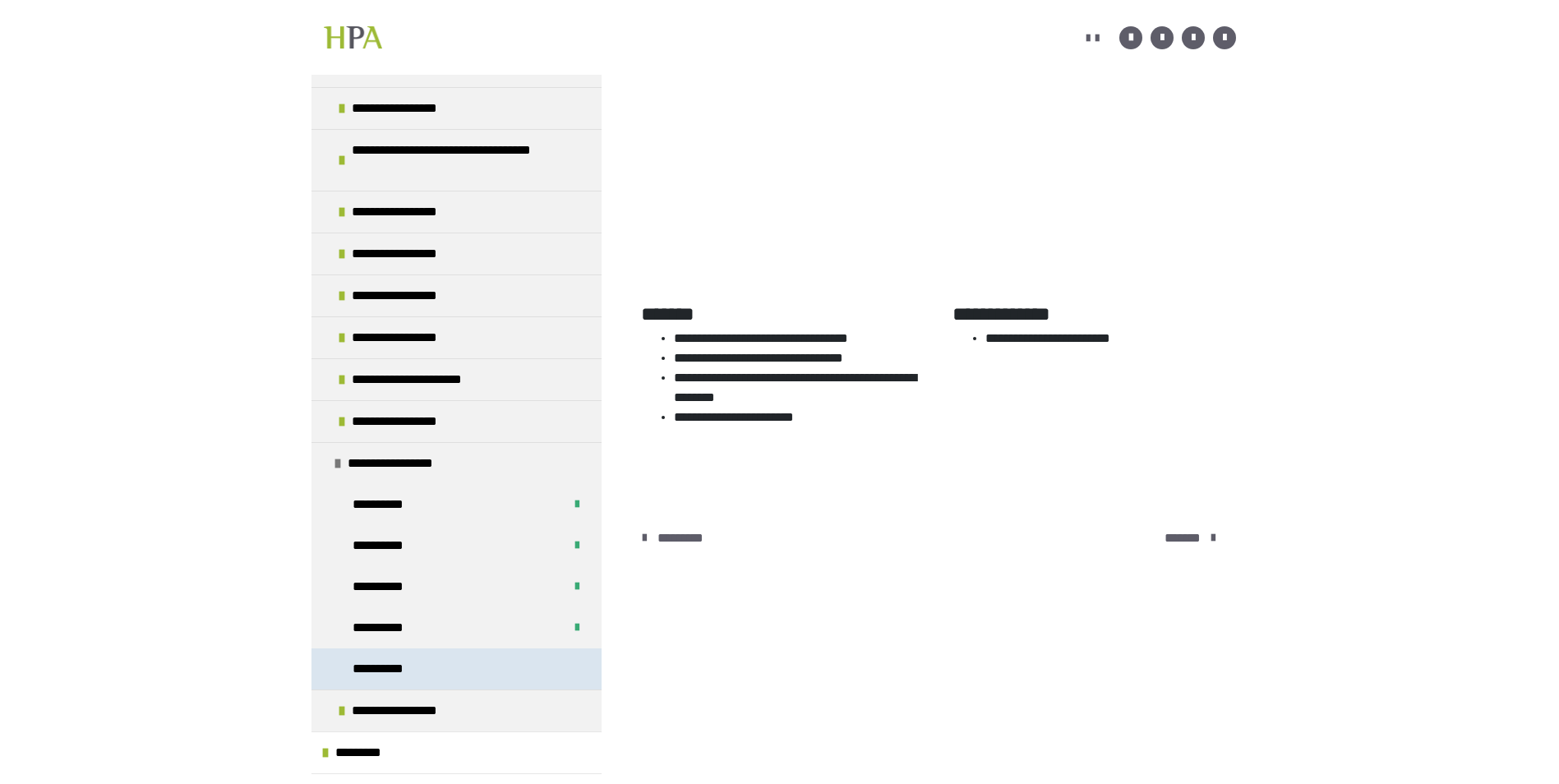 click on "**********" at bounding box center (456, 669) 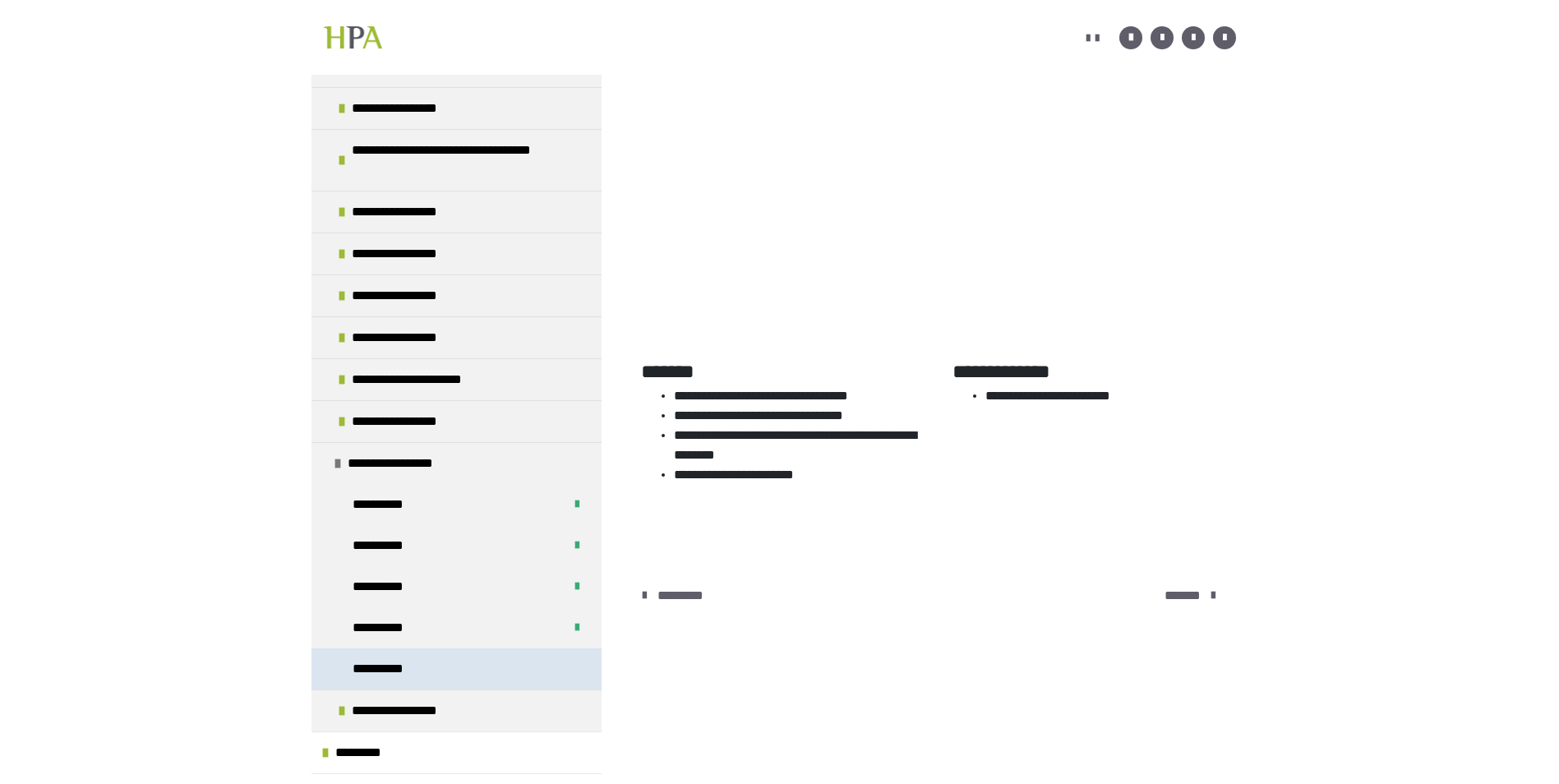 scroll, scrollTop: 0, scrollLeft: 0, axis: both 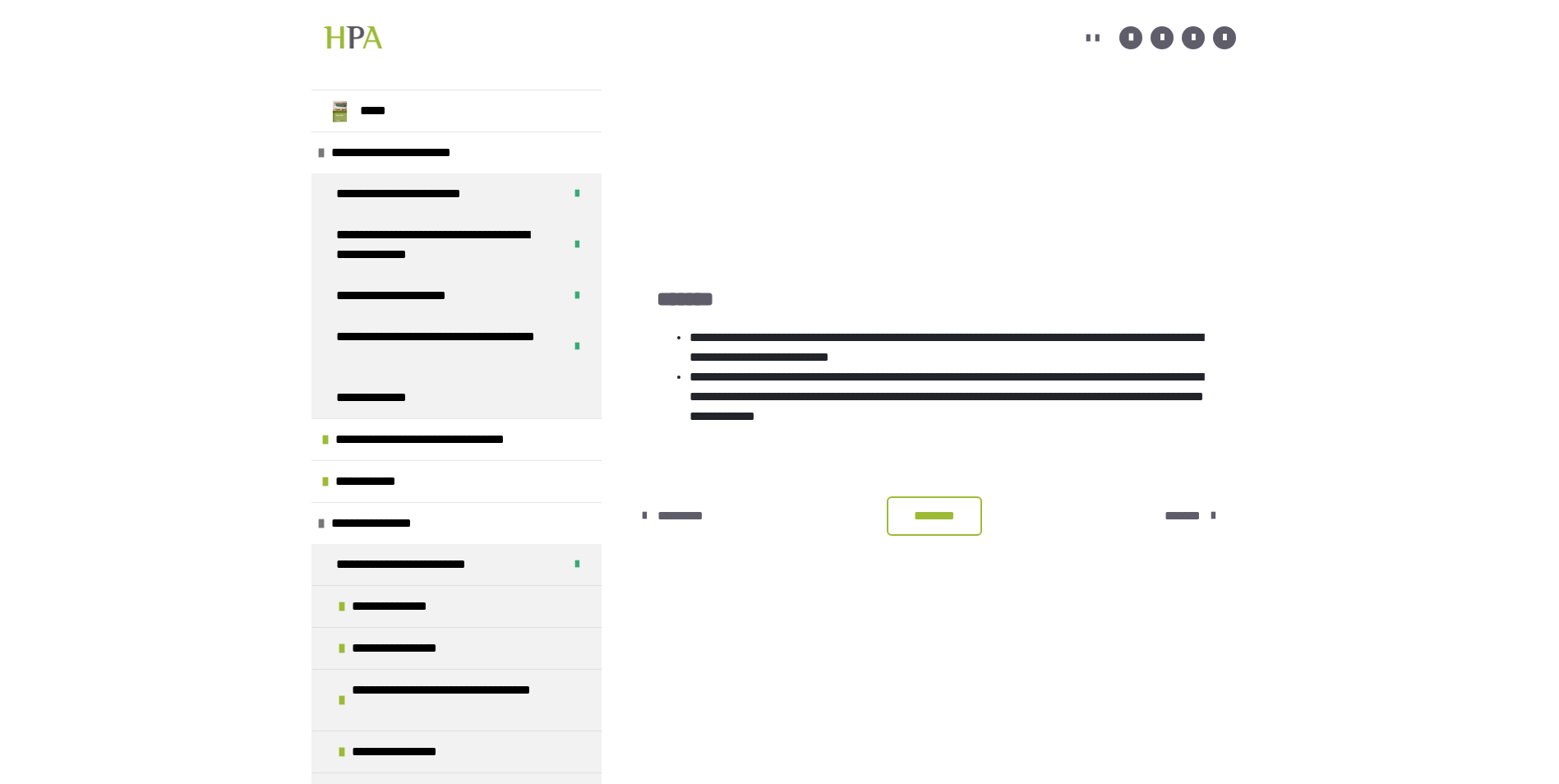 click on "********" at bounding box center [934, 516] 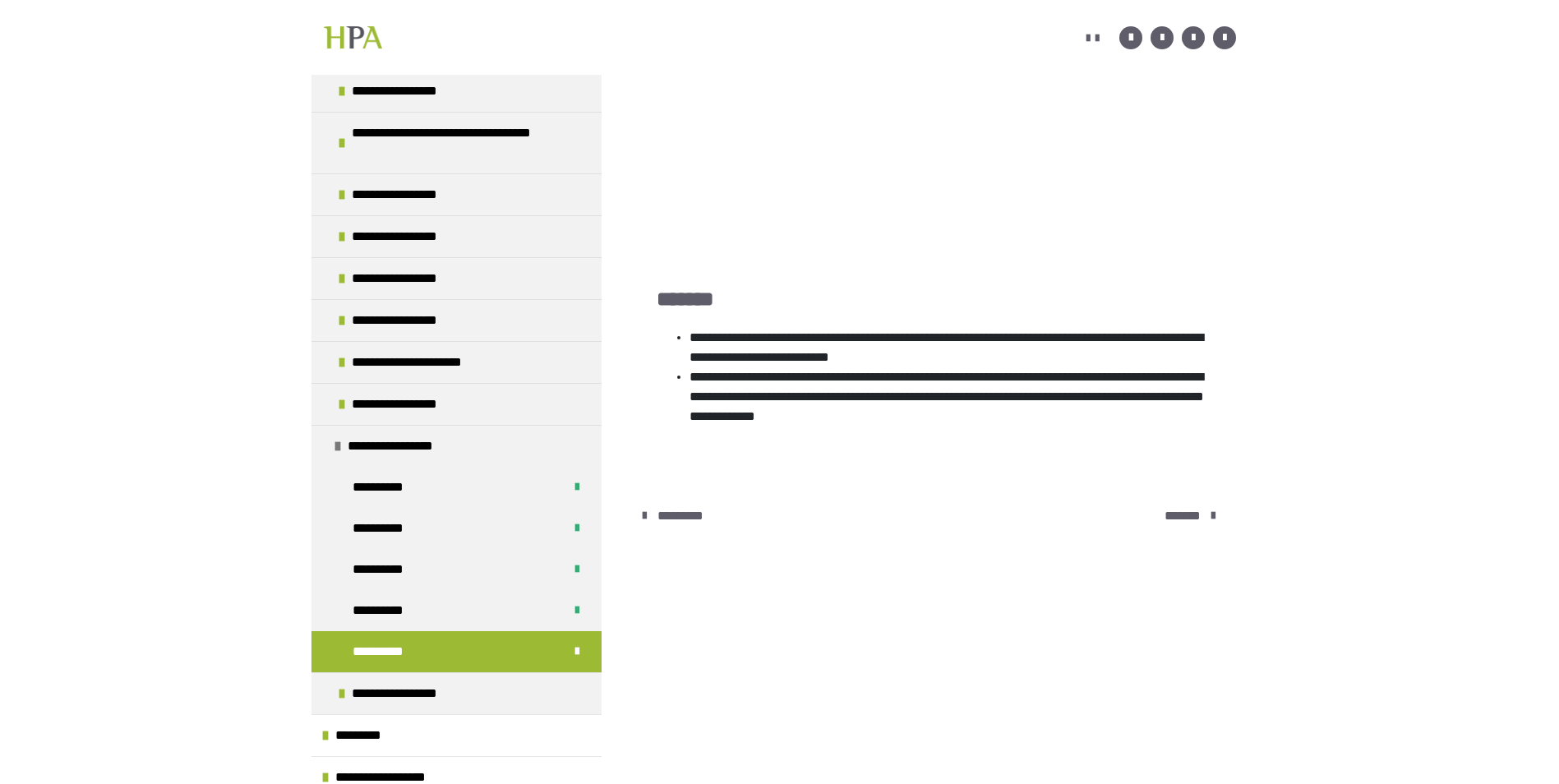 scroll, scrollTop: 568, scrollLeft: 0, axis: vertical 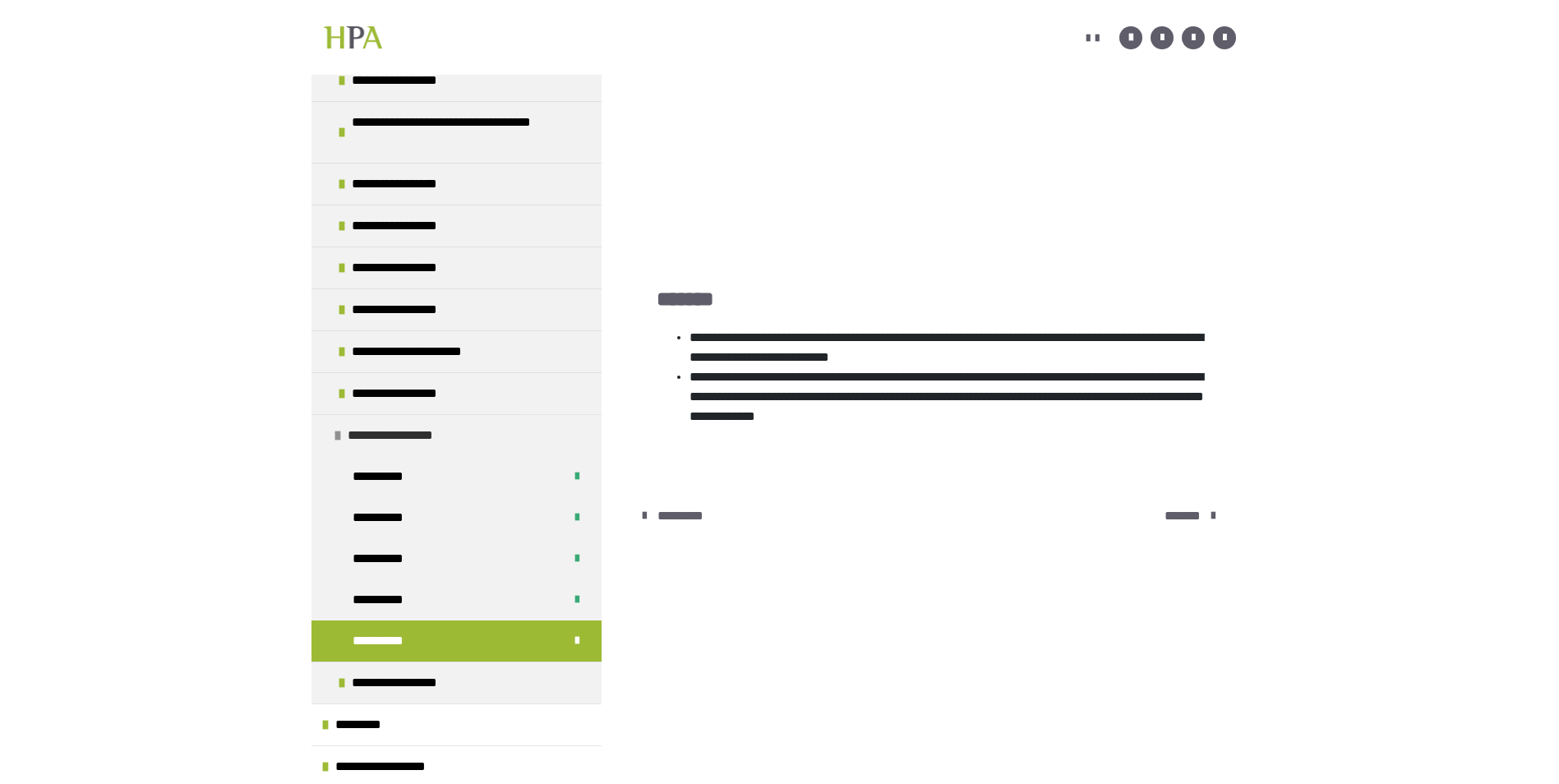 click at bounding box center [338, 436] 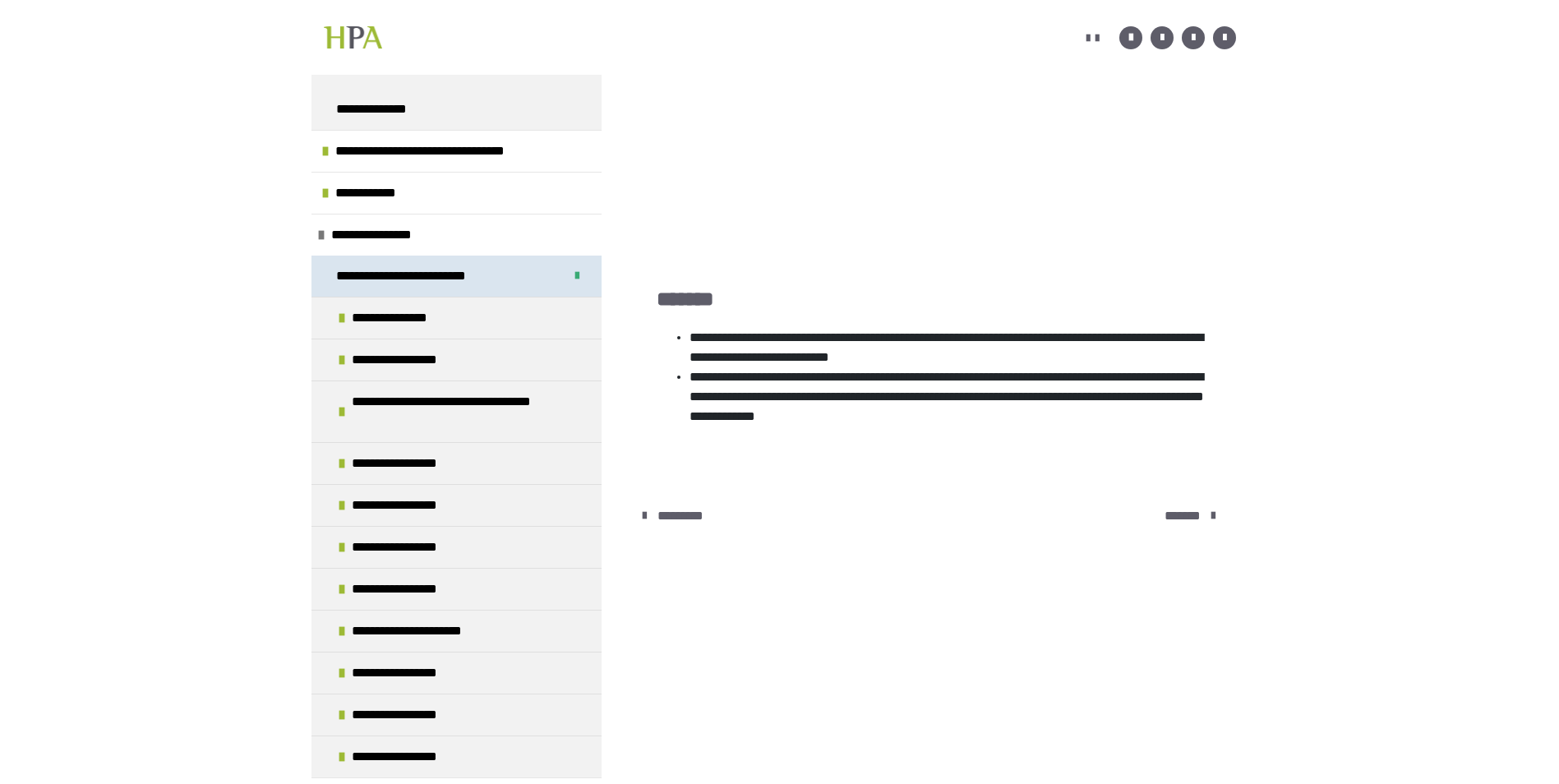 scroll, scrollTop: 277, scrollLeft: 0, axis: vertical 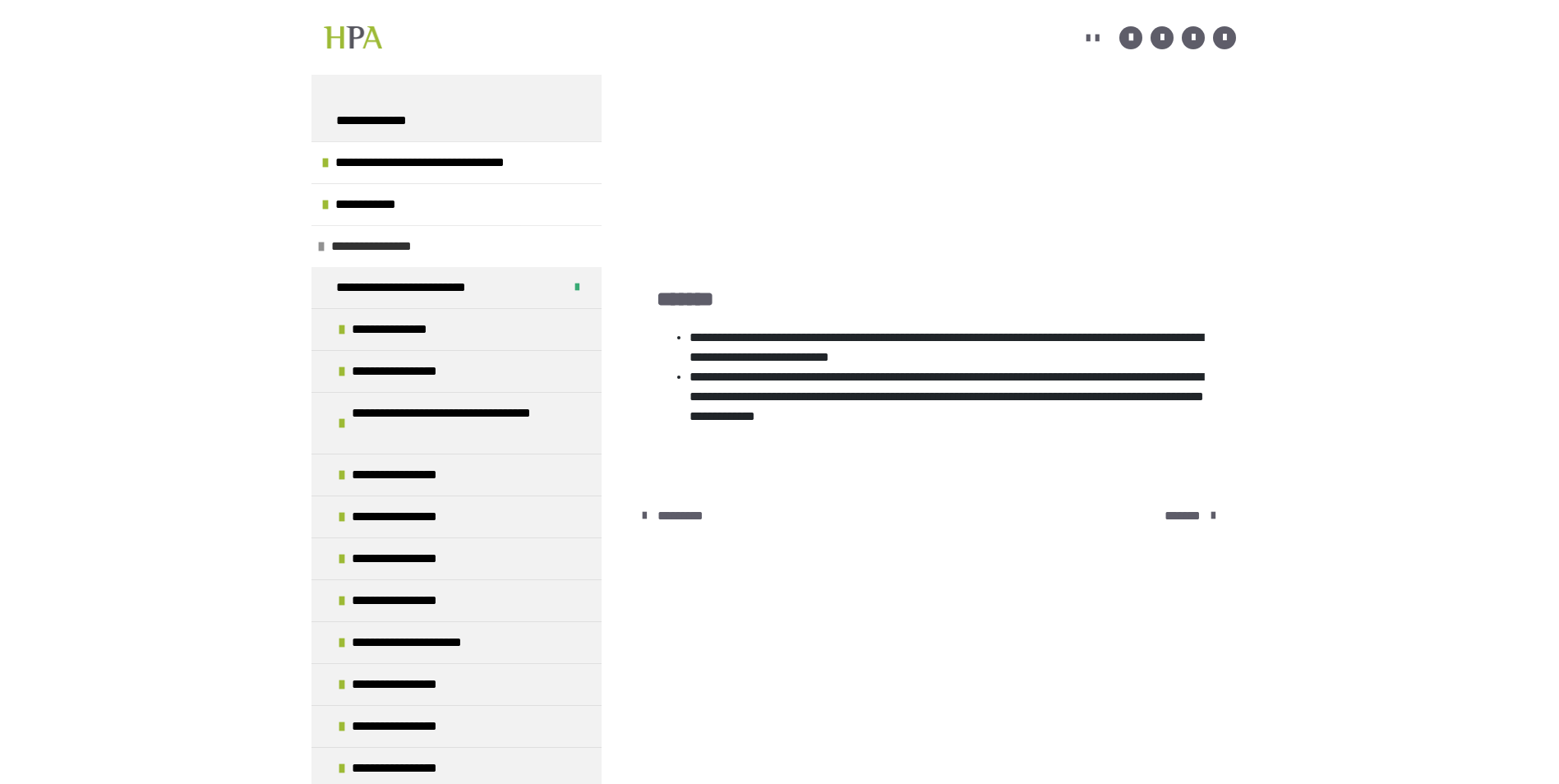 click at bounding box center [321, 247] 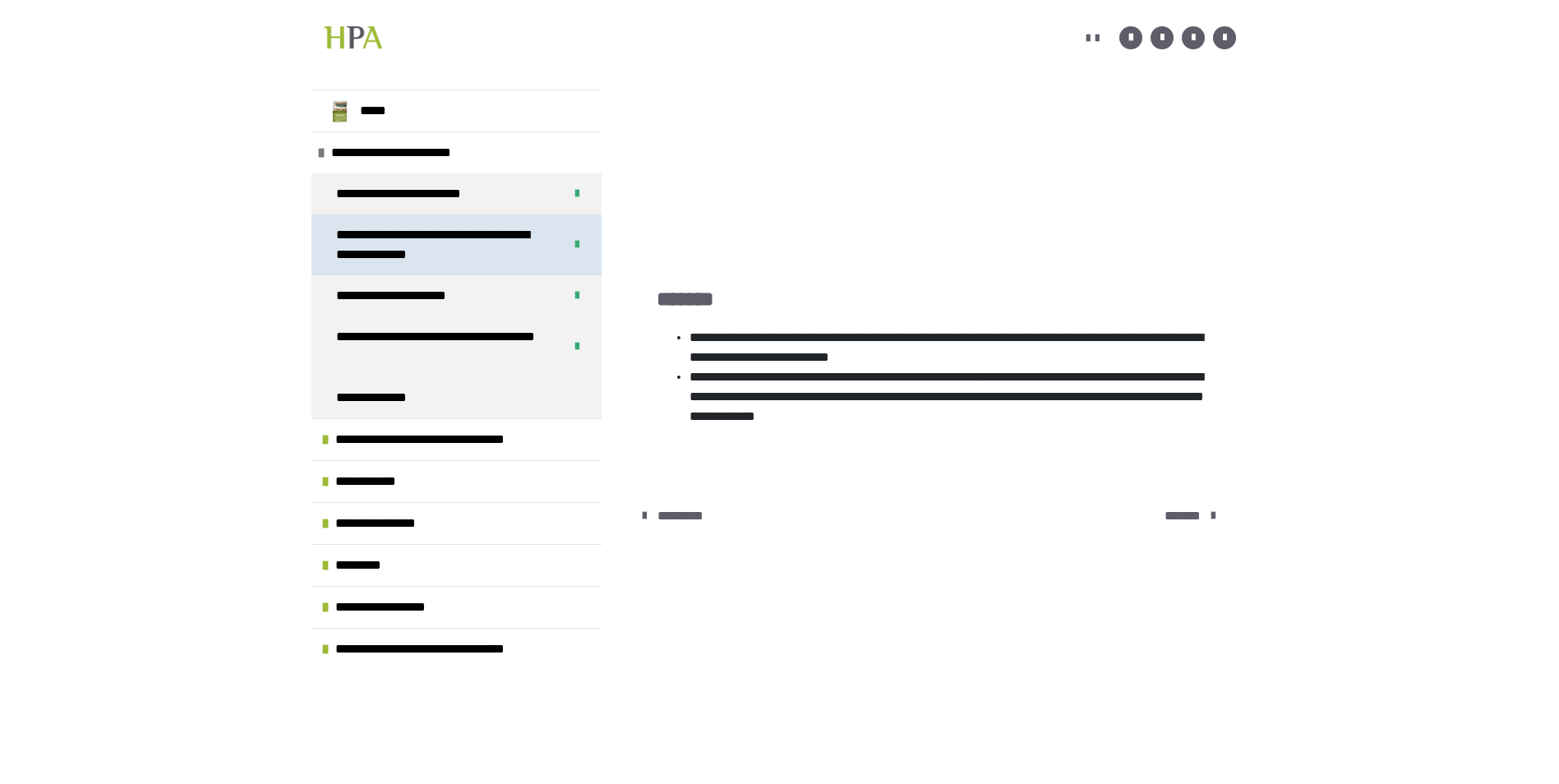 scroll, scrollTop: 0, scrollLeft: 0, axis: both 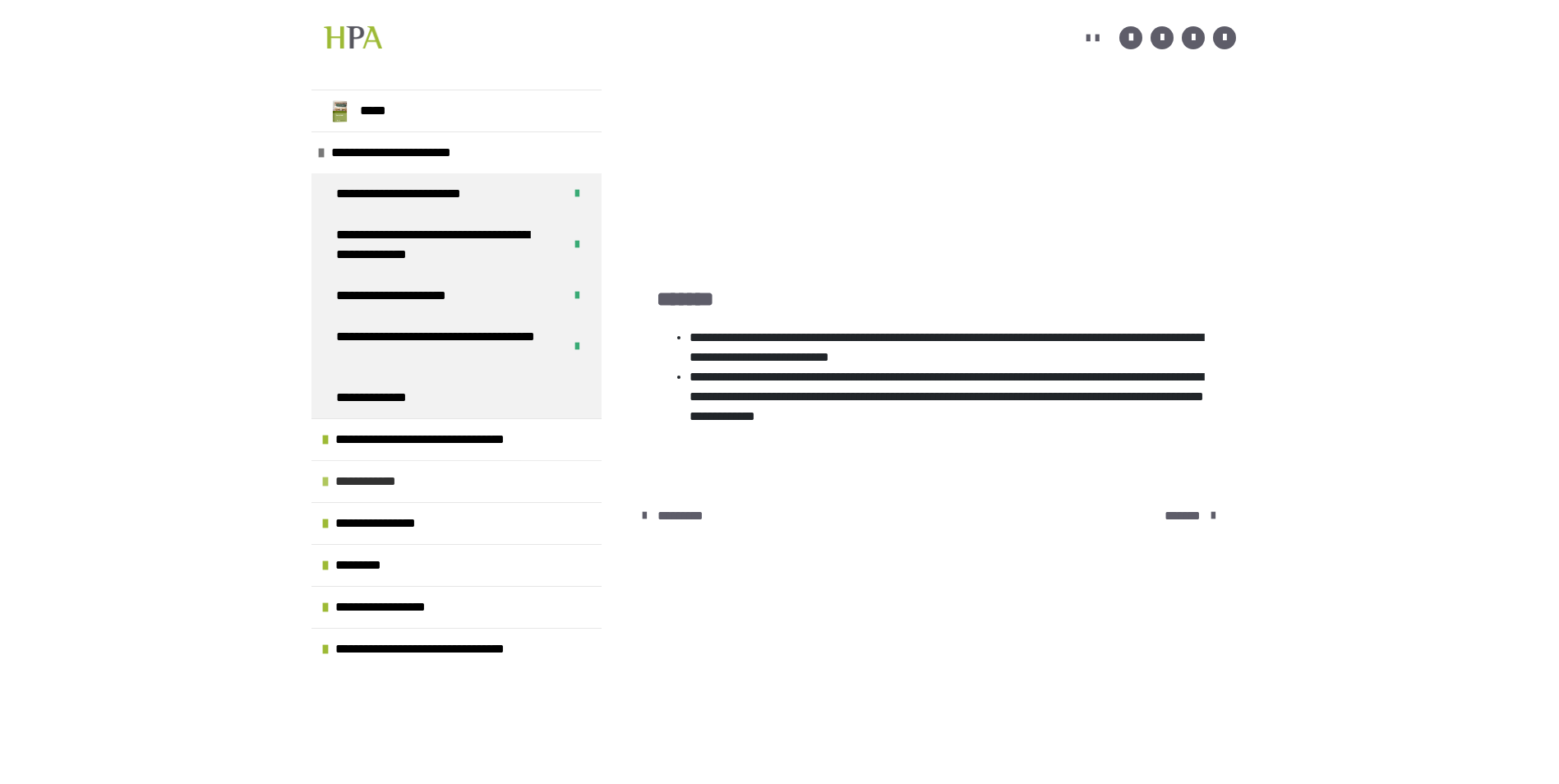click at bounding box center [325, 482] 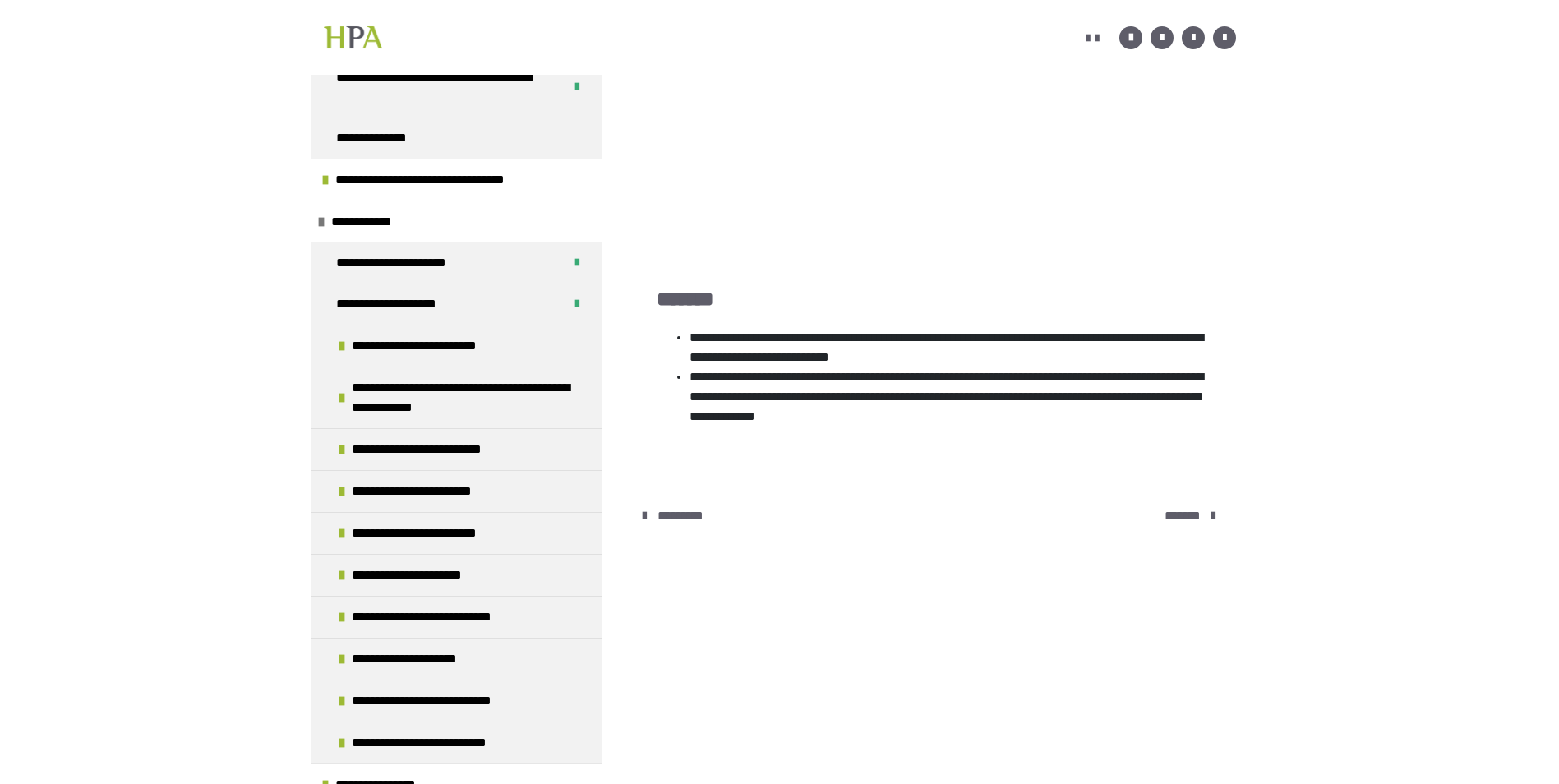 scroll, scrollTop: 261, scrollLeft: 0, axis: vertical 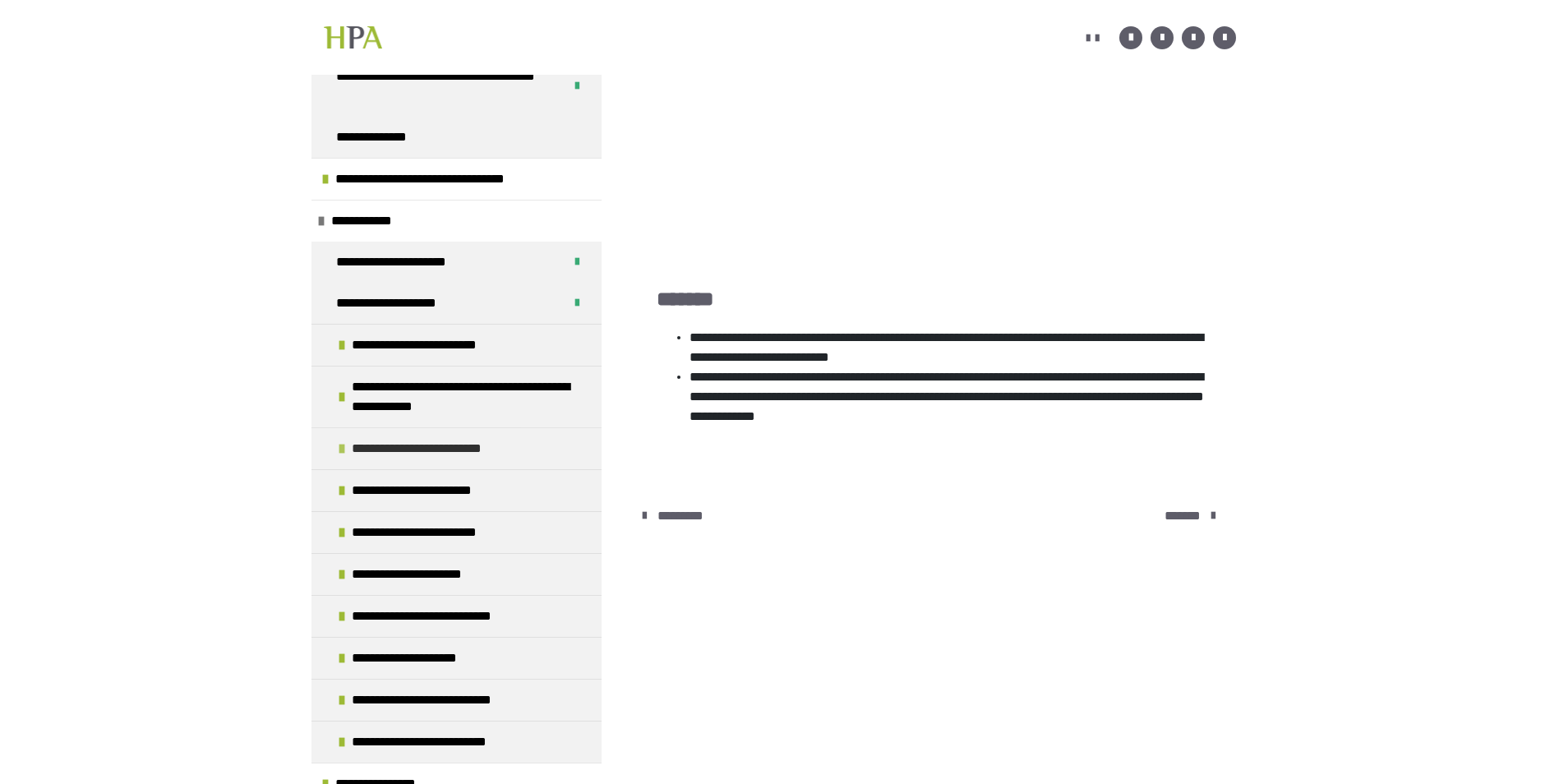 click at bounding box center (342, 449) 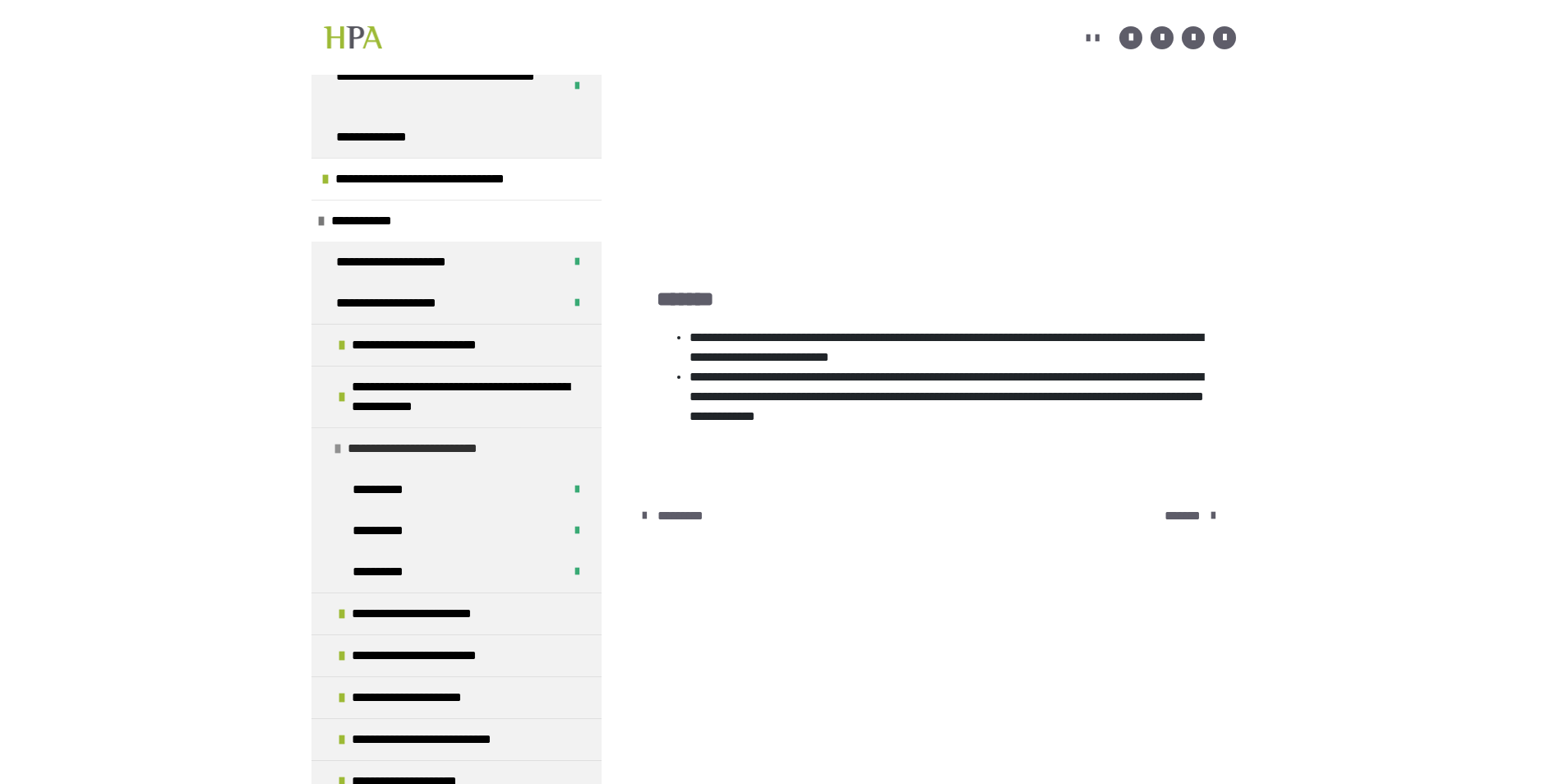 click at bounding box center (338, 449) 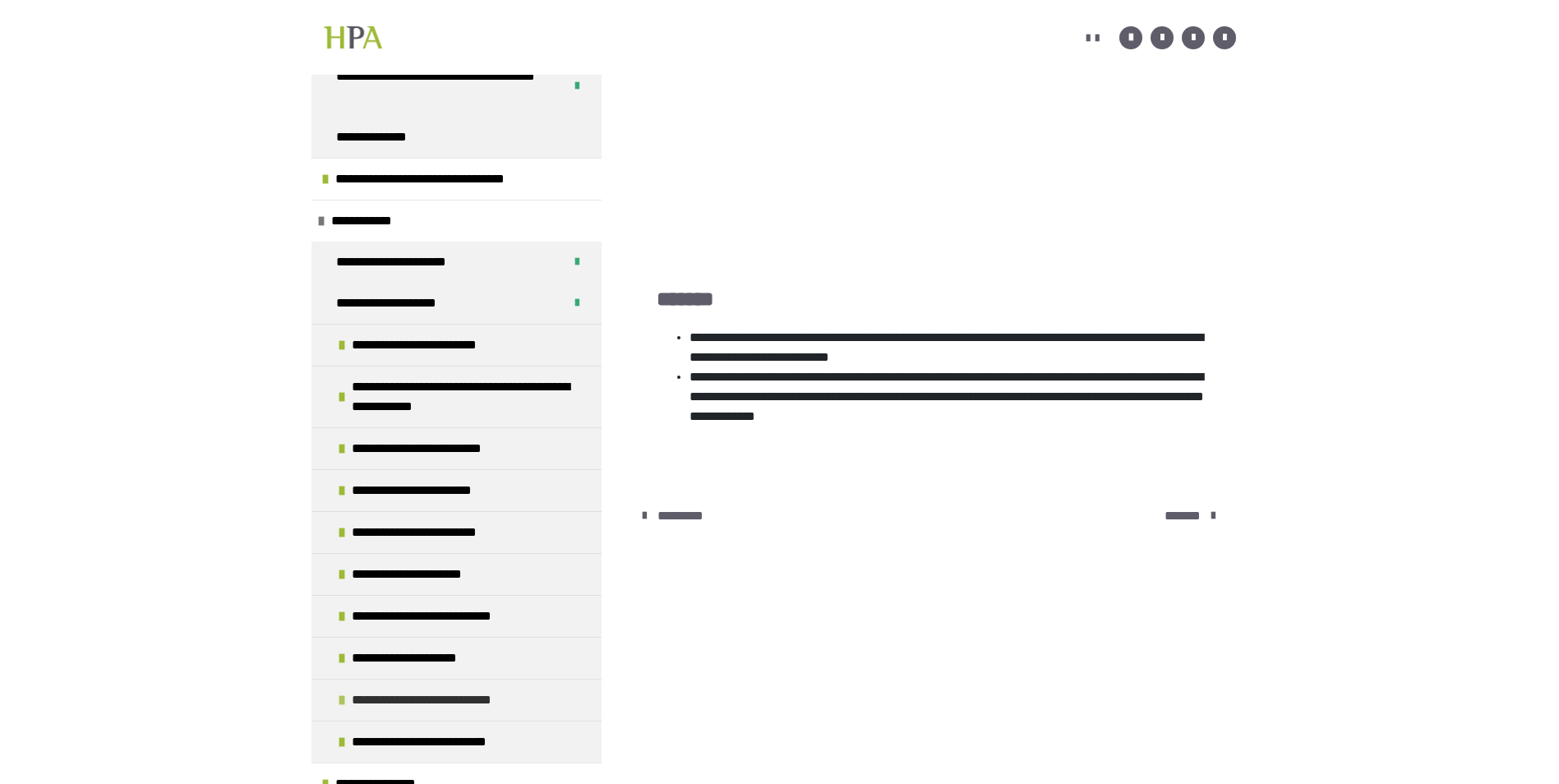 click on "**********" at bounding box center [456, 699] 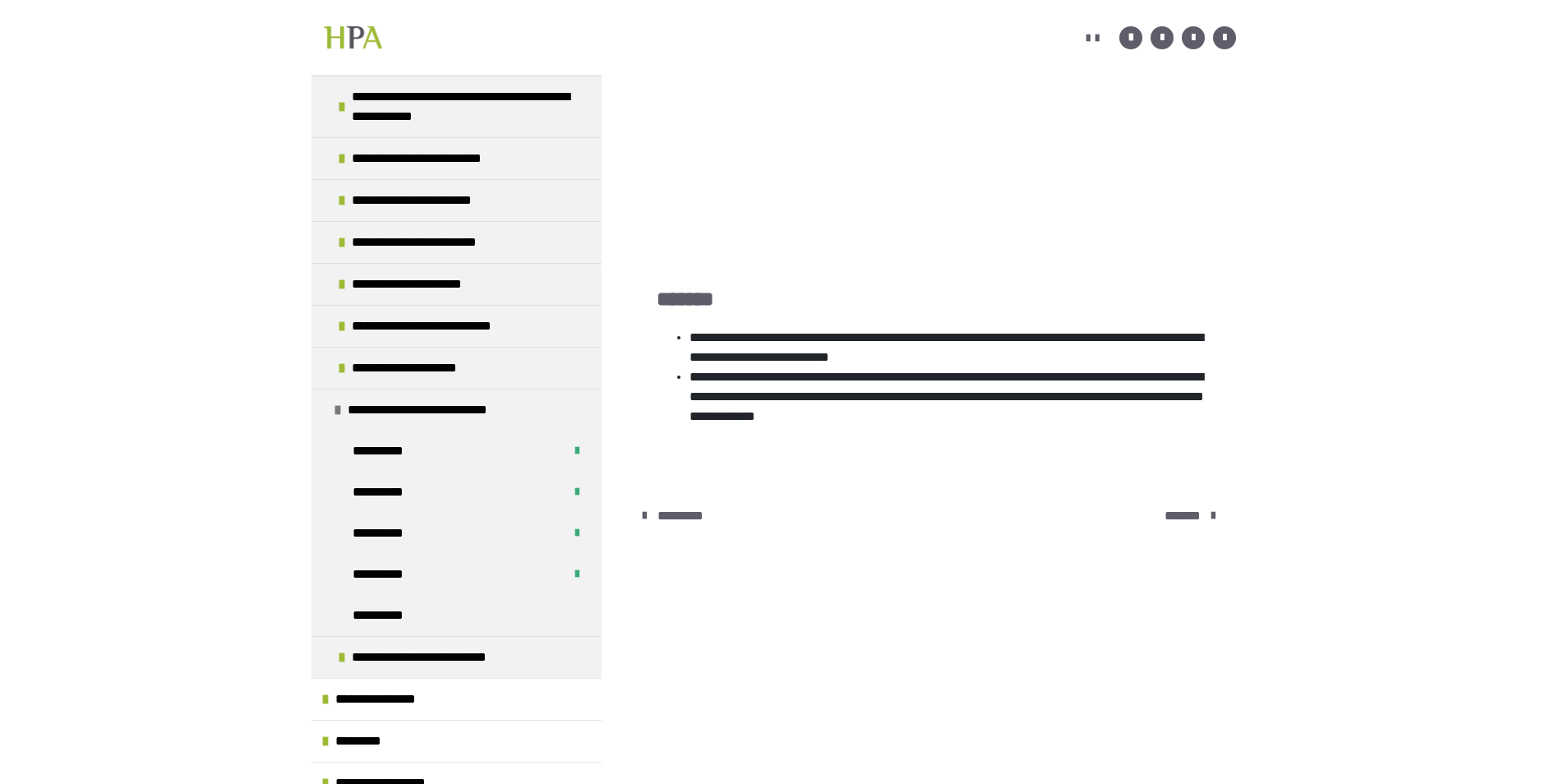 scroll, scrollTop: 552, scrollLeft: 0, axis: vertical 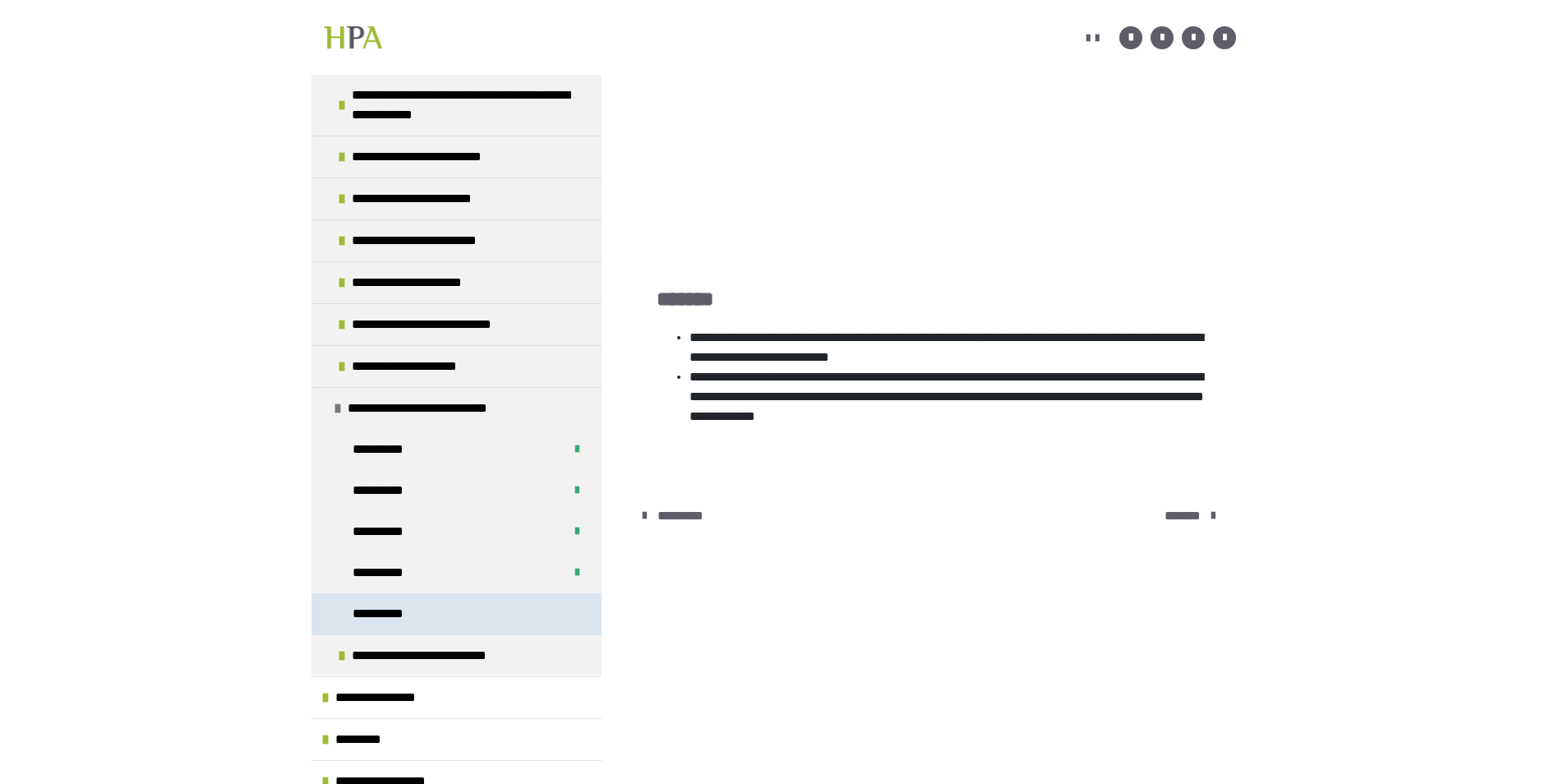 click on "**********" at bounding box center (456, 614) 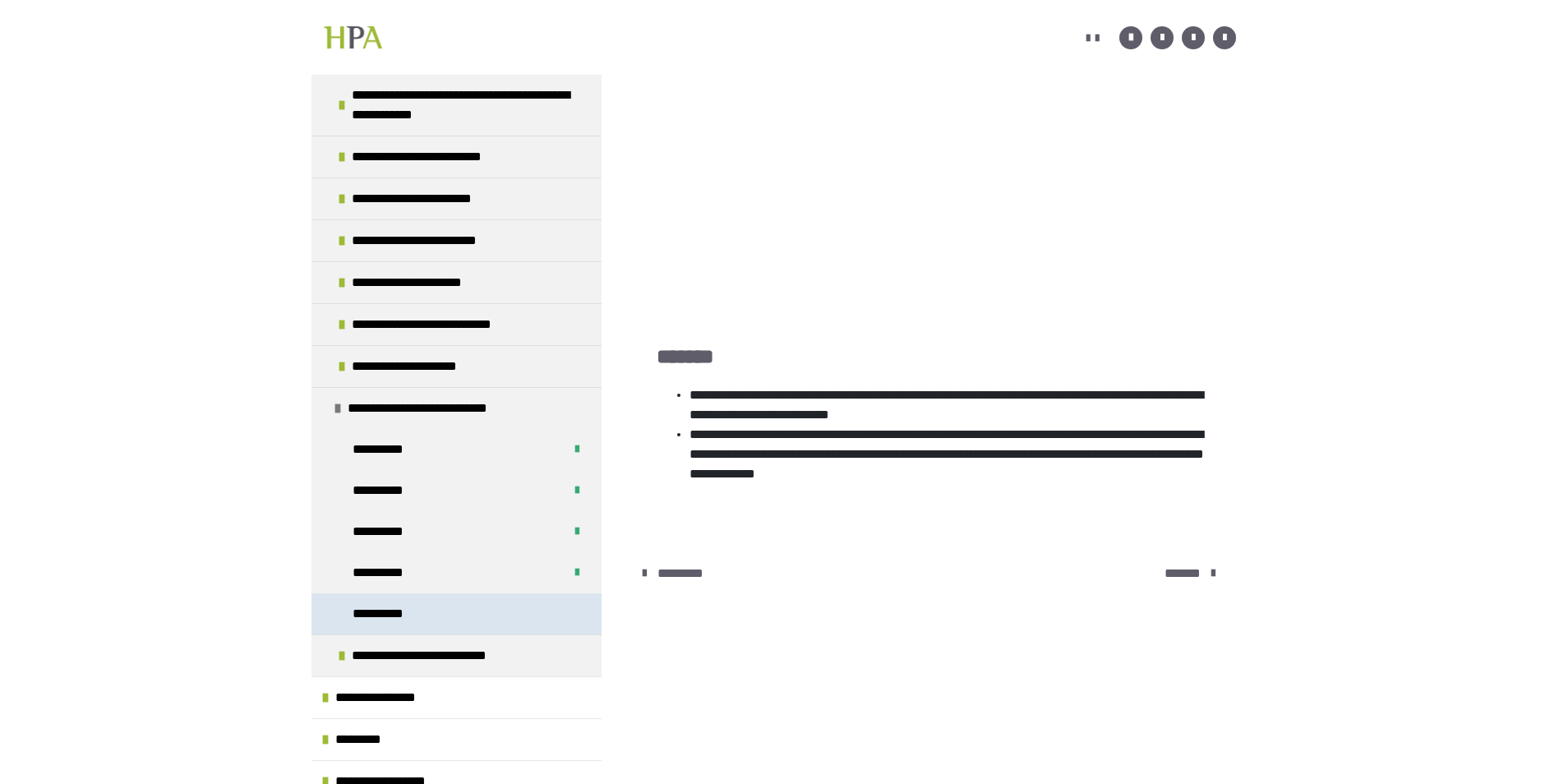 scroll, scrollTop: 0, scrollLeft: 0, axis: both 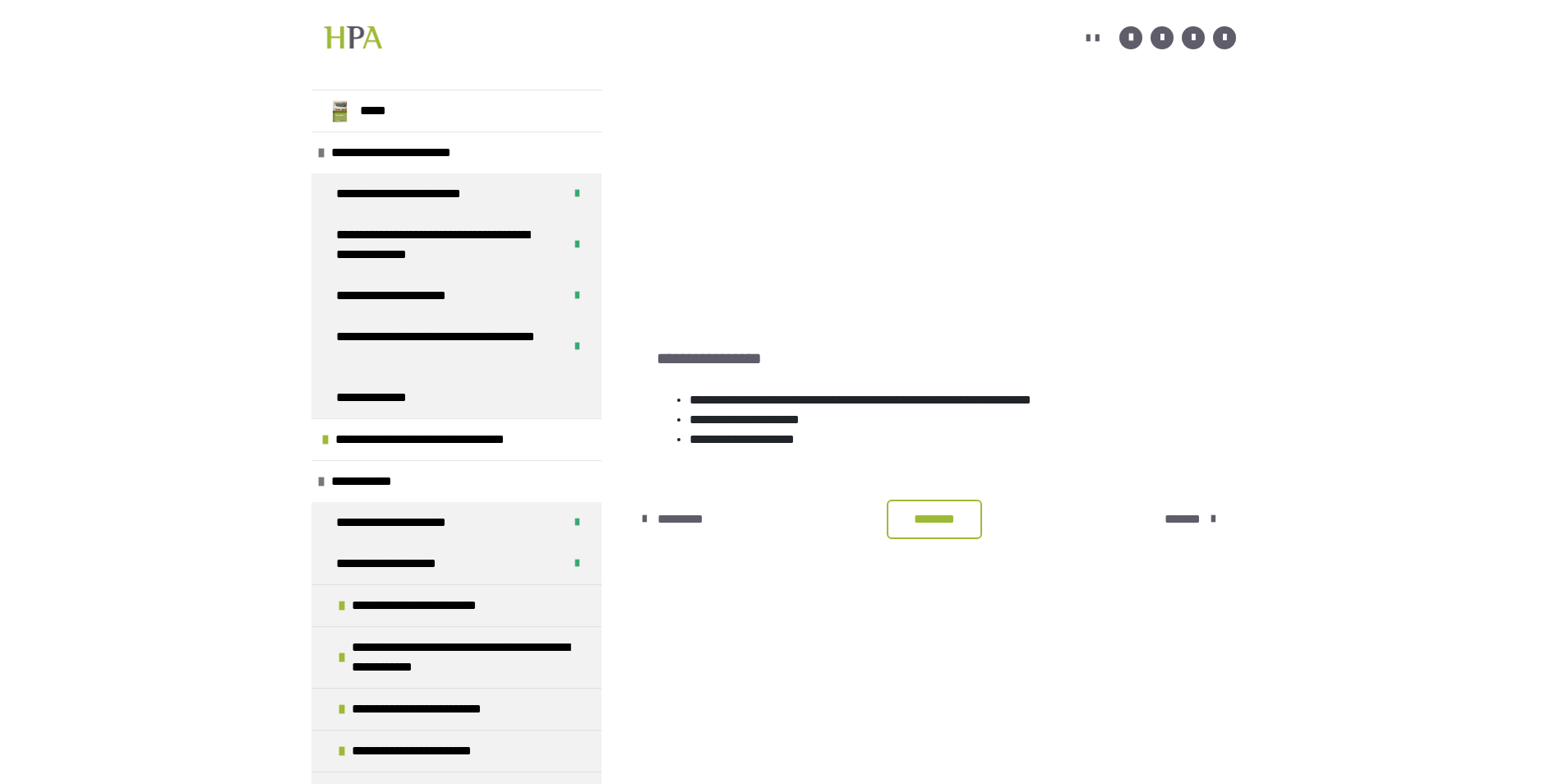 click on "********" at bounding box center (934, 519) 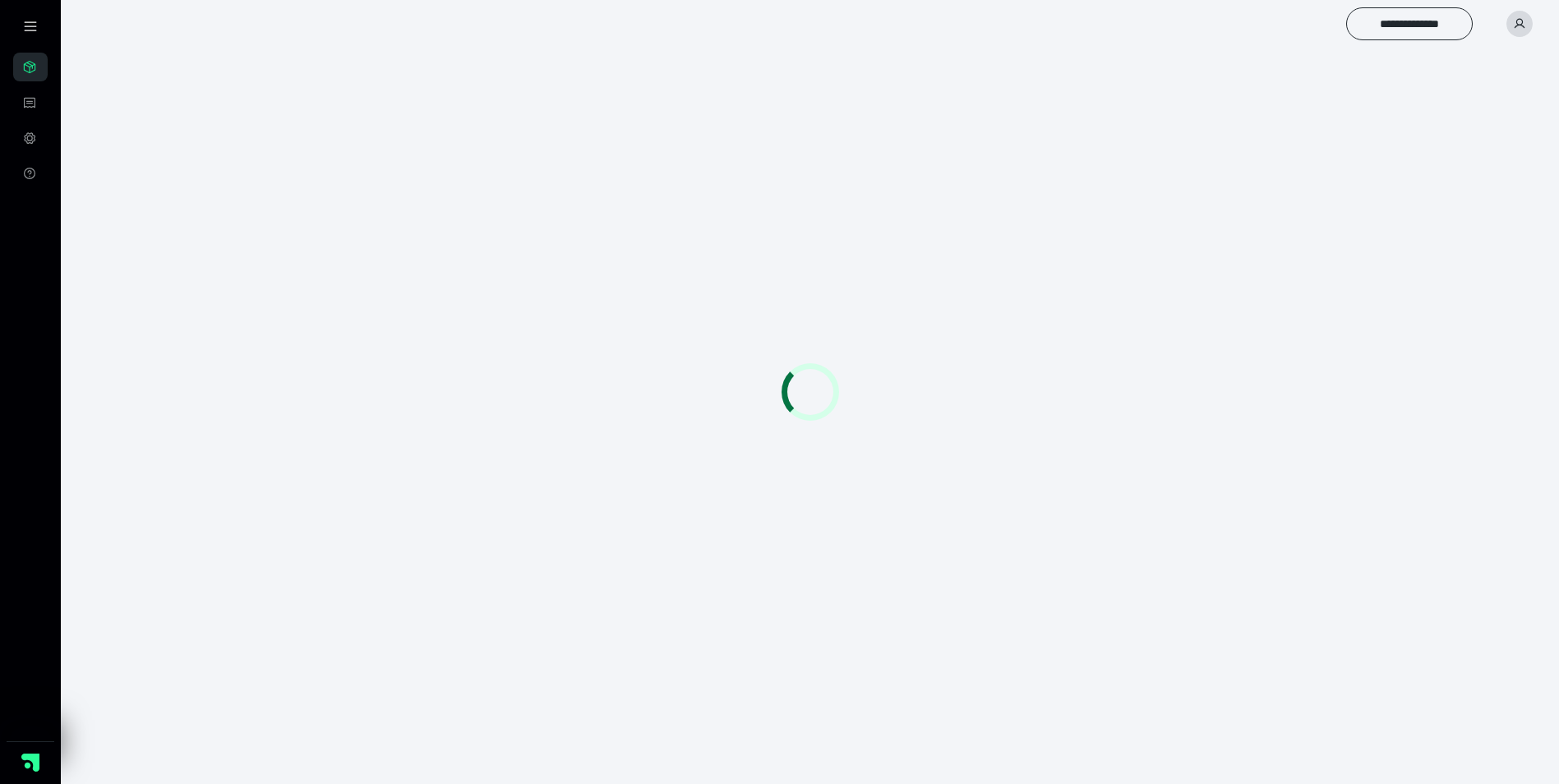 scroll, scrollTop: 0, scrollLeft: 0, axis: both 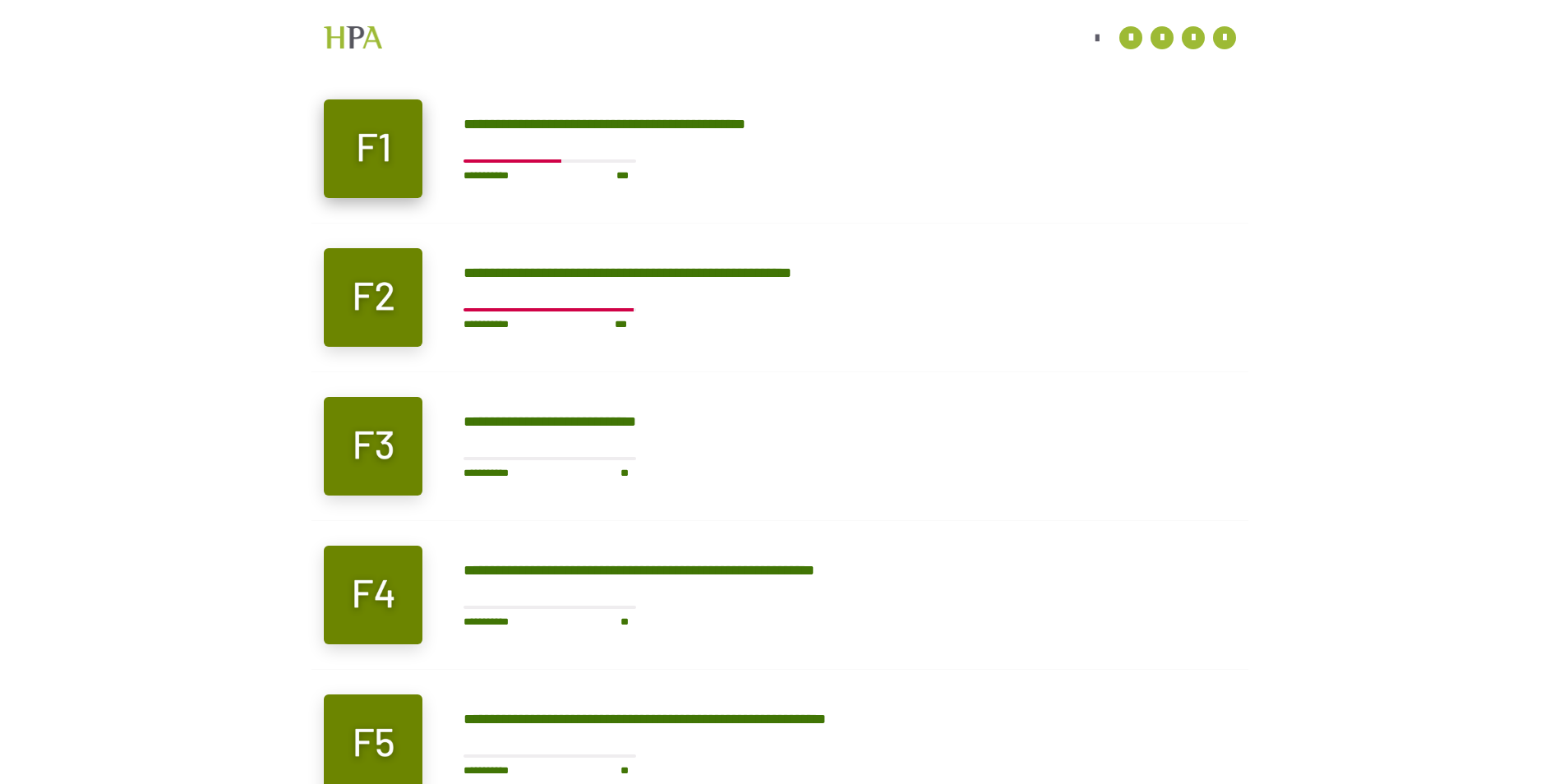 click at bounding box center (373, 149) 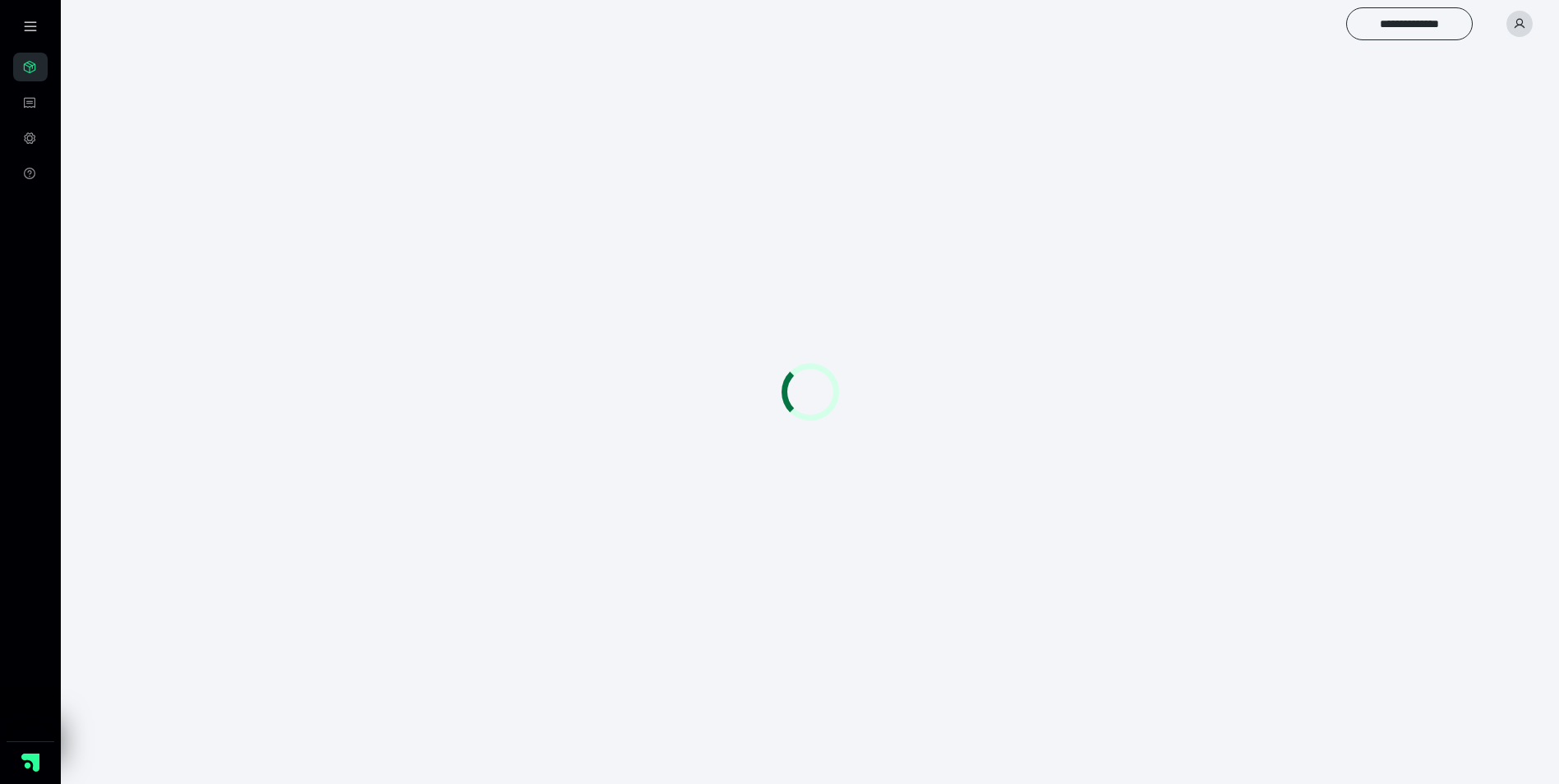 scroll, scrollTop: 46, scrollLeft: 0, axis: vertical 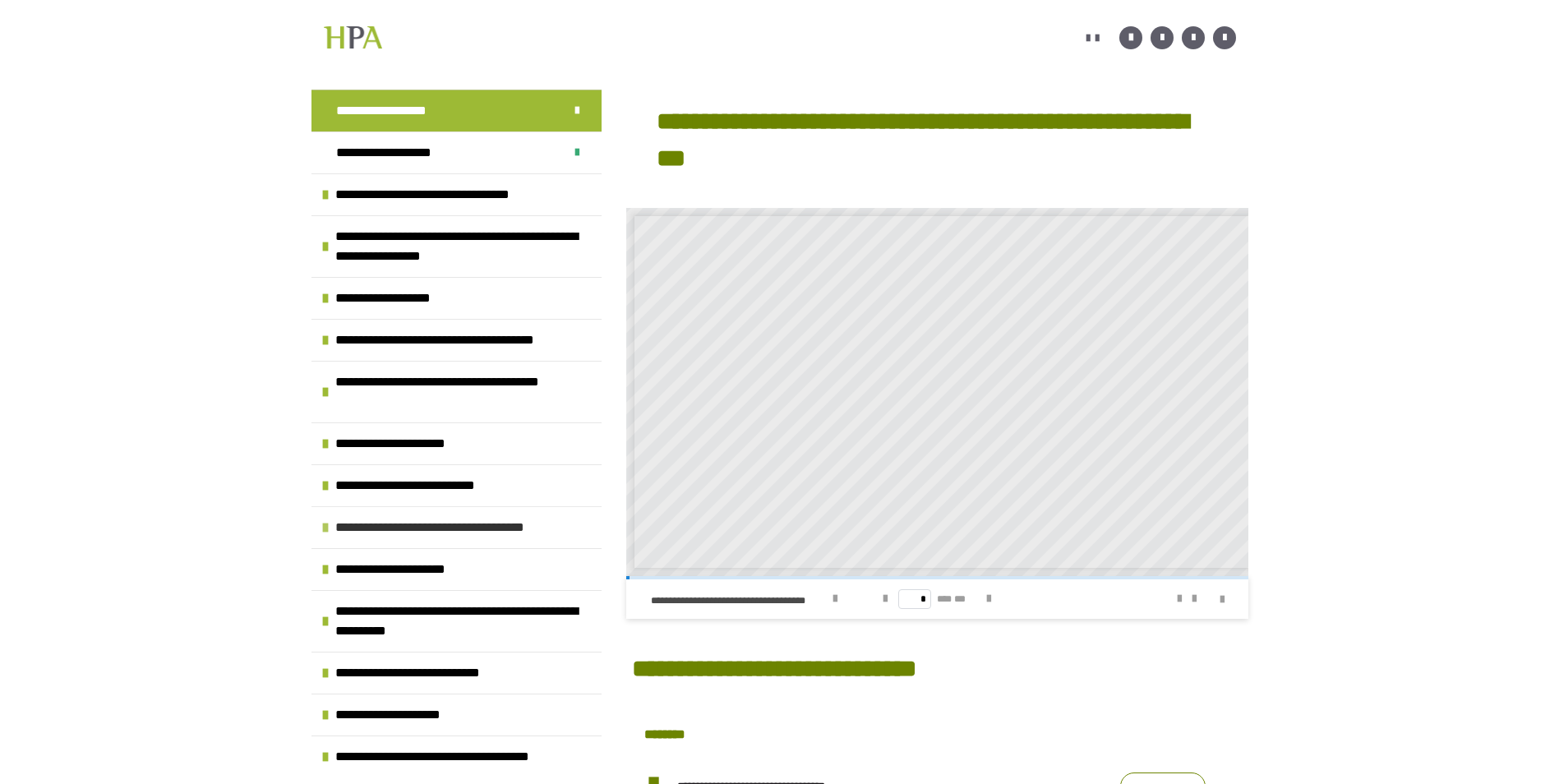 click at bounding box center [325, 528] 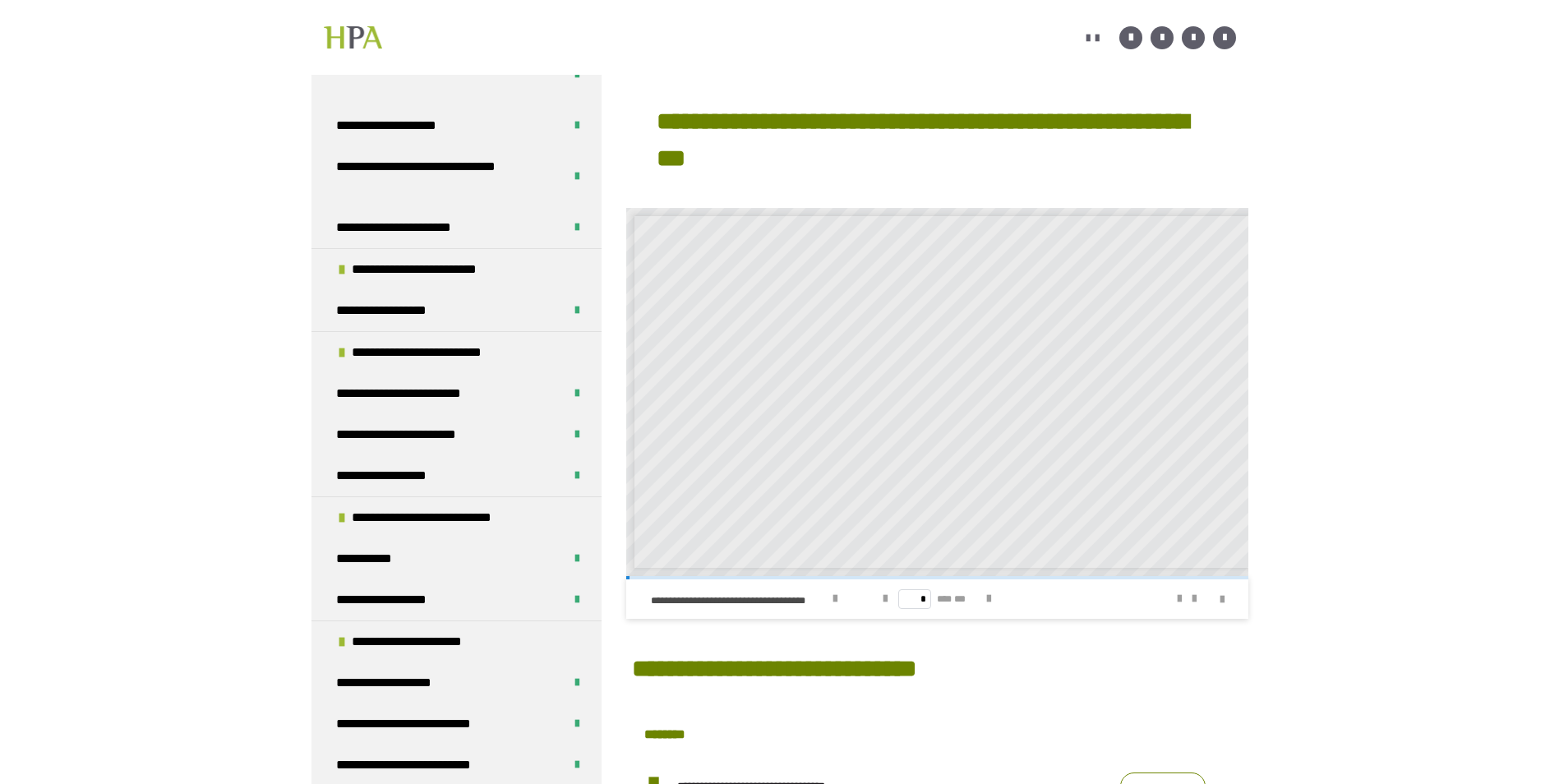 scroll, scrollTop: 689, scrollLeft: 0, axis: vertical 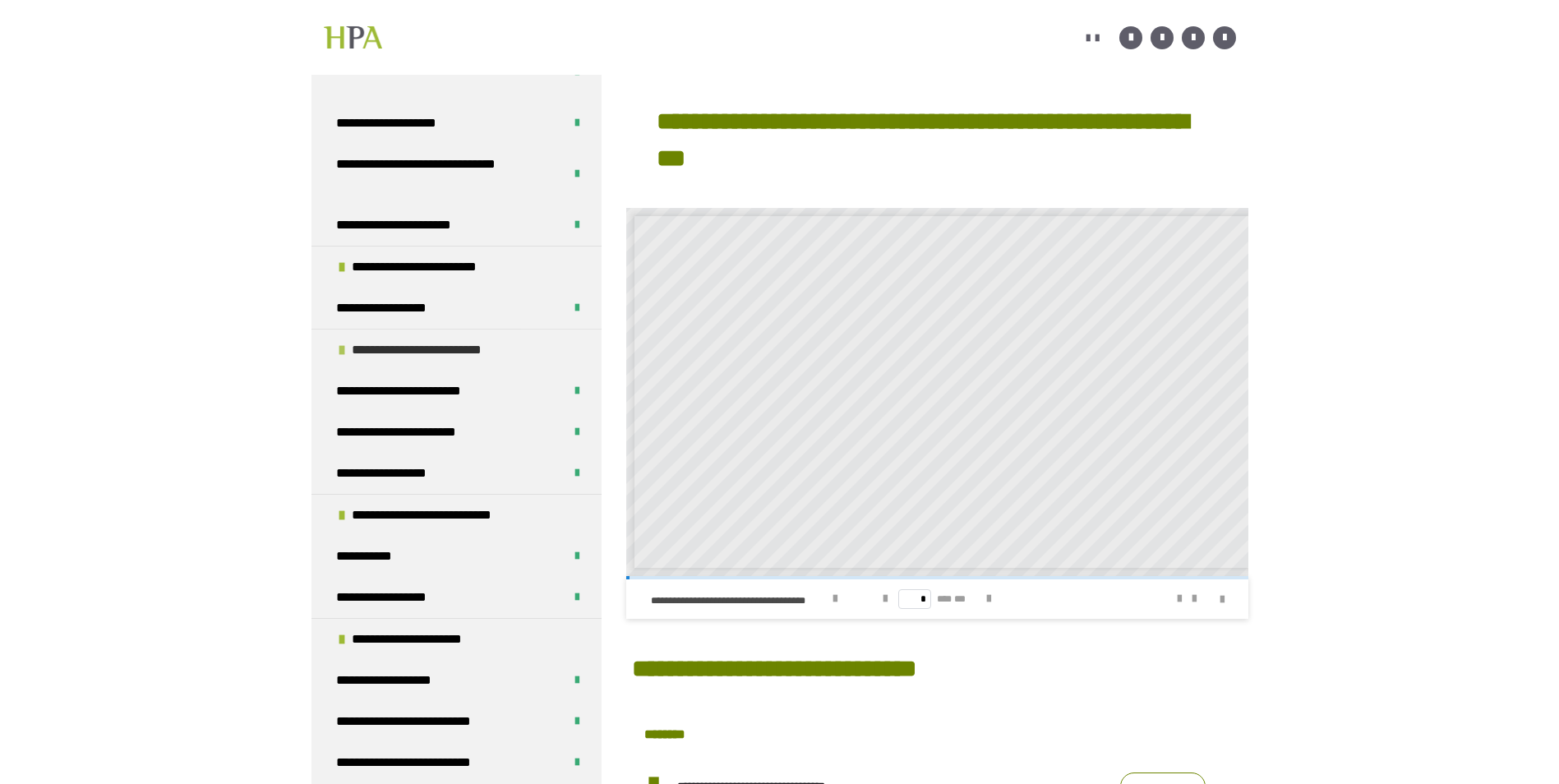 click at bounding box center [342, 350] 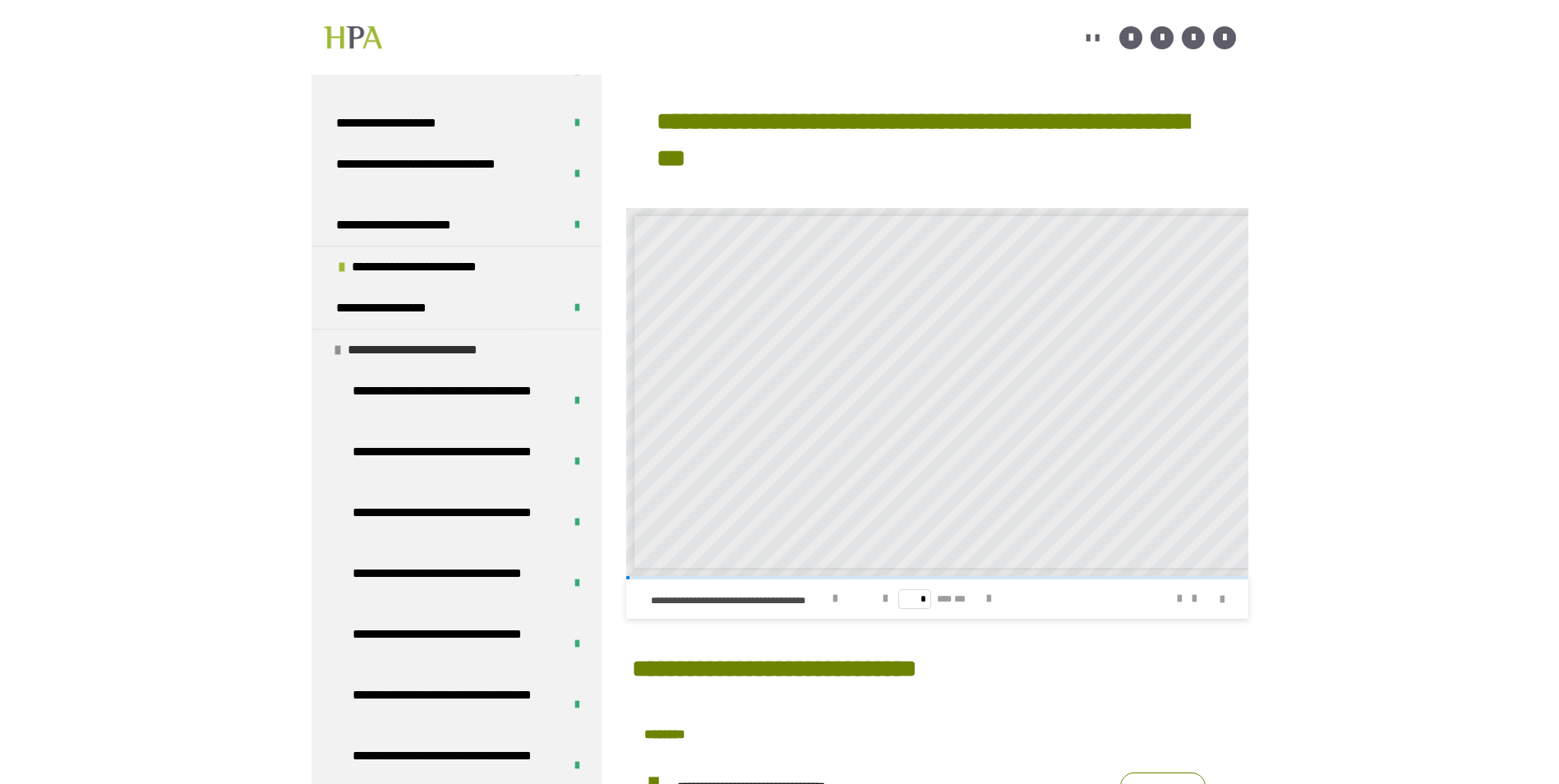 click at bounding box center [338, 350] 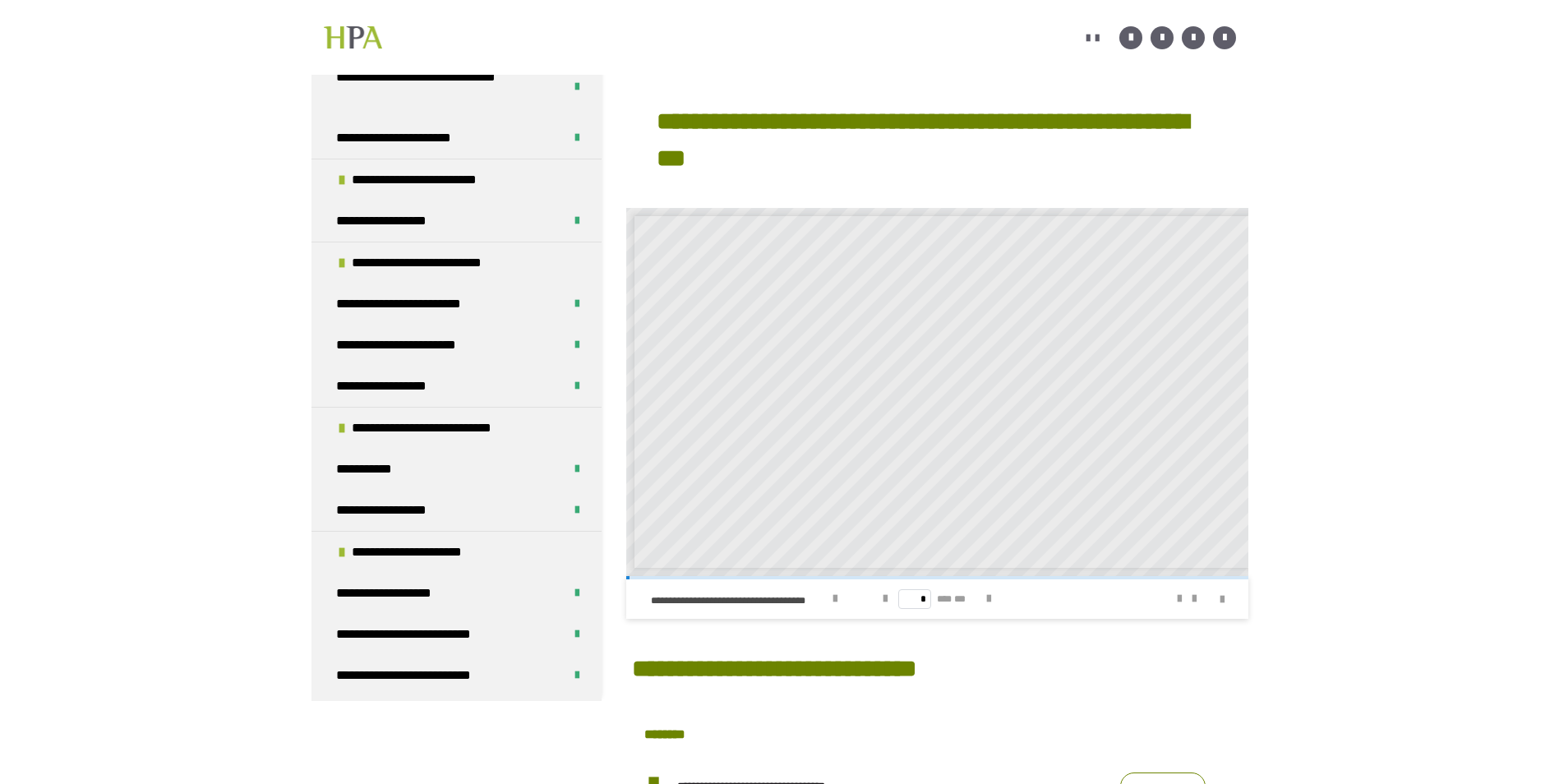 scroll, scrollTop: 265, scrollLeft: 0, axis: vertical 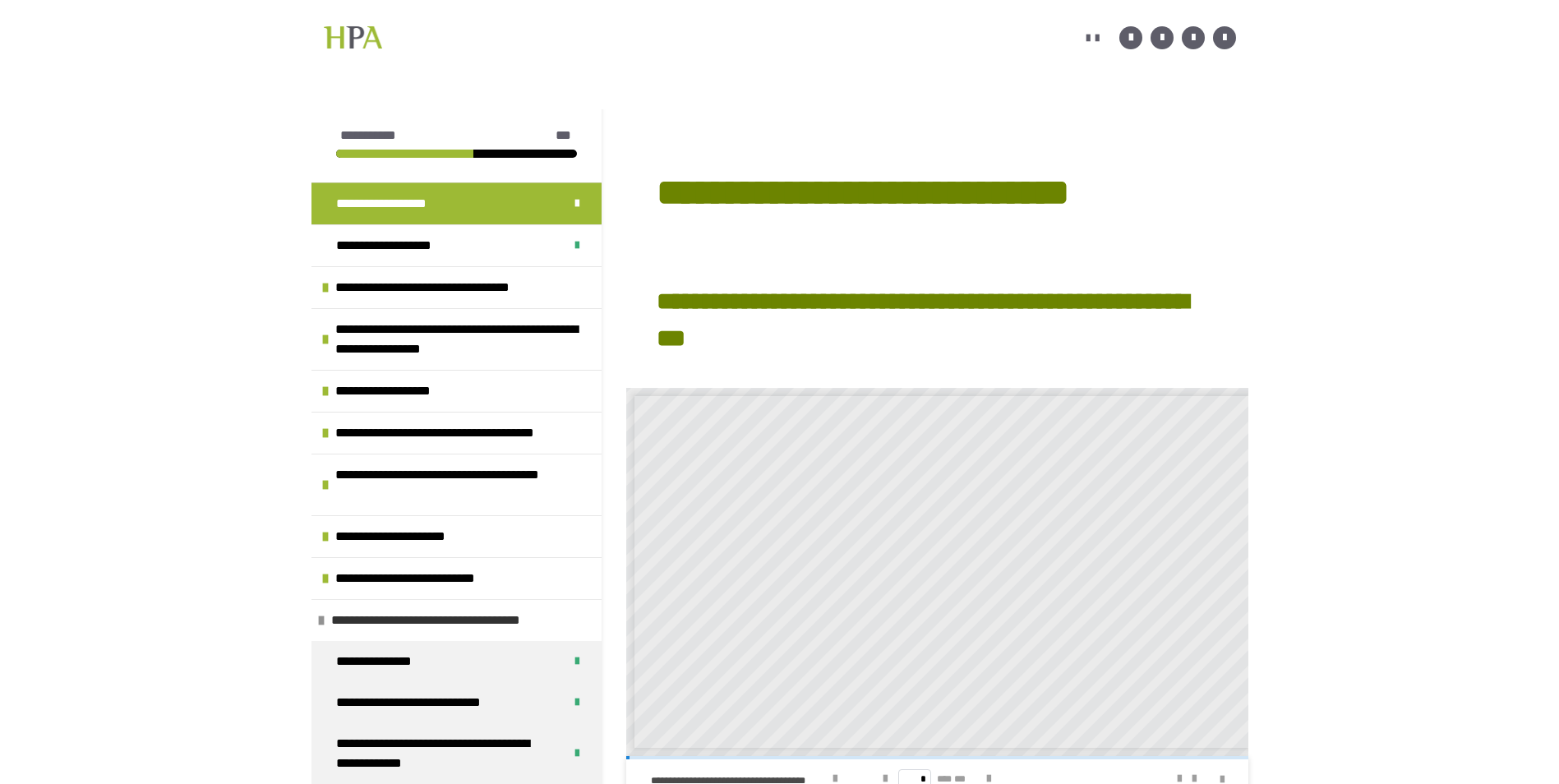 click at bounding box center (321, 620) 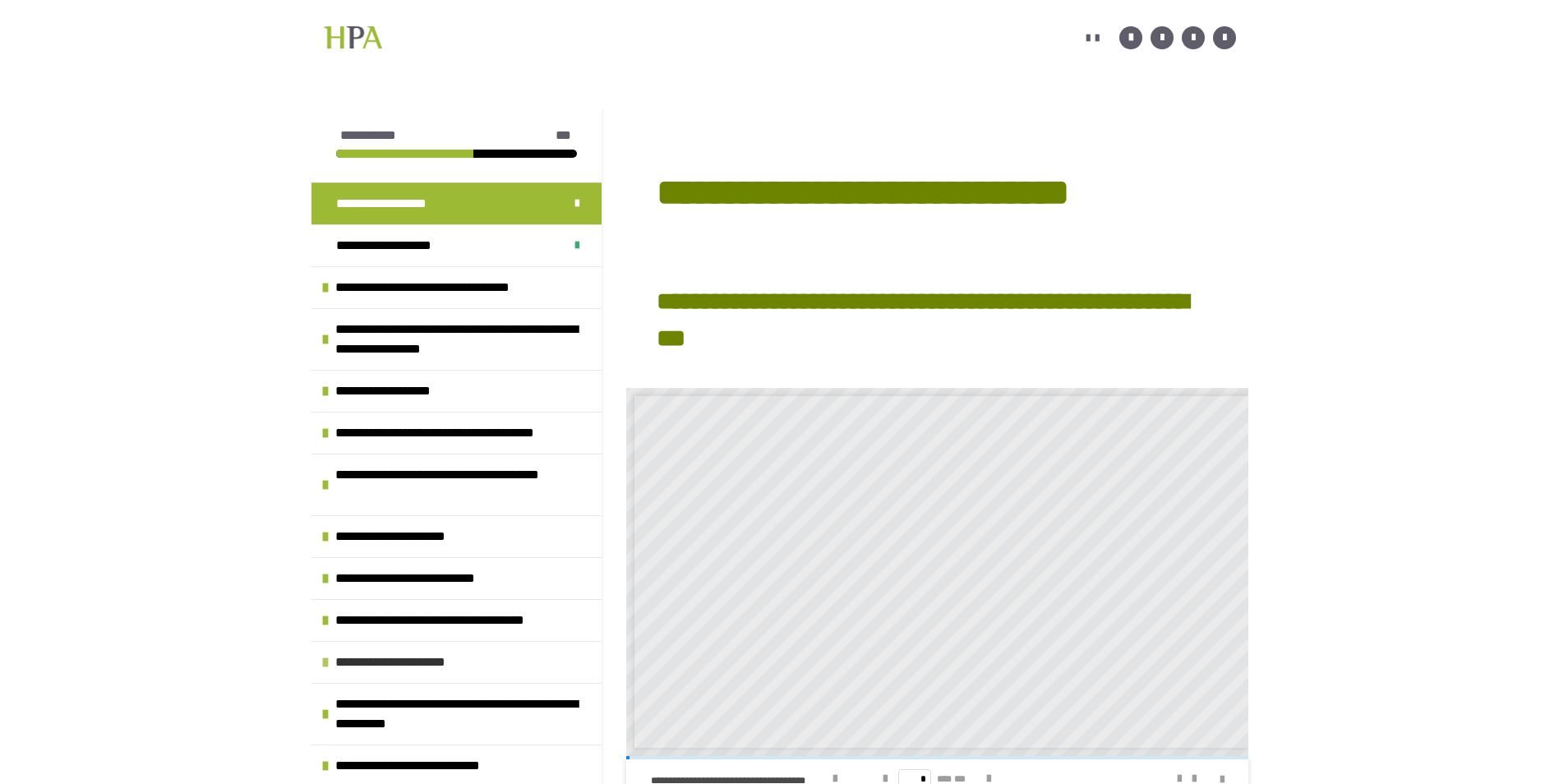 click at bounding box center (325, 662) 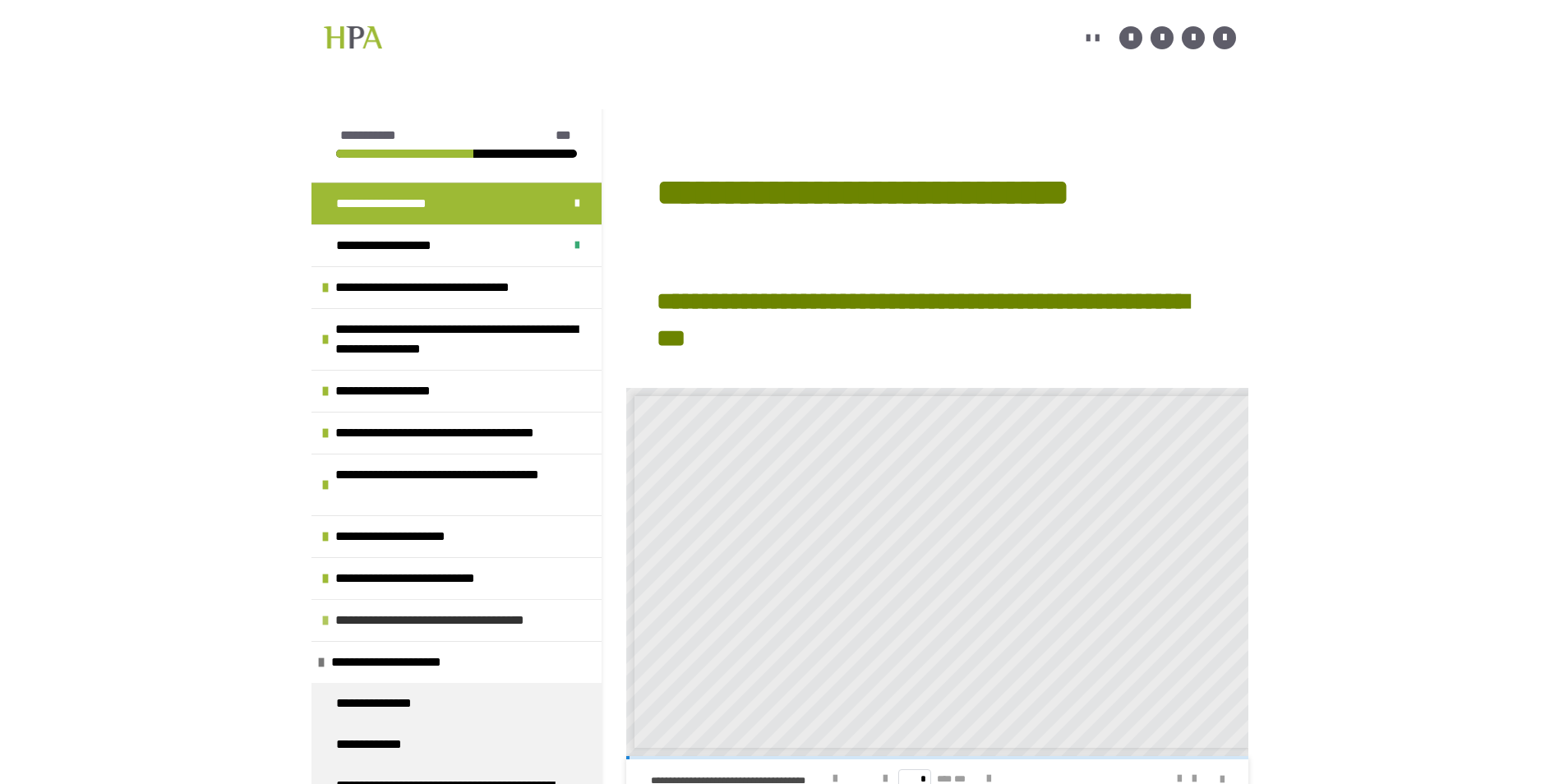 click at bounding box center (325, 620) 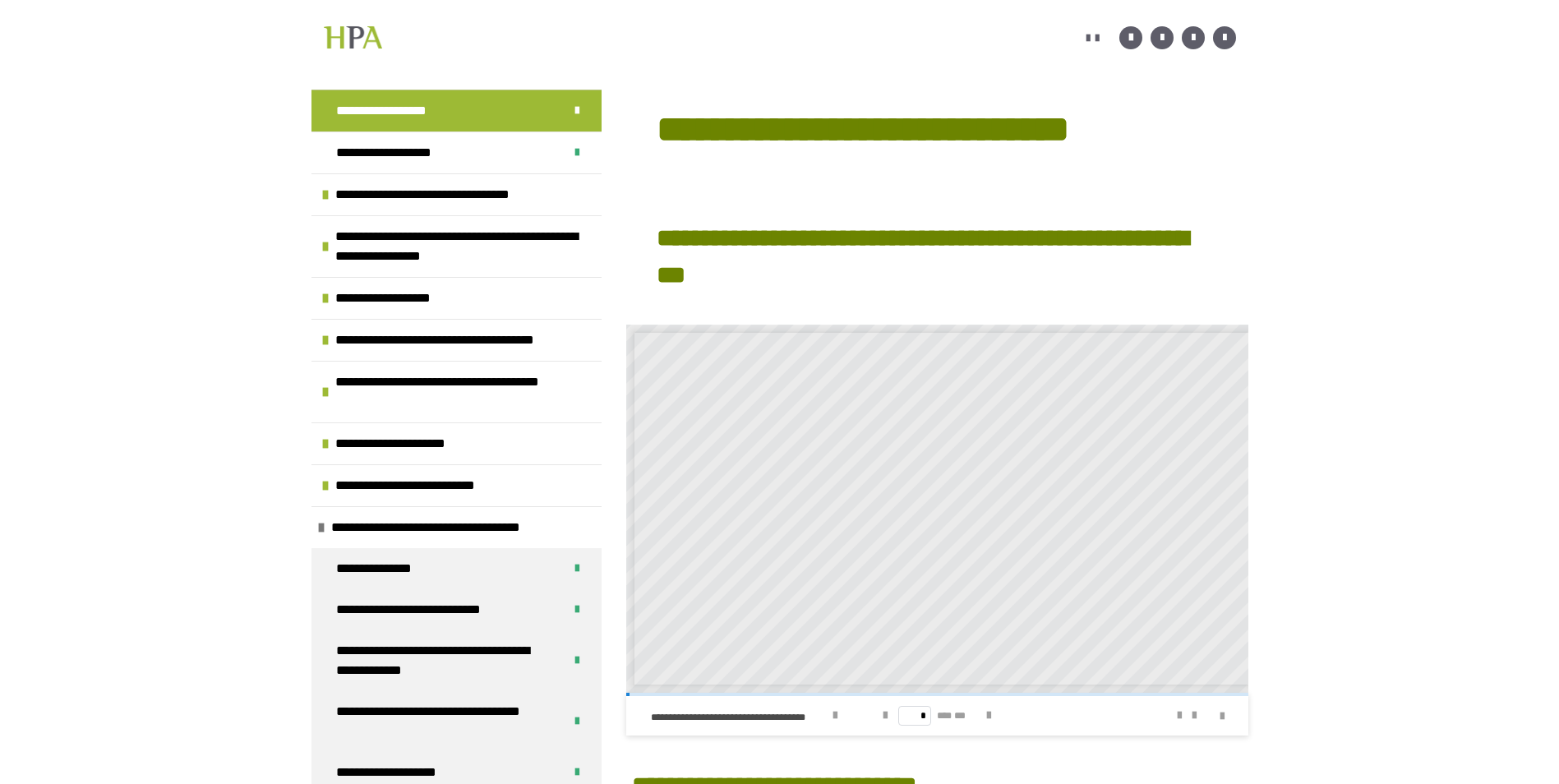 scroll, scrollTop: 778, scrollLeft: 0, axis: vertical 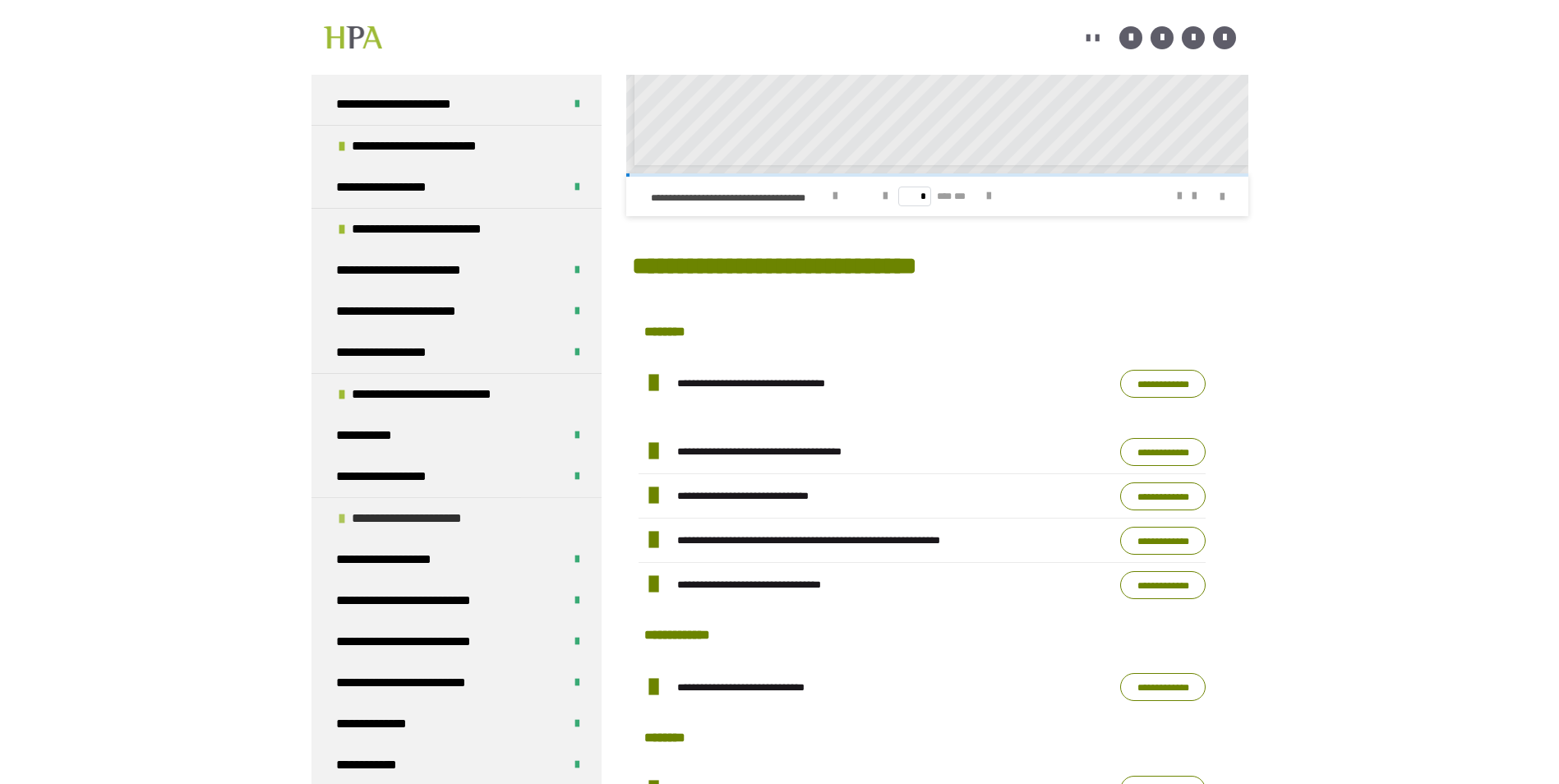 click at bounding box center [342, 519] 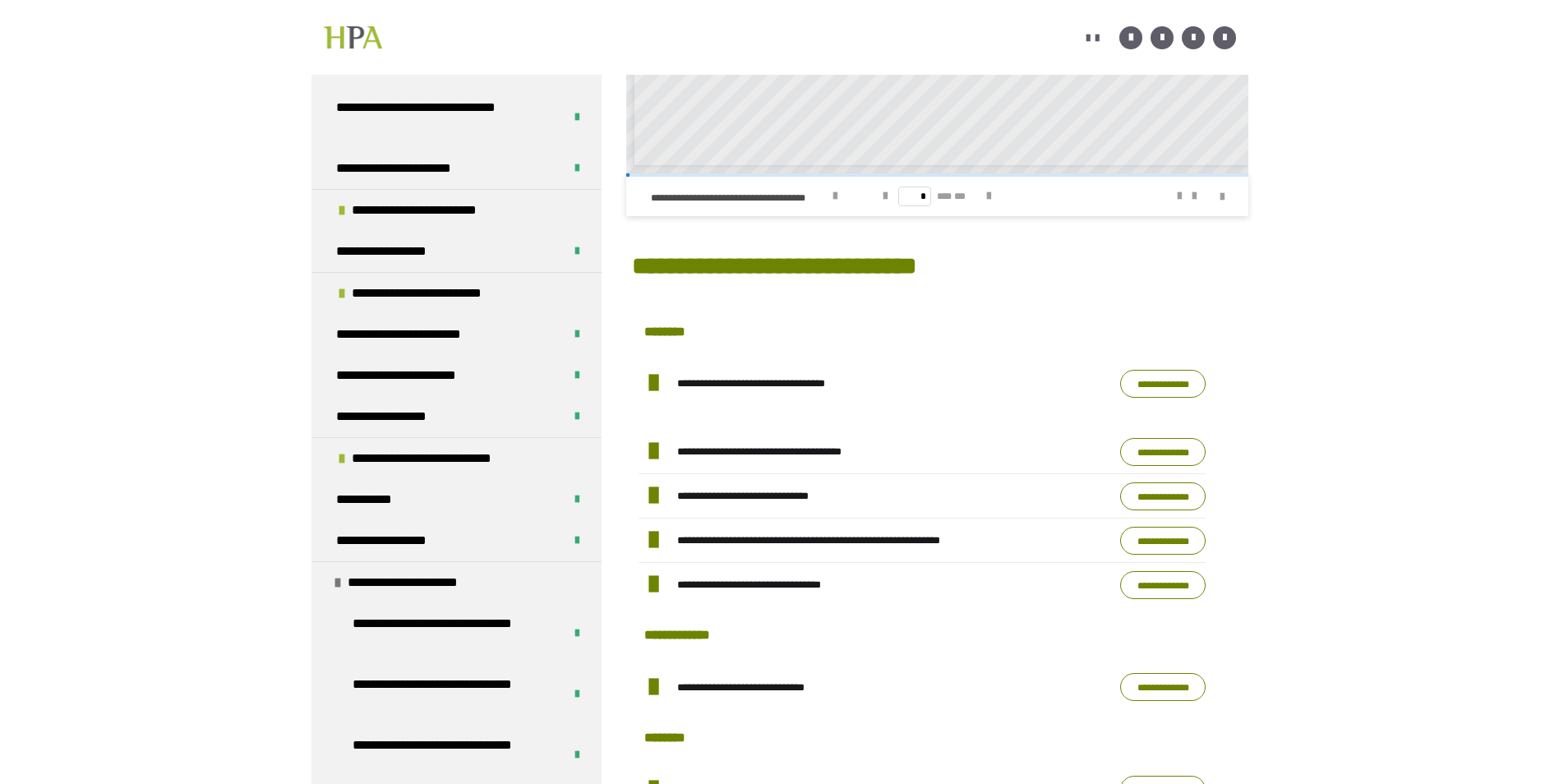 scroll, scrollTop: 702, scrollLeft: 0, axis: vertical 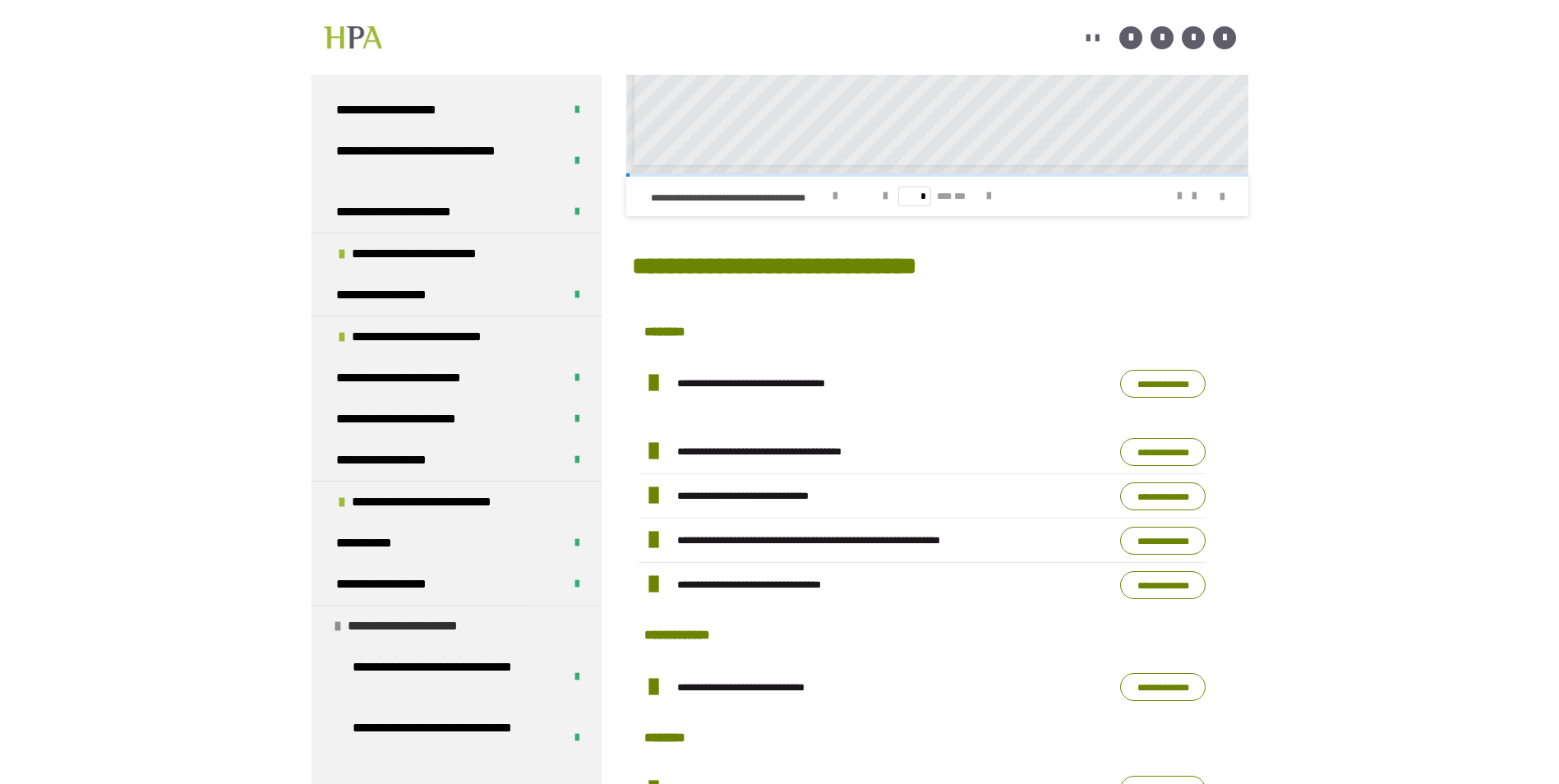click at bounding box center (338, 626) 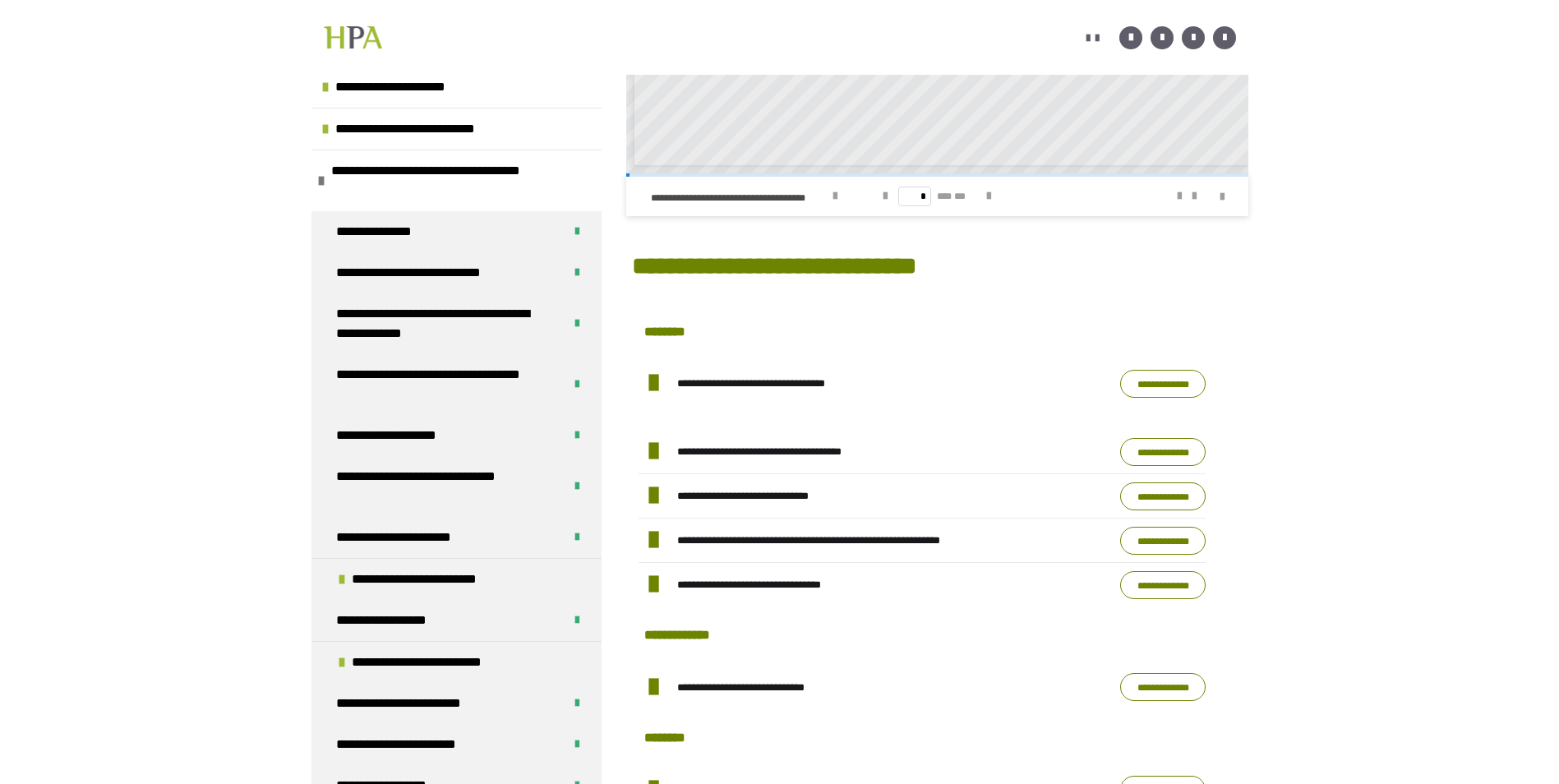 scroll, scrollTop: 361, scrollLeft: 0, axis: vertical 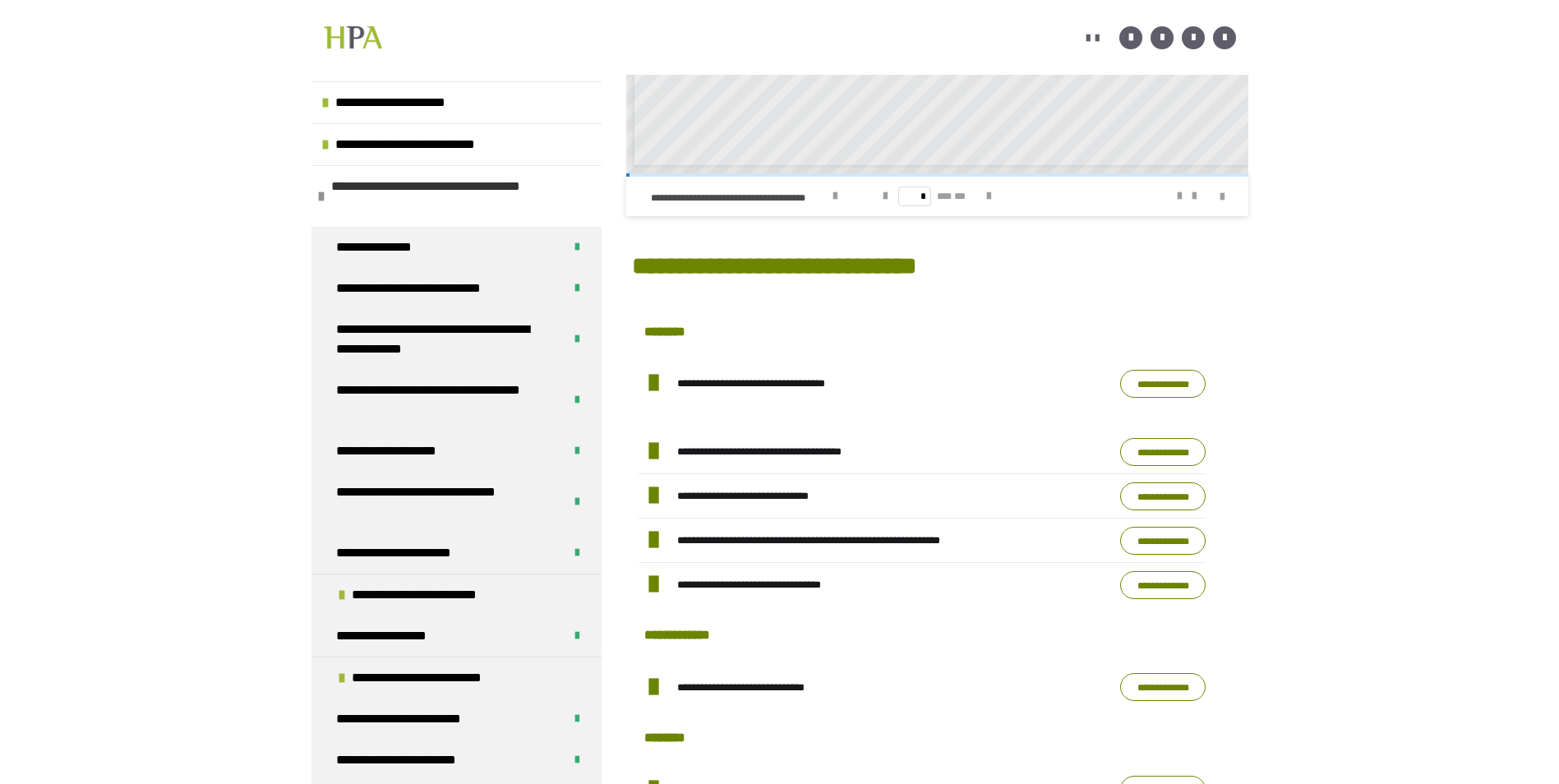 click at bounding box center [321, 196] 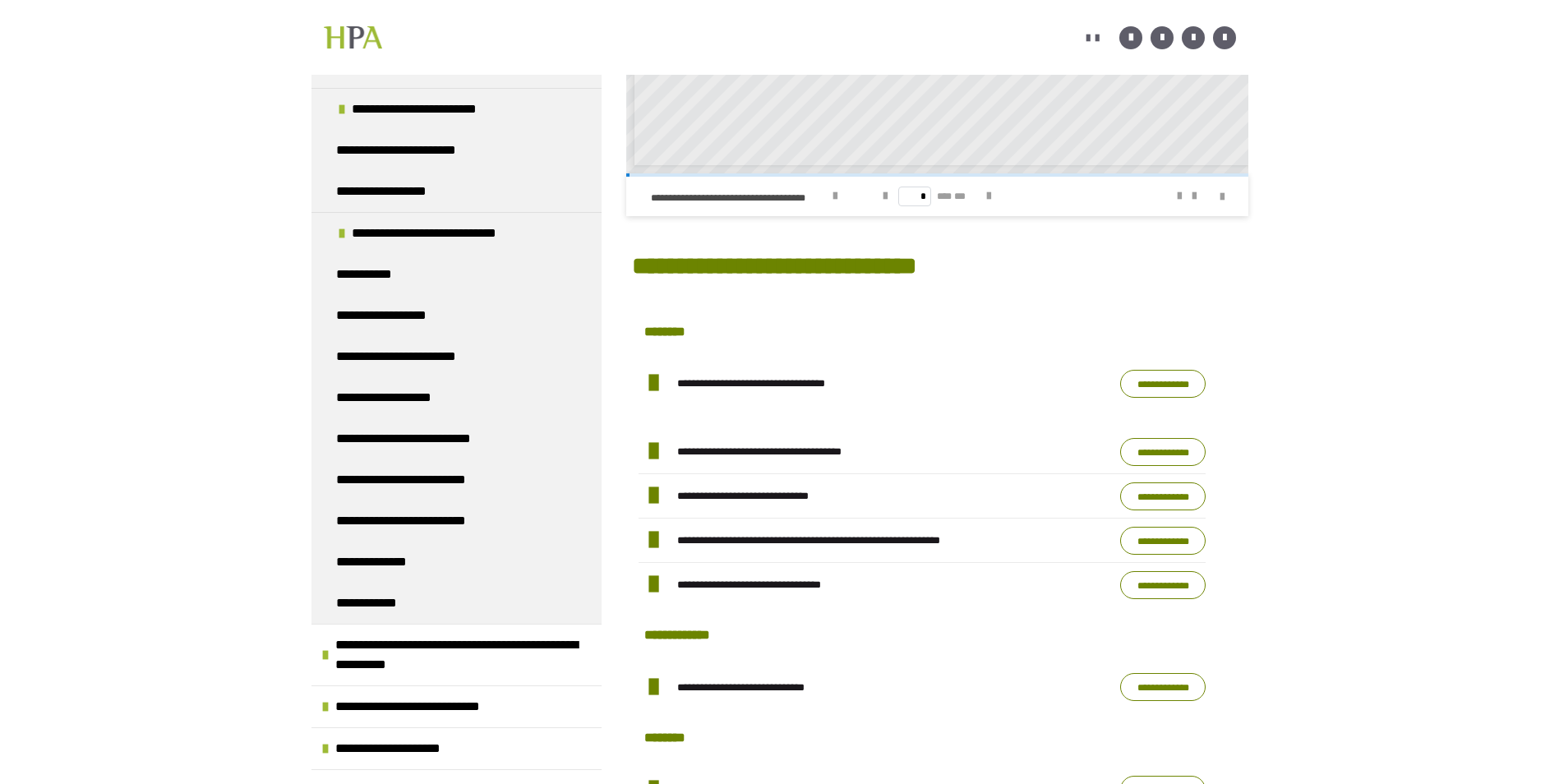 scroll, scrollTop: 1037, scrollLeft: 0, axis: vertical 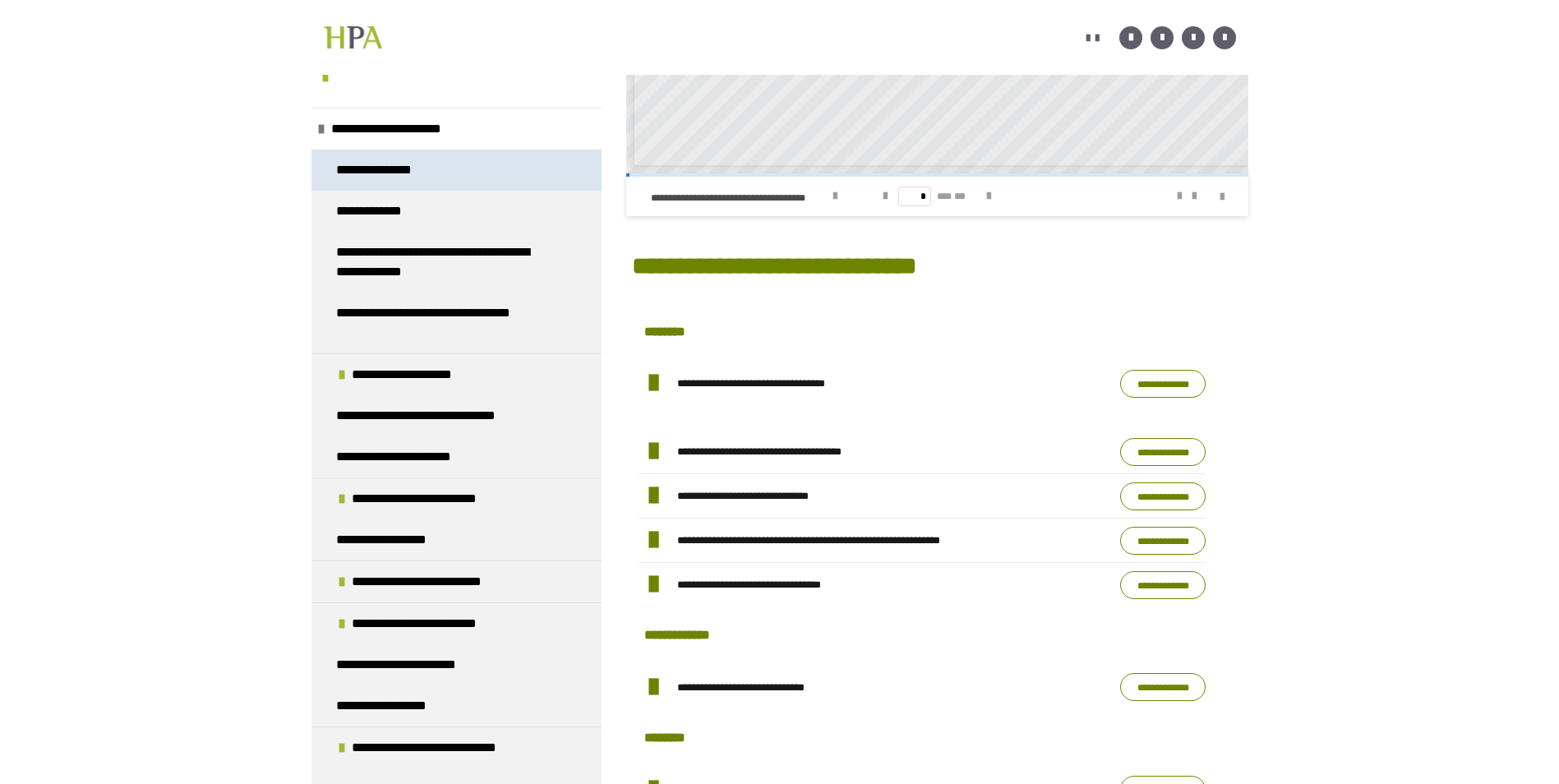 click on "**********" at bounding box center [377, 170] 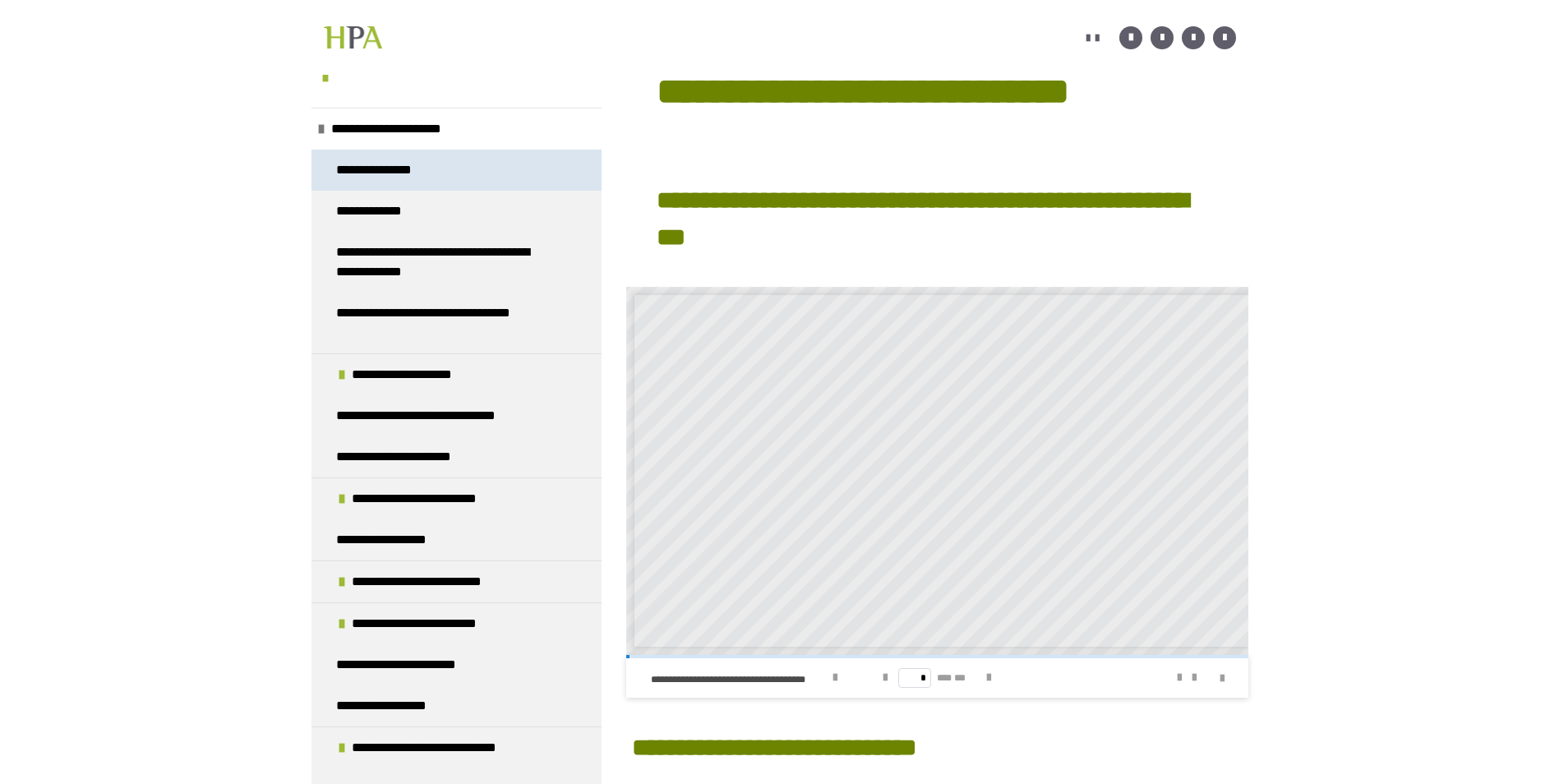 scroll, scrollTop: 0, scrollLeft: 0, axis: both 